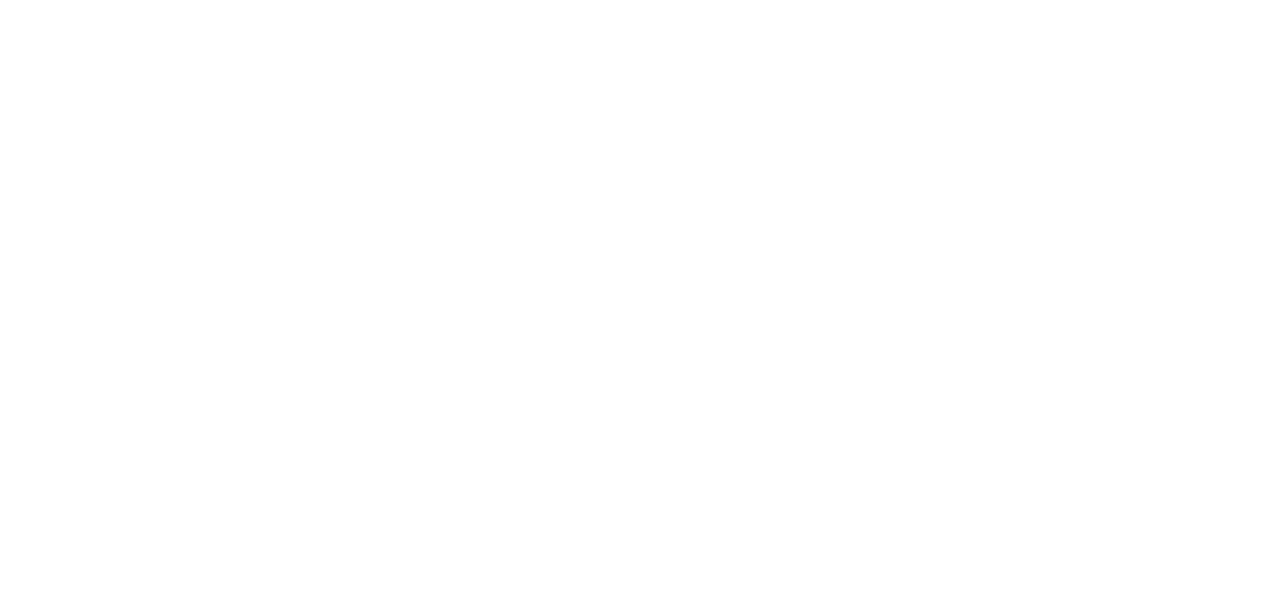 scroll, scrollTop: 0, scrollLeft: 0, axis: both 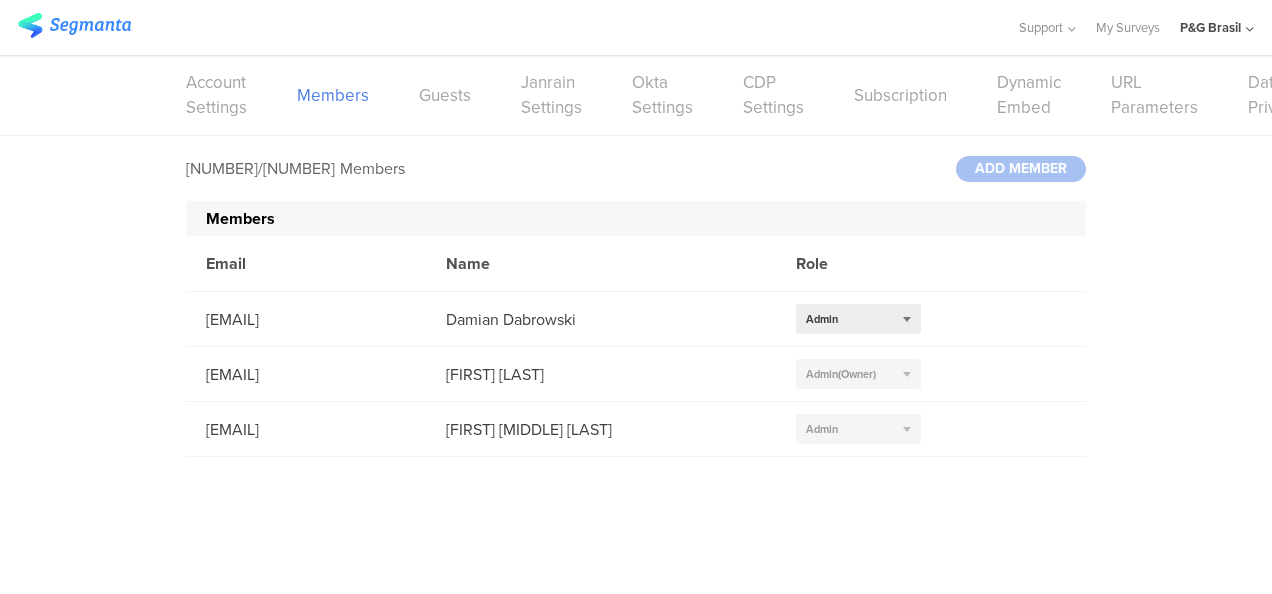 click at bounding box center [74, 25] 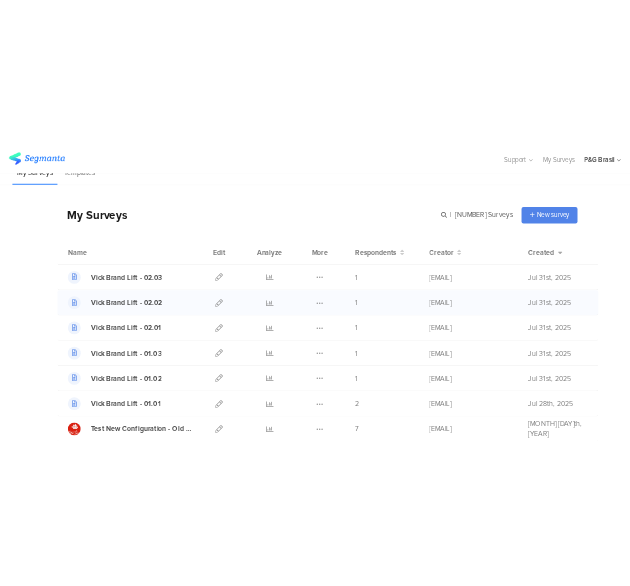 scroll, scrollTop: 28, scrollLeft: 0, axis: vertical 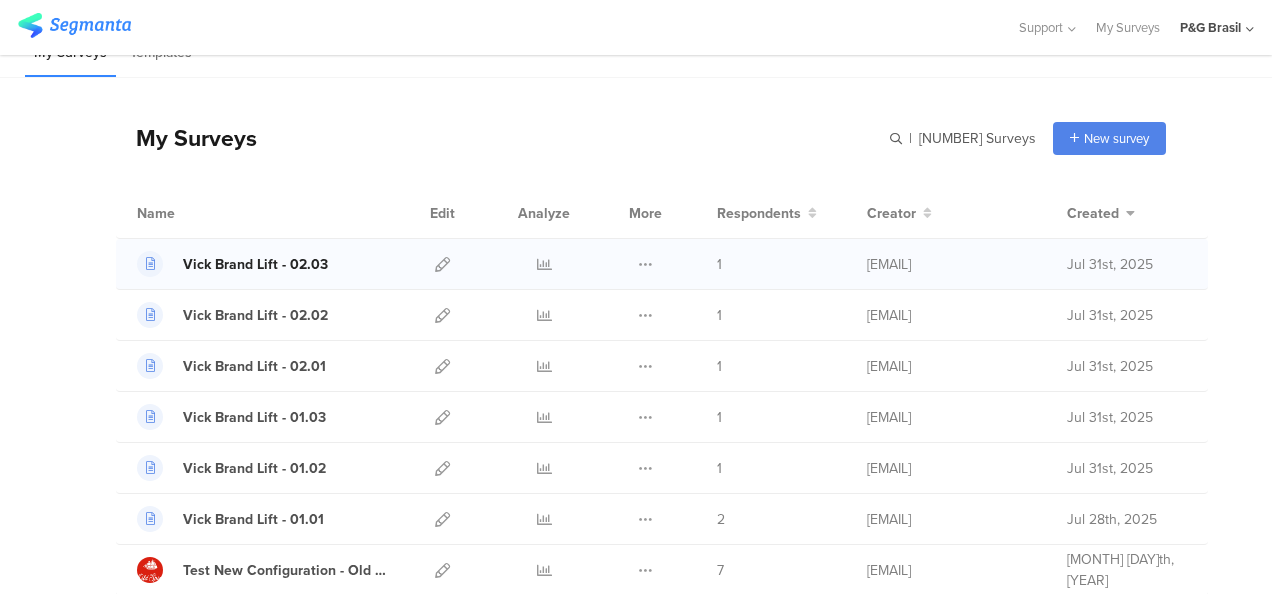 click on "Vick Brand Lift - 02.03" at bounding box center (255, 264) 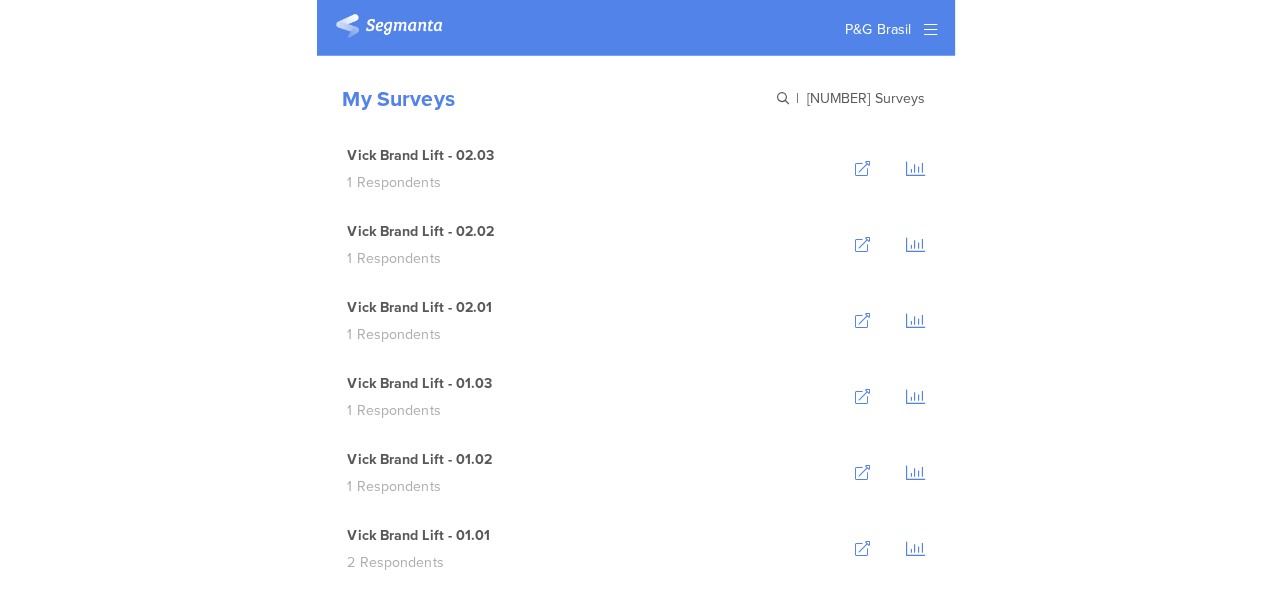 scroll, scrollTop: 0, scrollLeft: 0, axis: both 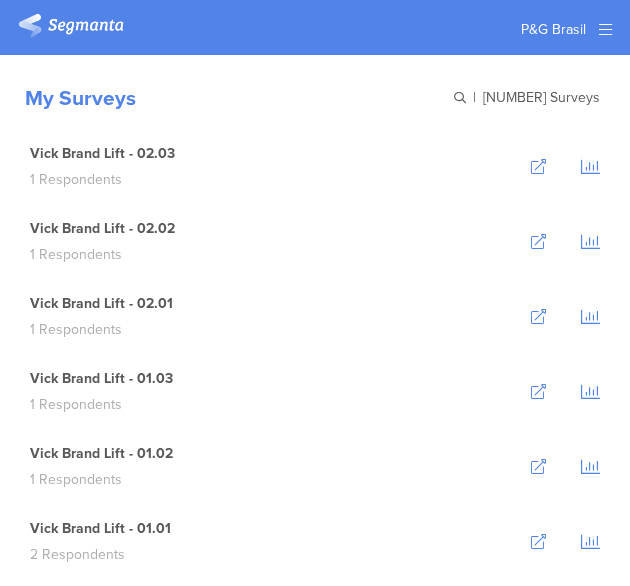 click at bounding box center (460, 98) 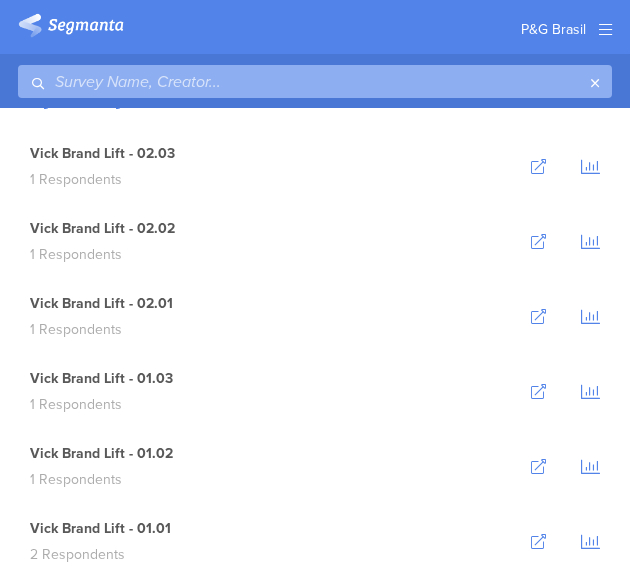 click at bounding box center (300, 81) 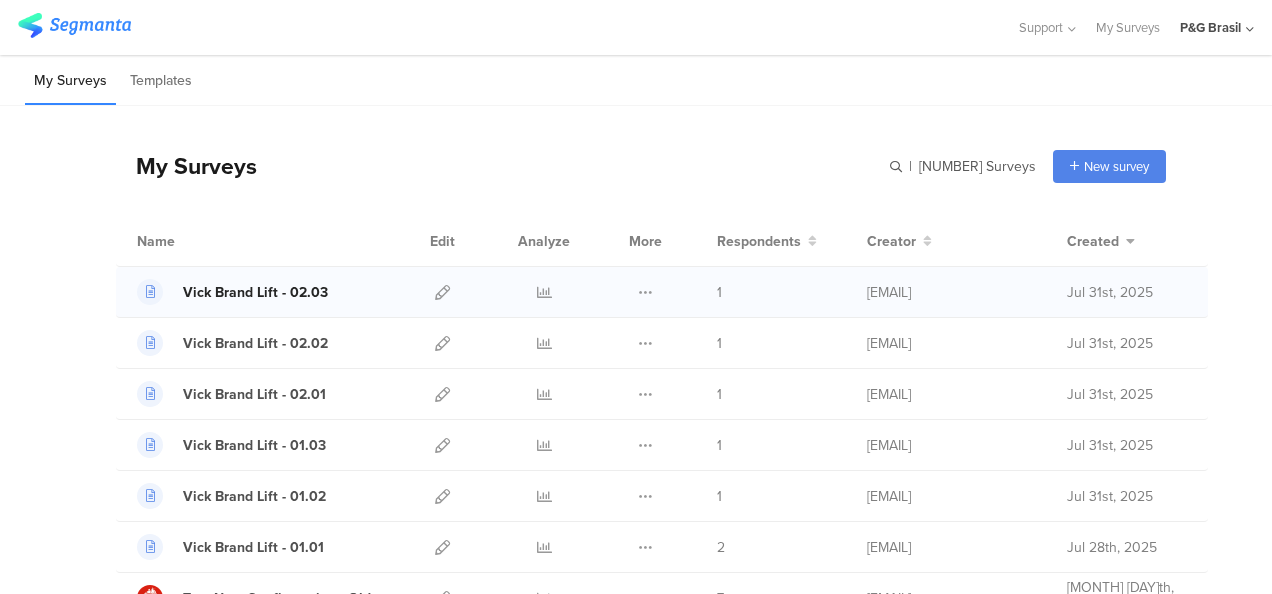 click on "Vick Brand Lift - 02.03" at bounding box center (255, 292) 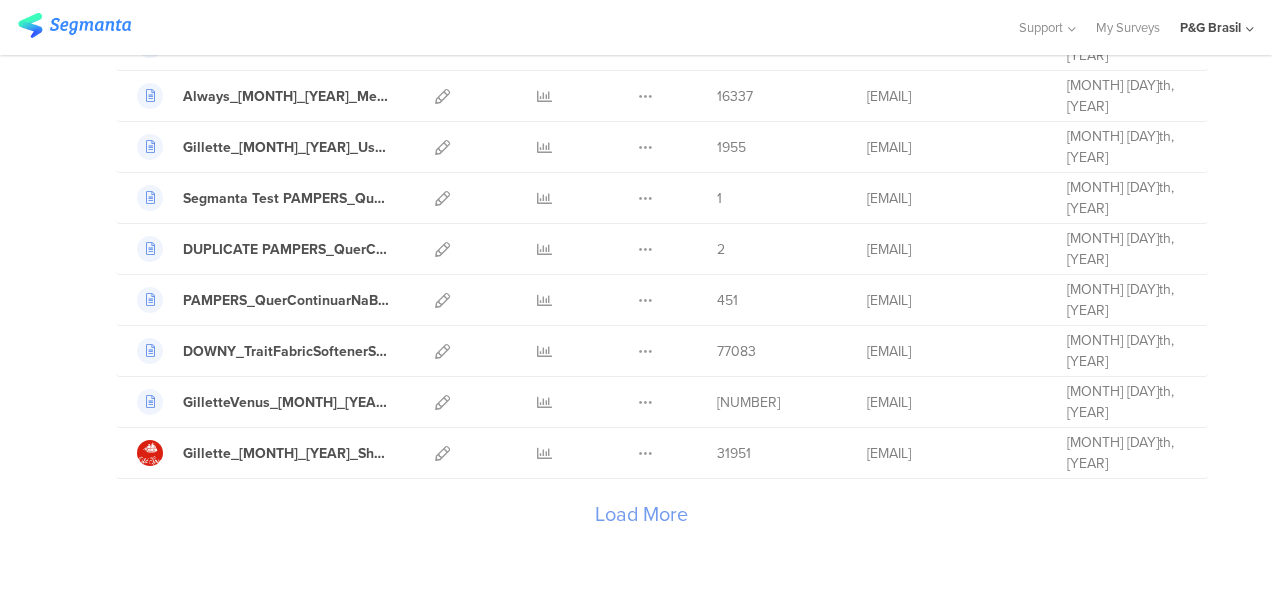 scroll, scrollTop: 2415, scrollLeft: 0, axis: vertical 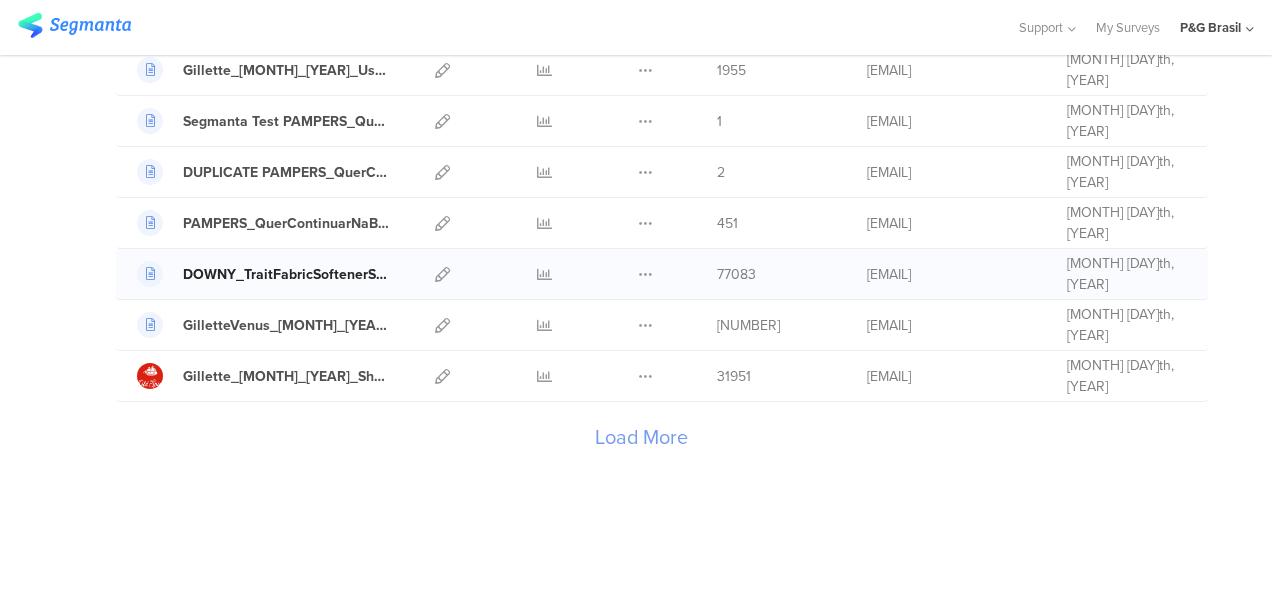click on "DOWNY_TraitFabricSoftenerScentIdValue_AUG_2023" at bounding box center [287, 274] 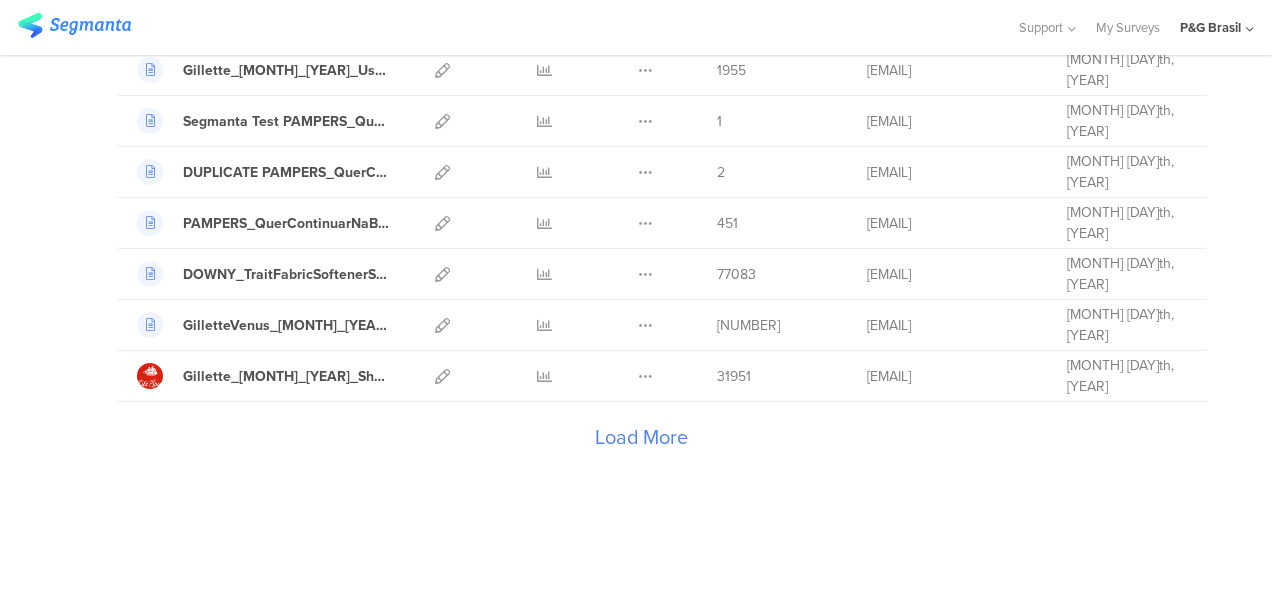 click on "Load More" at bounding box center [641, 442] 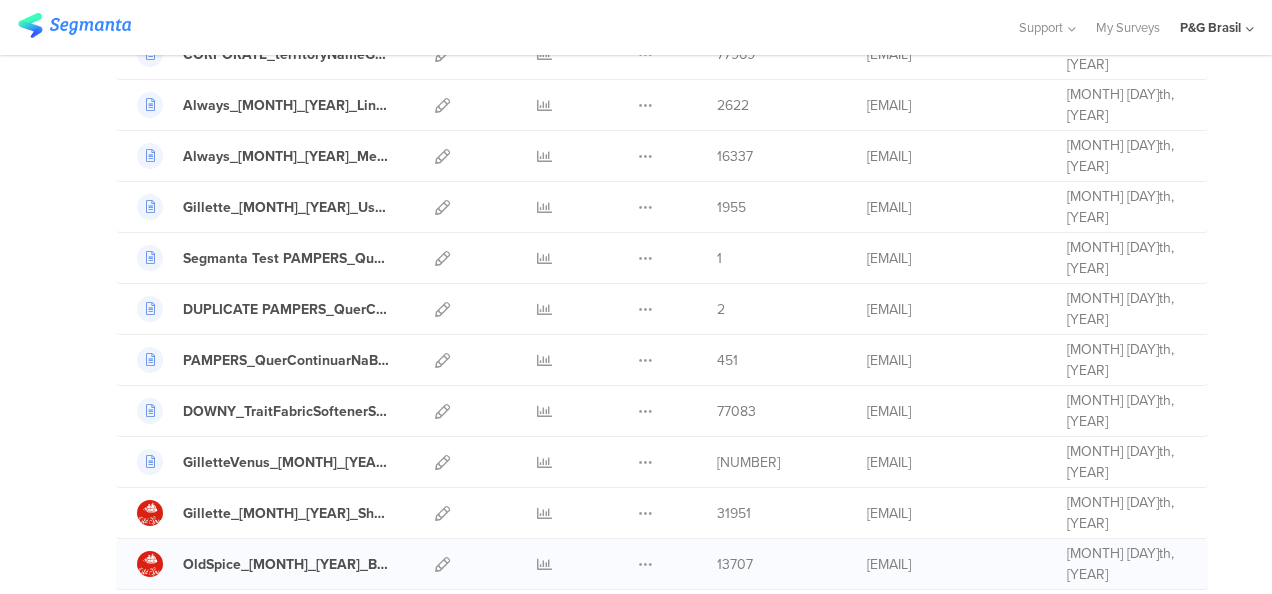 scroll, scrollTop: 2277, scrollLeft: 0, axis: vertical 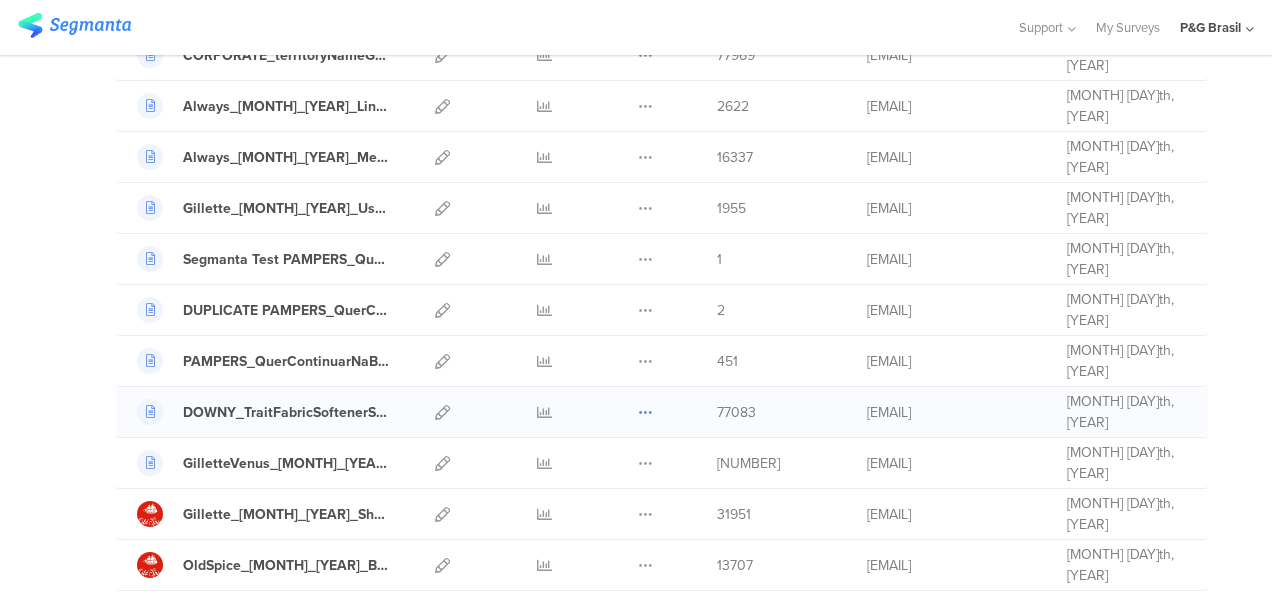 click at bounding box center [645, 412] 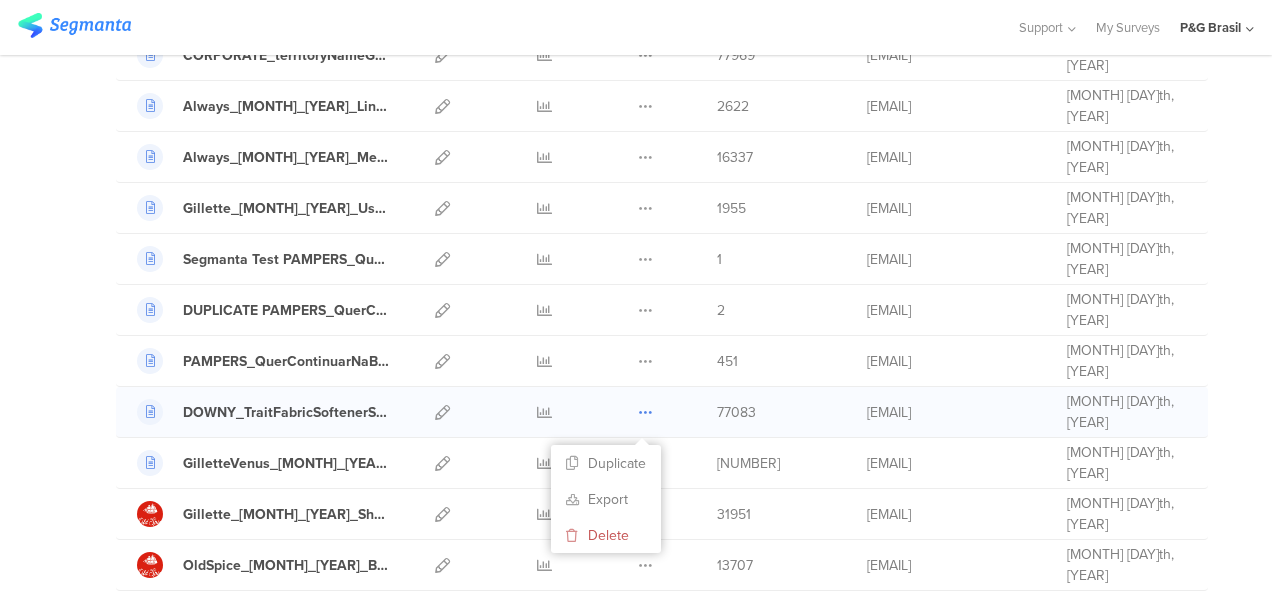 click at bounding box center (645, 412) 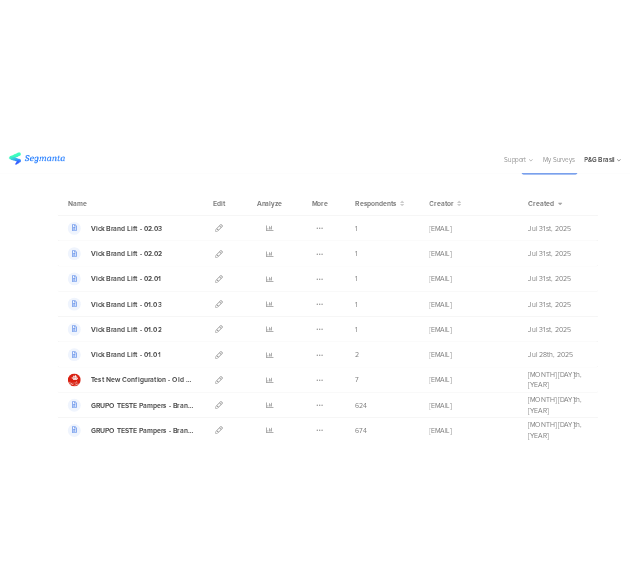 scroll, scrollTop: 0, scrollLeft: 0, axis: both 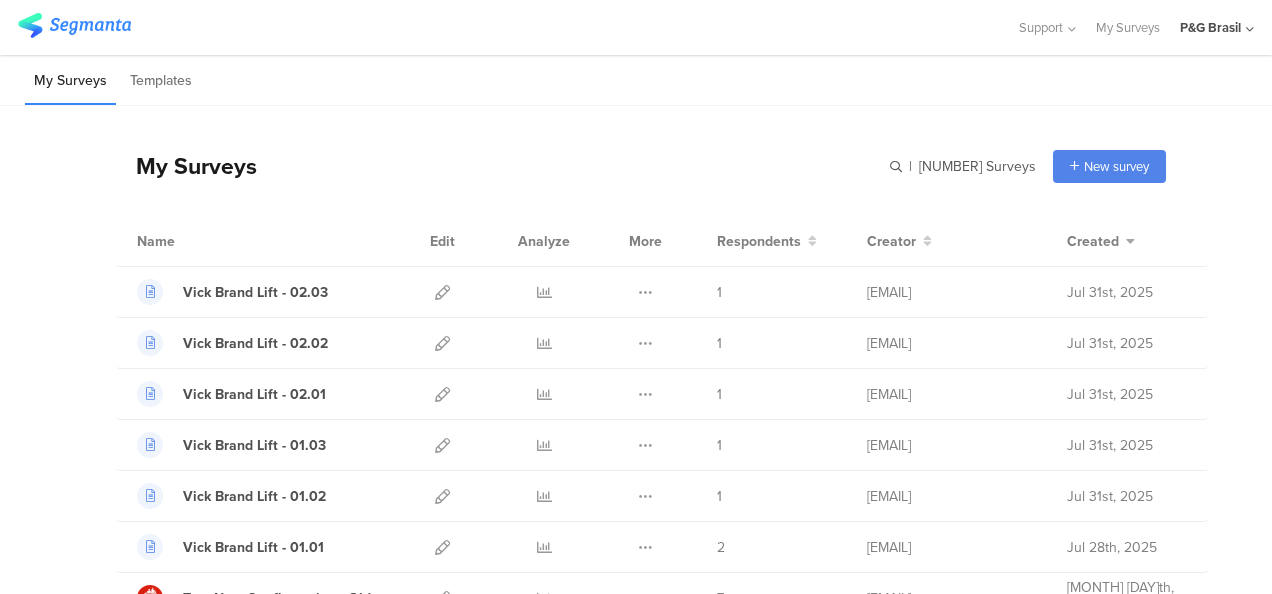 click on "P&G Brasil" 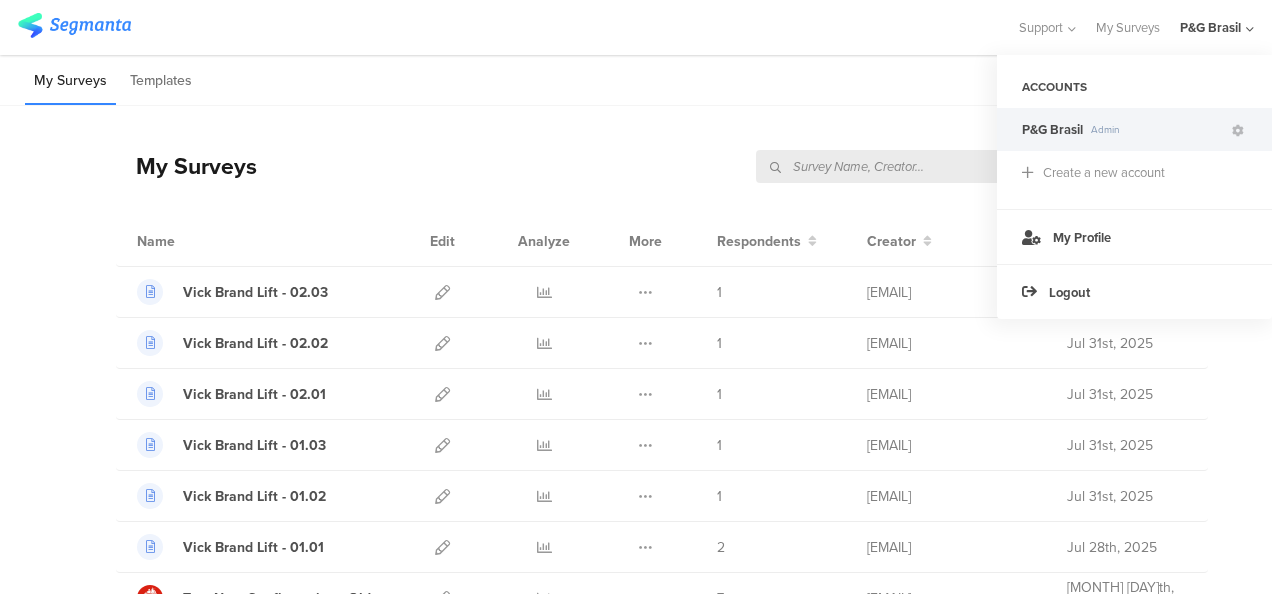 click at bounding box center [896, 166] 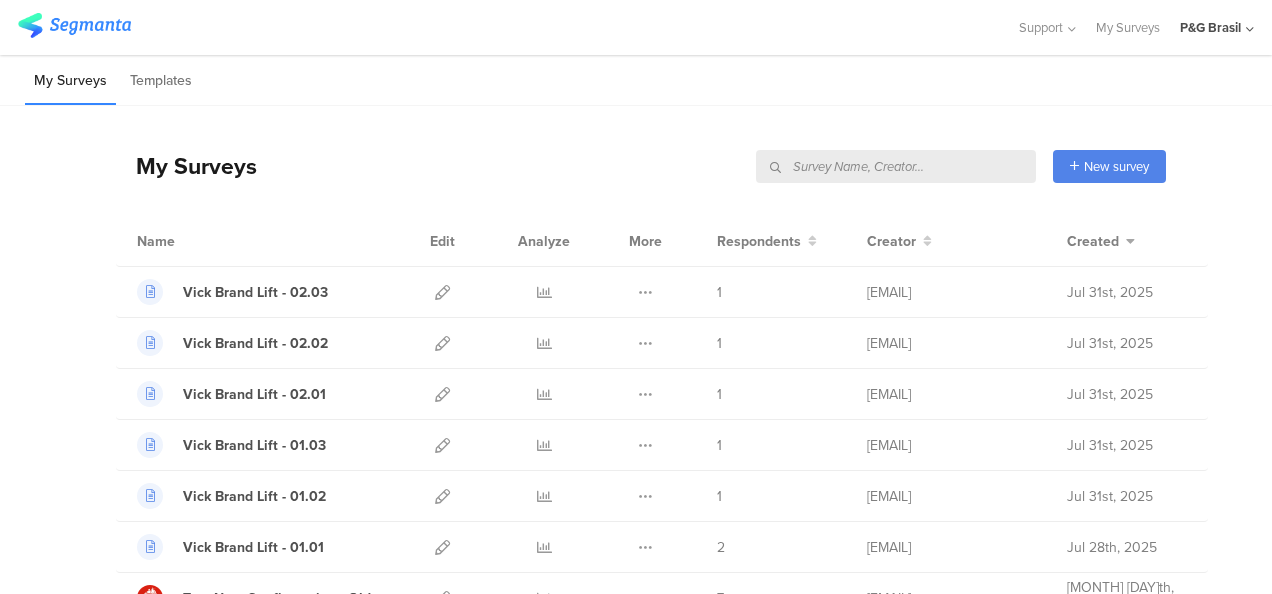 click at bounding box center [896, 166] 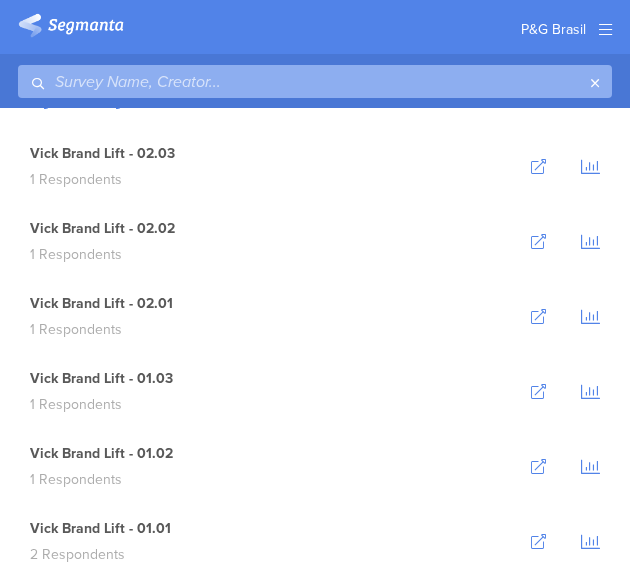 click at bounding box center [300, 81] 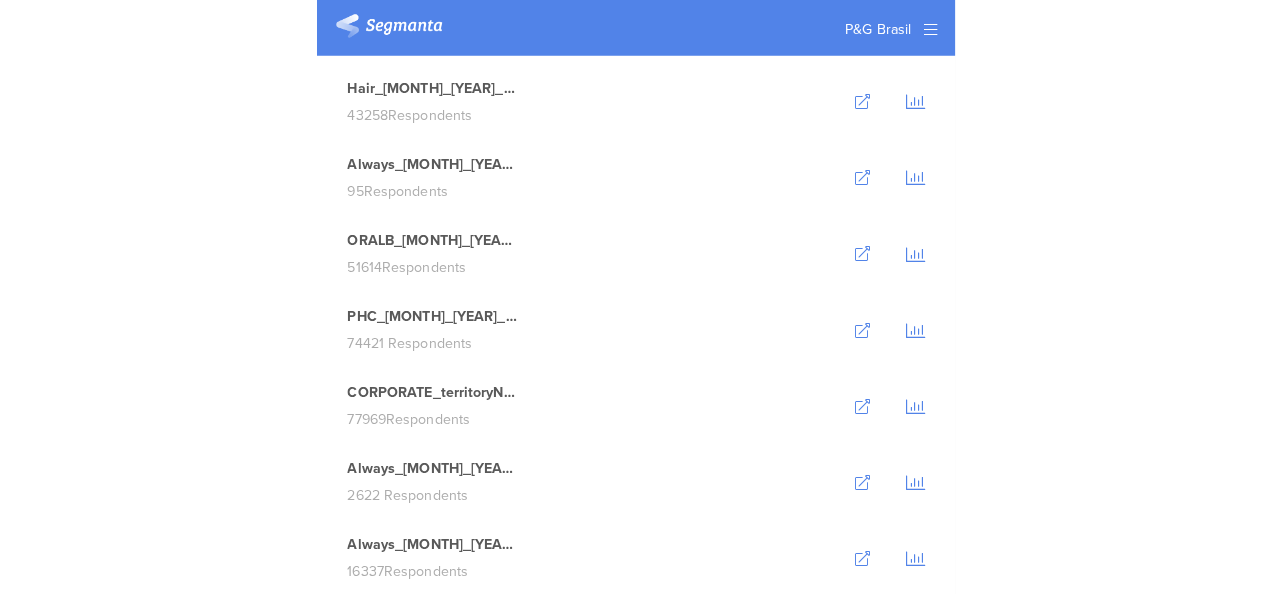 scroll, scrollTop: 3818, scrollLeft: 0, axis: vertical 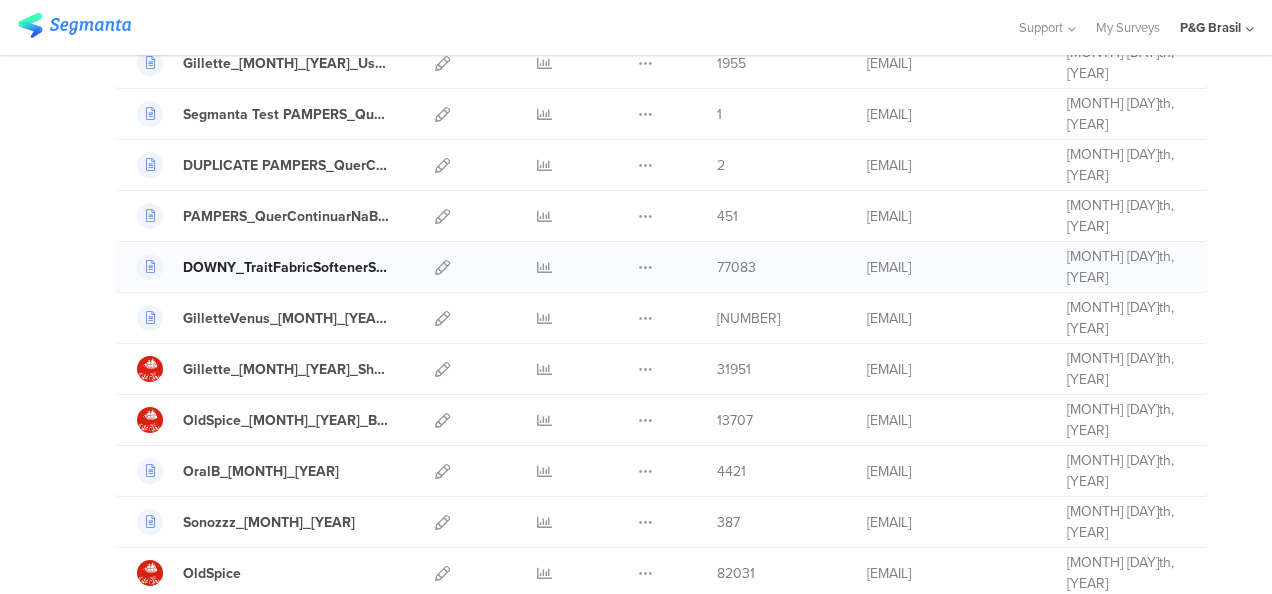 click at bounding box center (150, 267) 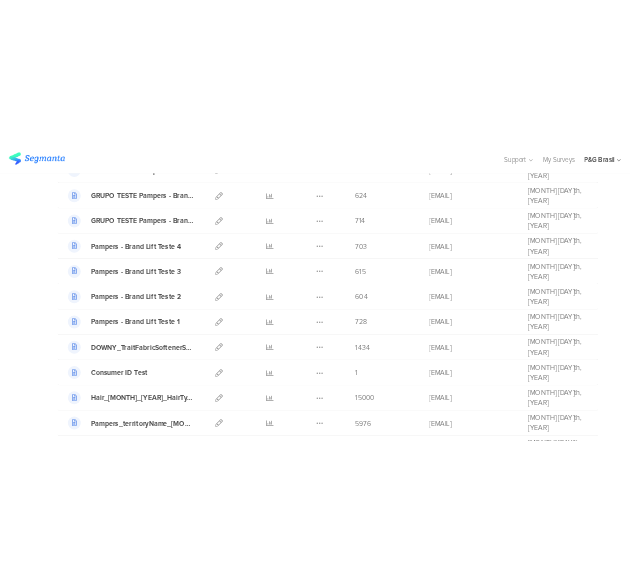 scroll, scrollTop: 0, scrollLeft: 0, axis: both 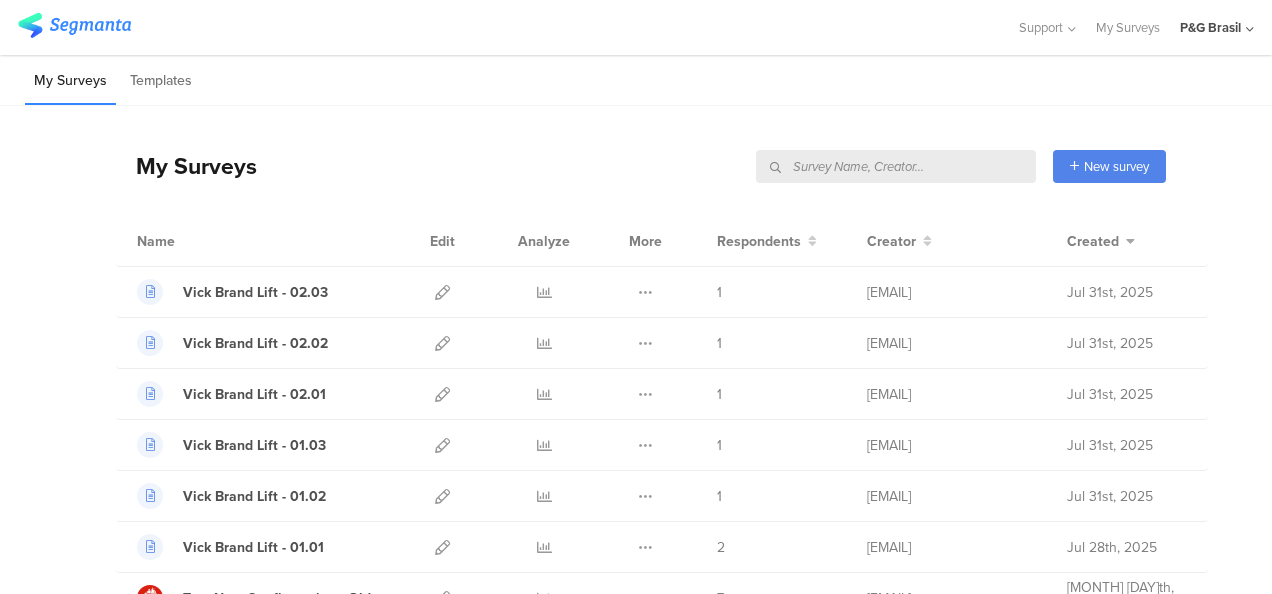 click at bounding box center [896, 166] 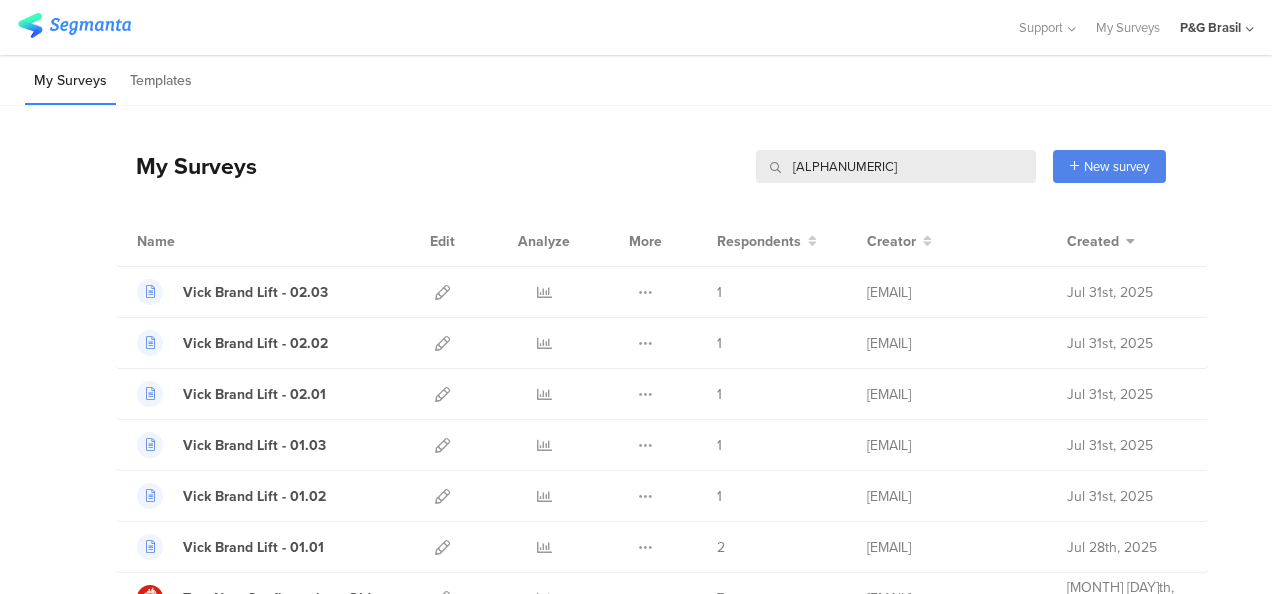 type on "4r7d45" 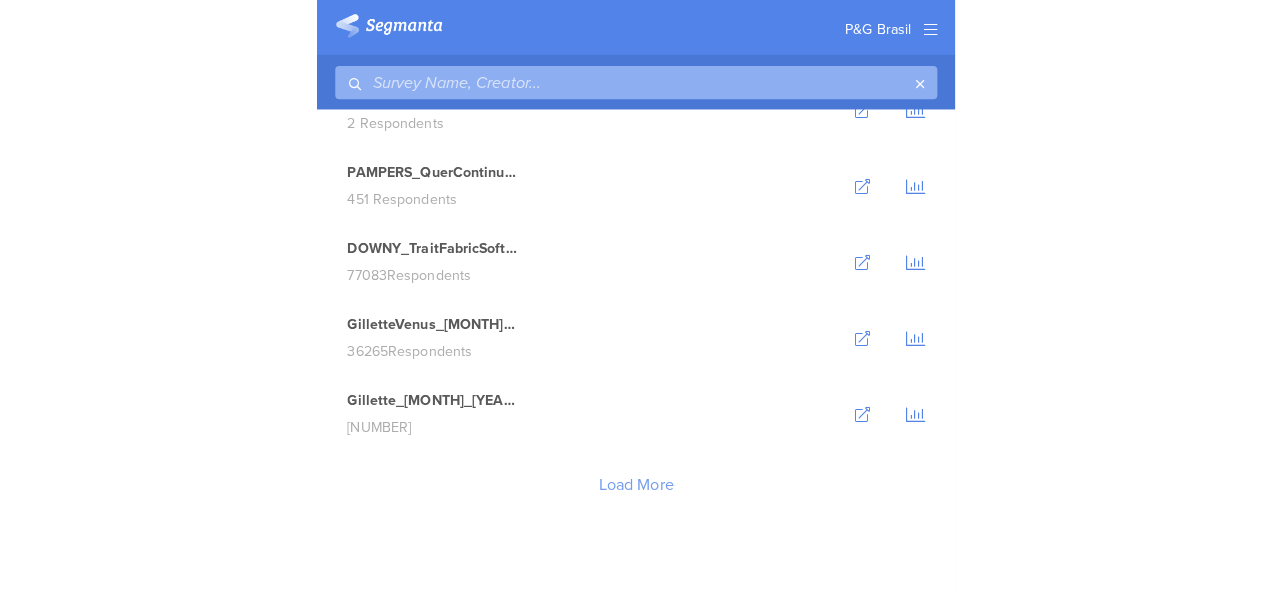 scroll, scrollTop: 3433, scrollLeft: 0, axis: vertical 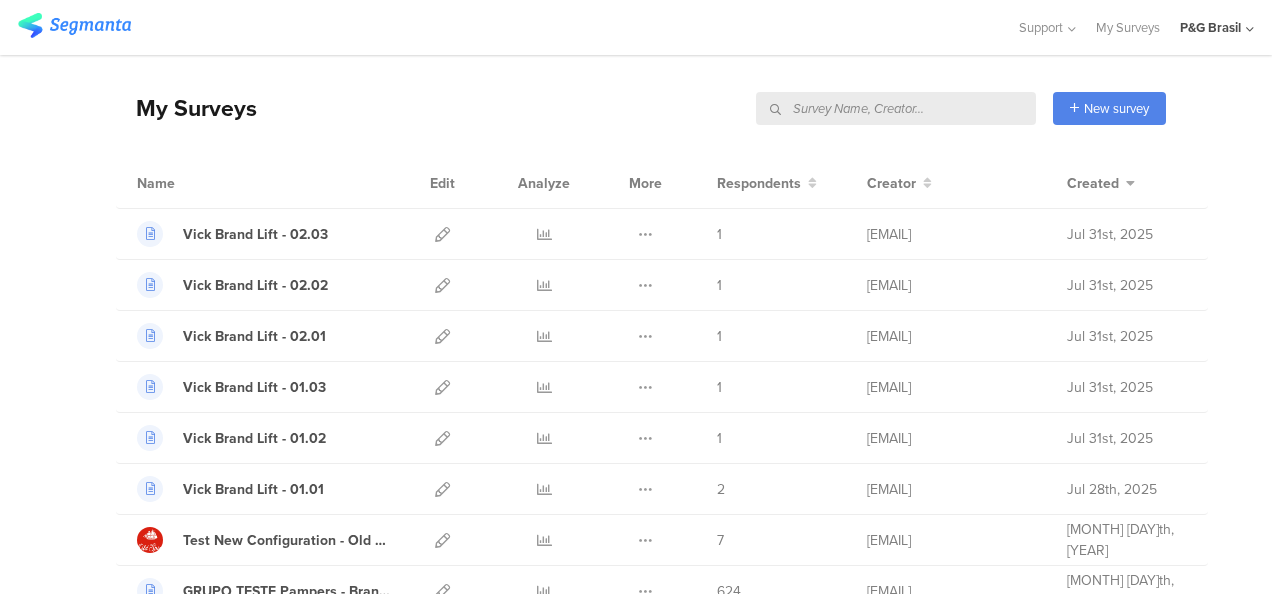 click at bounding box center [896, 108] 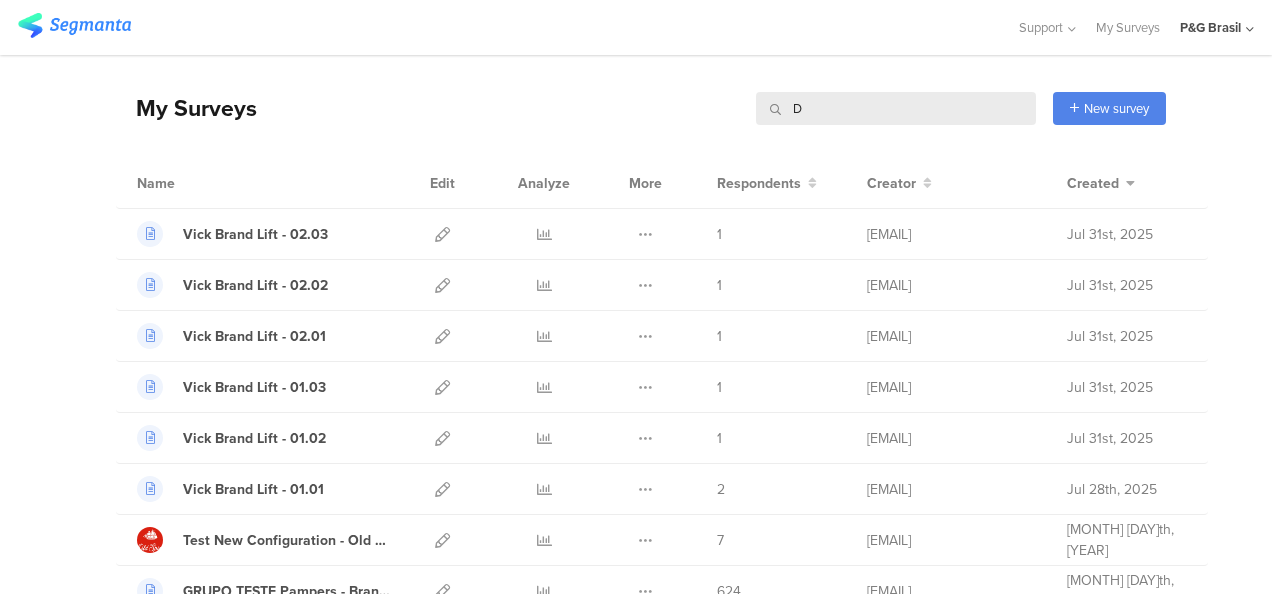 scroll, scrollTop: 0, scrollLeft: 0, axis: both 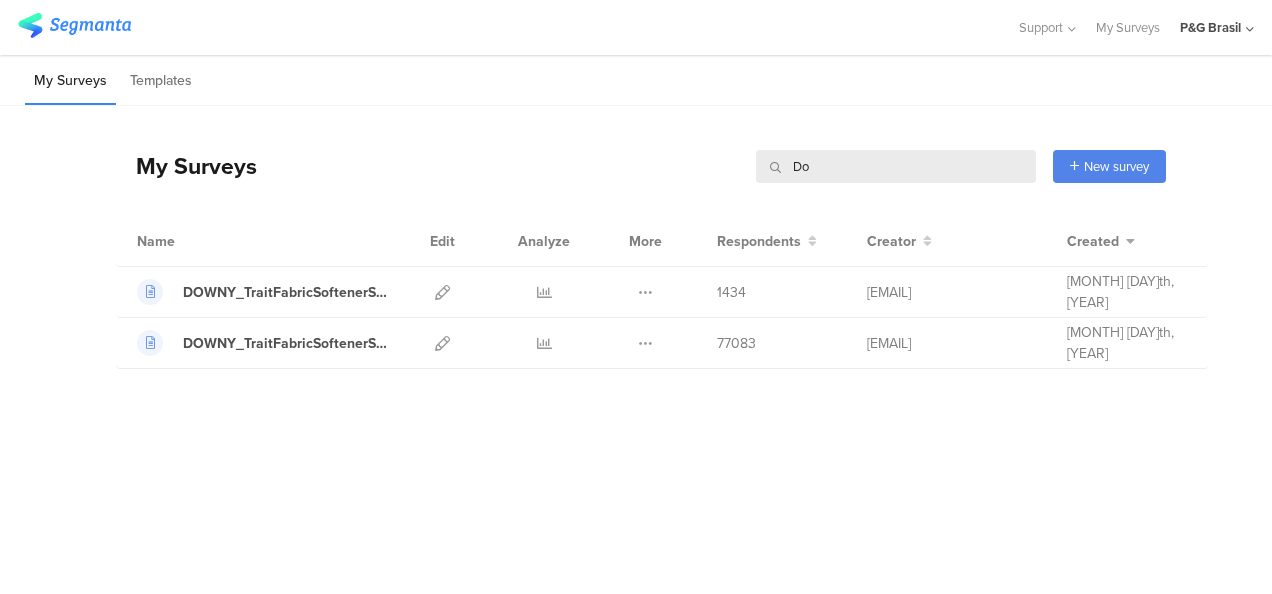 type on "D" 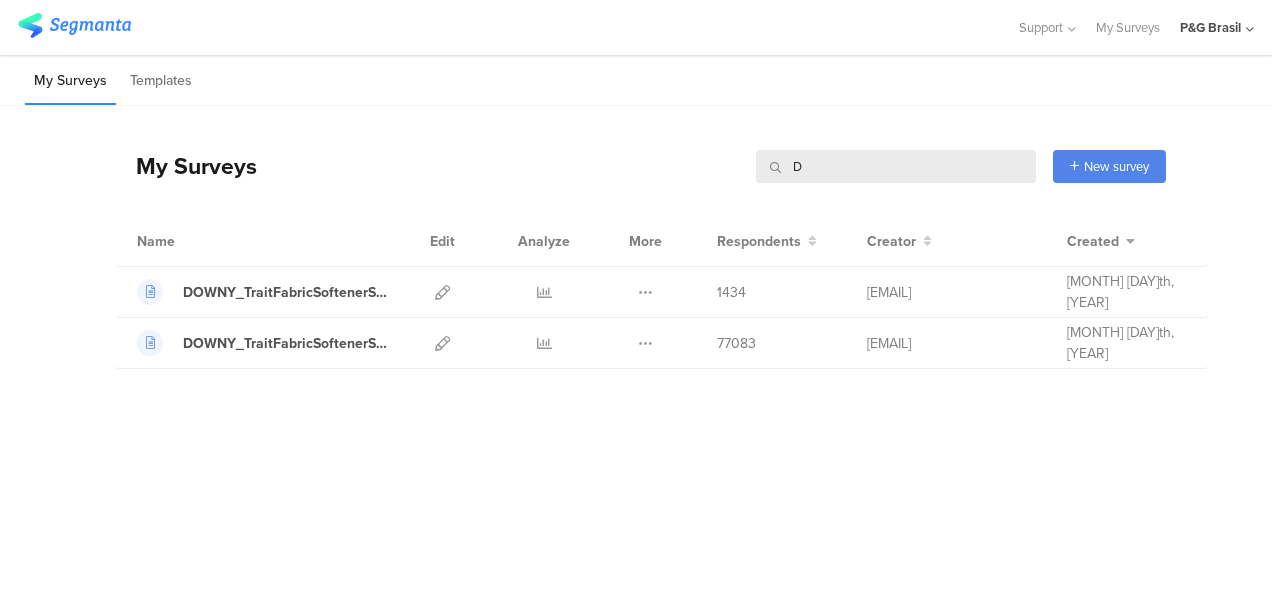 type 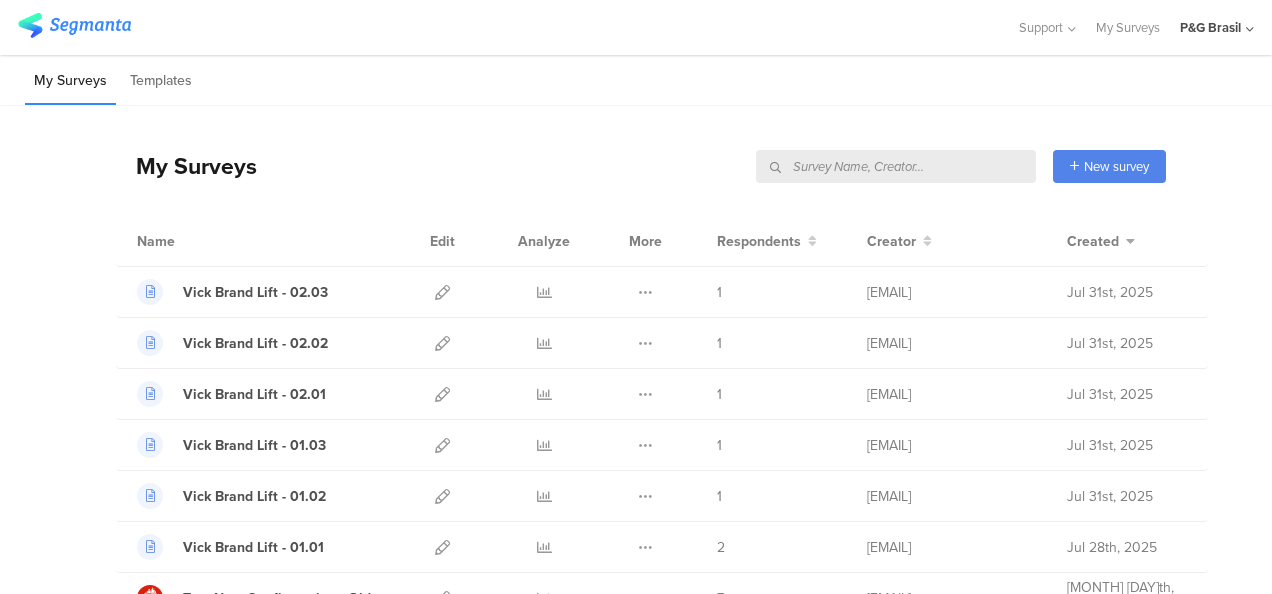 scroll, scrollTop: 726, scrollLeft: 0, axis: vertical 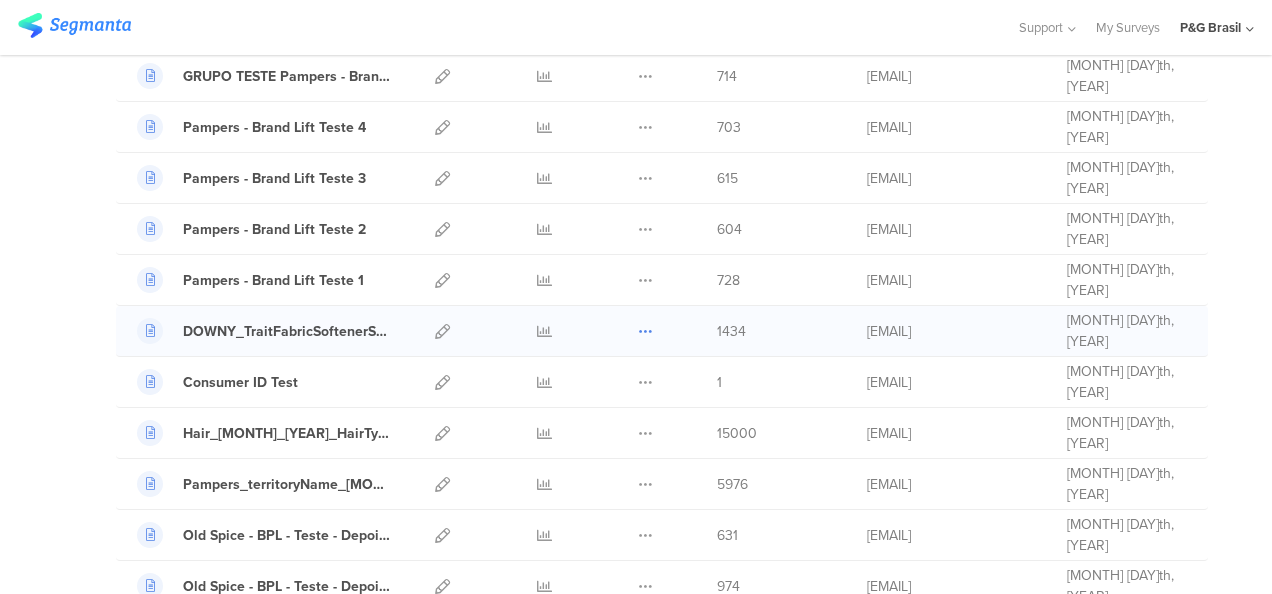 click at bounding box center [645, 331] 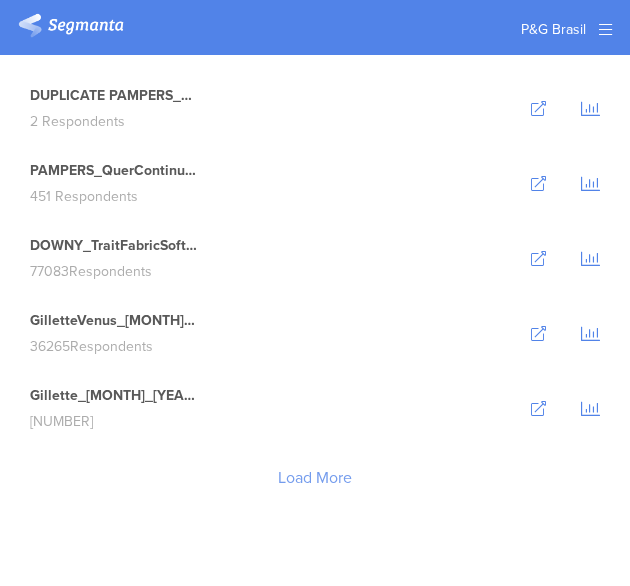 scroll, scrollTop: 0, scrollLeft: 0, axis: both 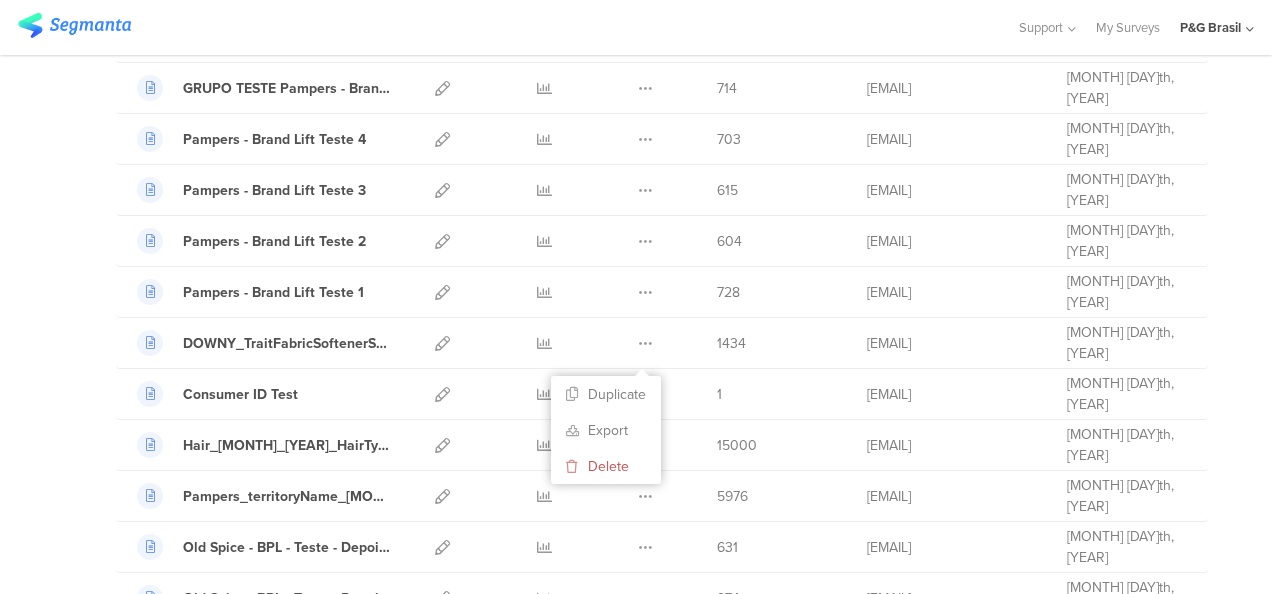 drag, startPoint x: 334, startPoint y: 341, endPoint x: 97, endPoint y: 368, distance: 238.53302 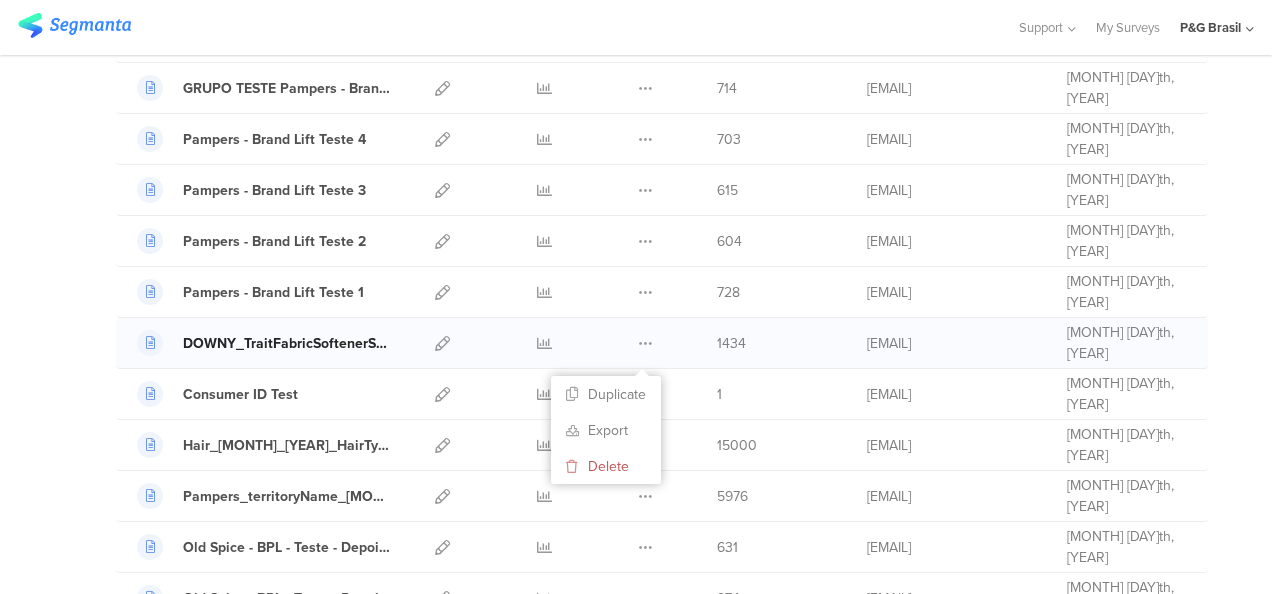 click on "DOWNY_TraitFabricSoftenerScentIdValue_DEZ_2024" at bounding box center [287, 343] 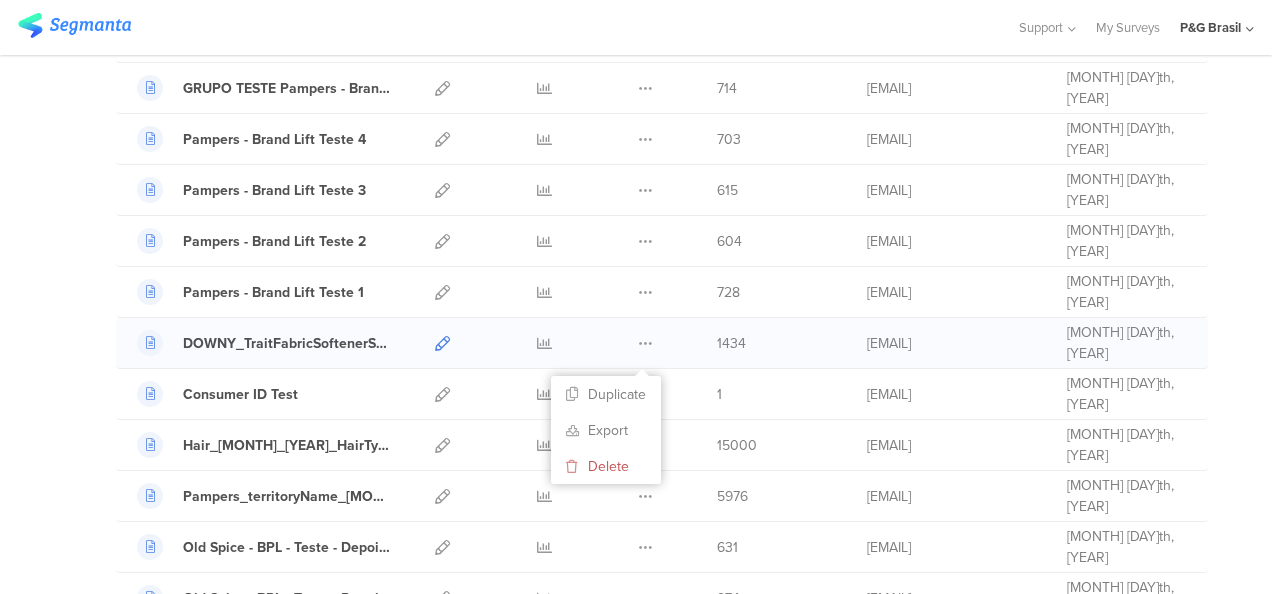 click at bounding box center [442, 343] 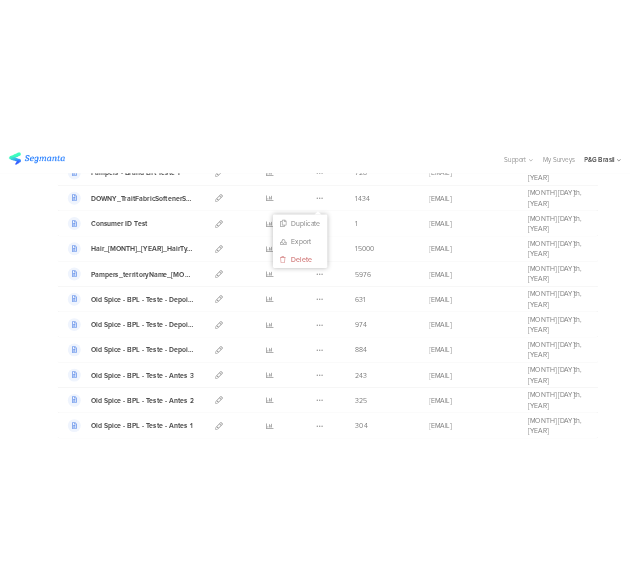 scroll, scrollTop: 950, scrollLeft: 0, axis: vertical 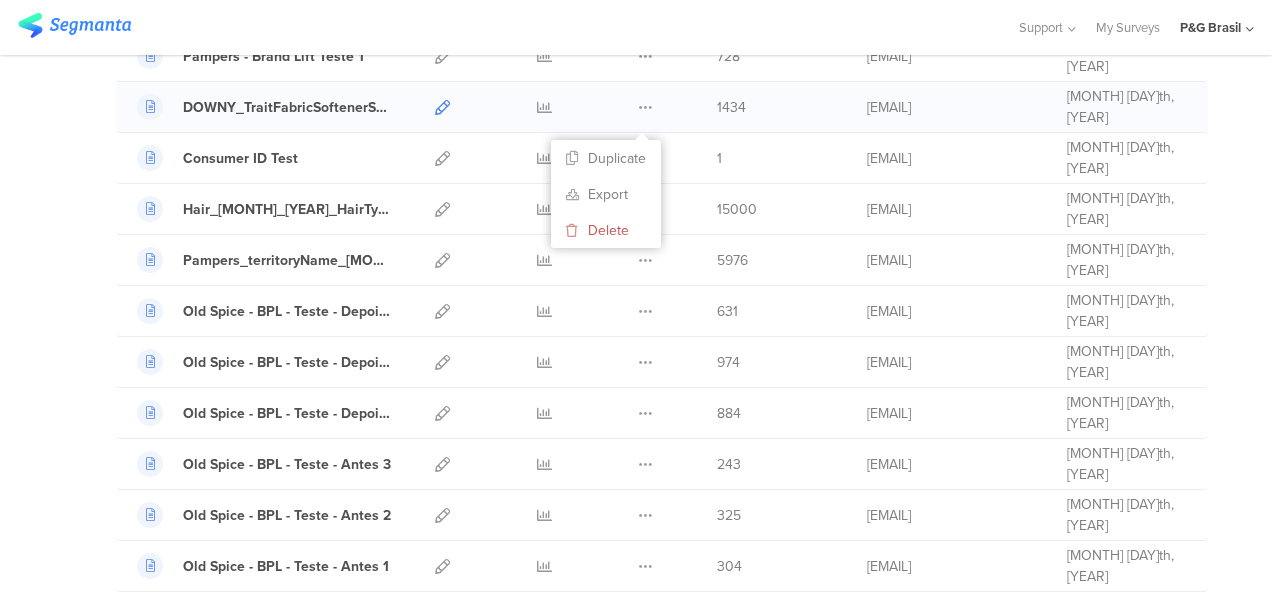 click at bounding box center (442, 107) 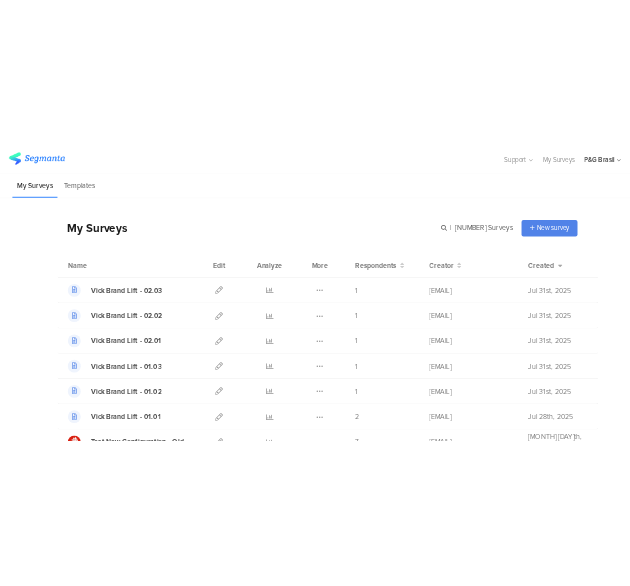 scroll, scrollTop: 726, scrollLeft: 0, axis: vertical 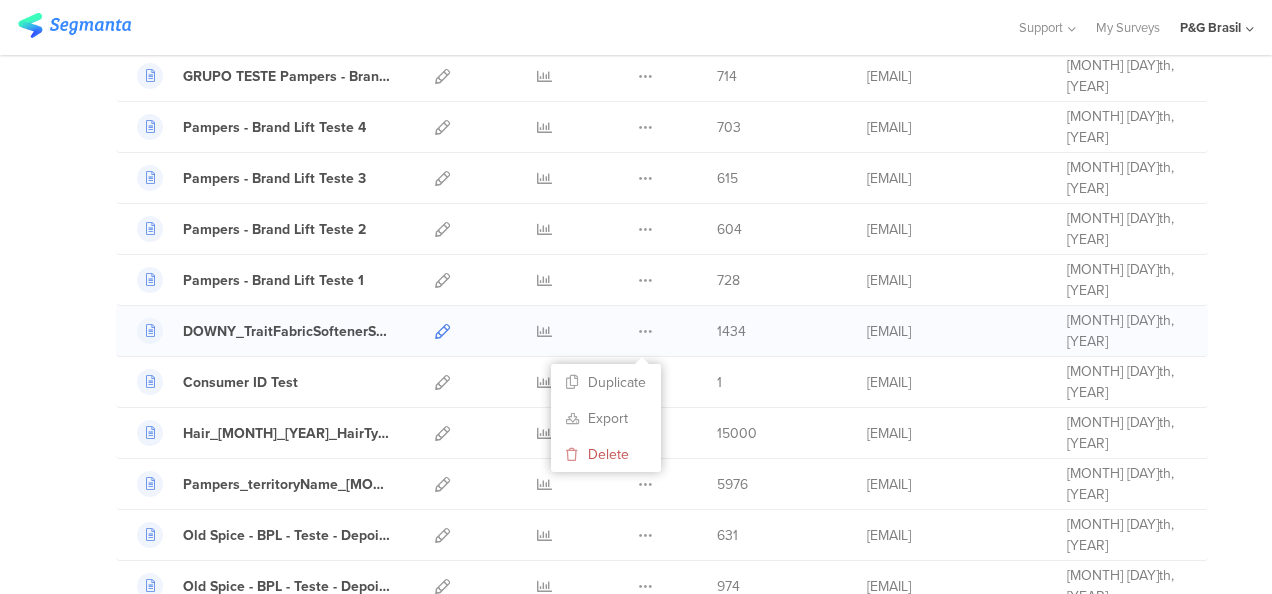 click at bounding box center [442, 331] 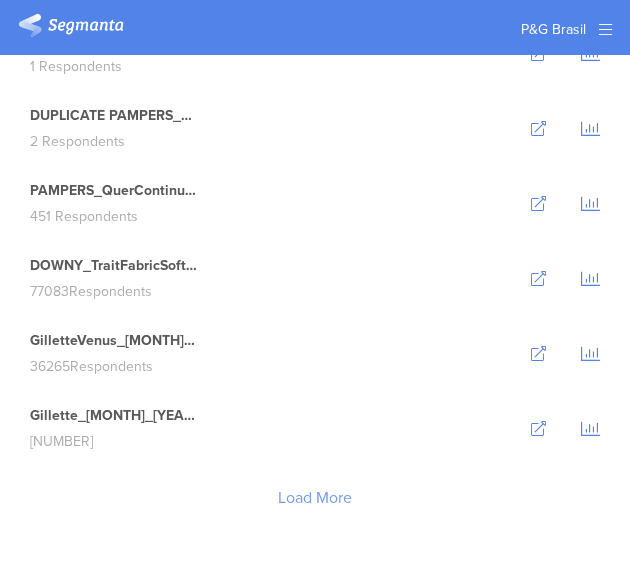 scroll, scrollTop: 0, scrollLeft: 0, axis: both 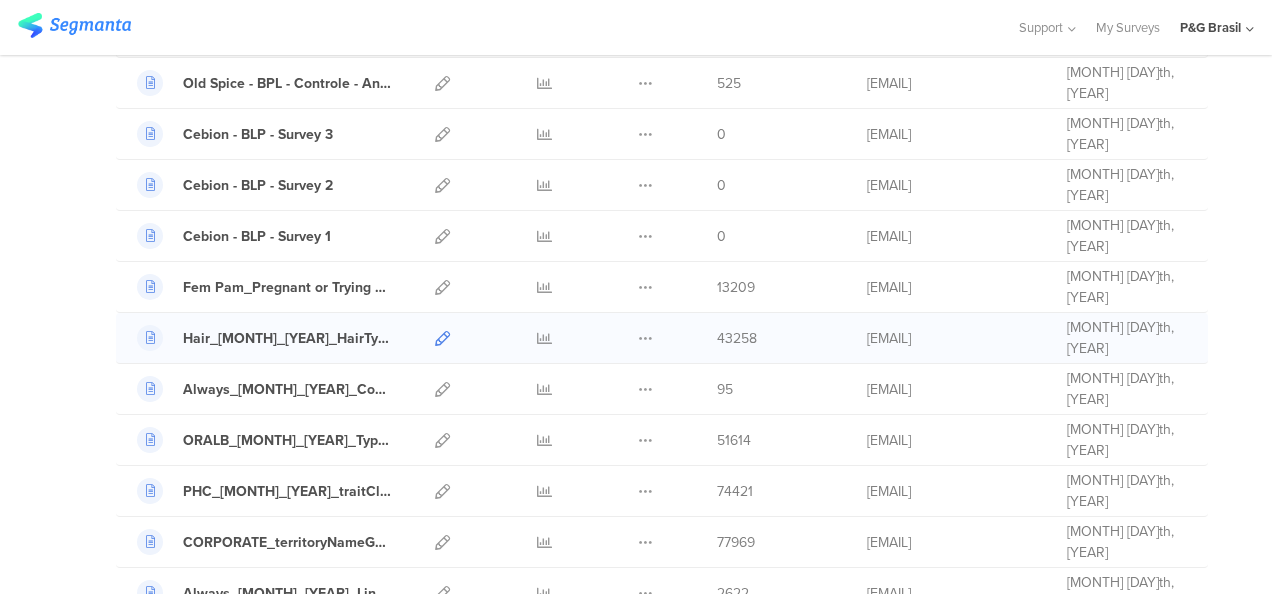 click at bounding box center [442, 338] 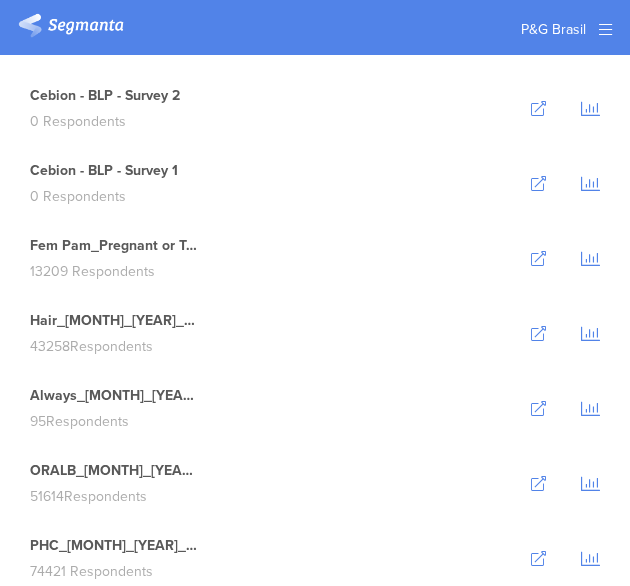 scroll, scrollTop: 0, scrollLeft: 0, axis: both 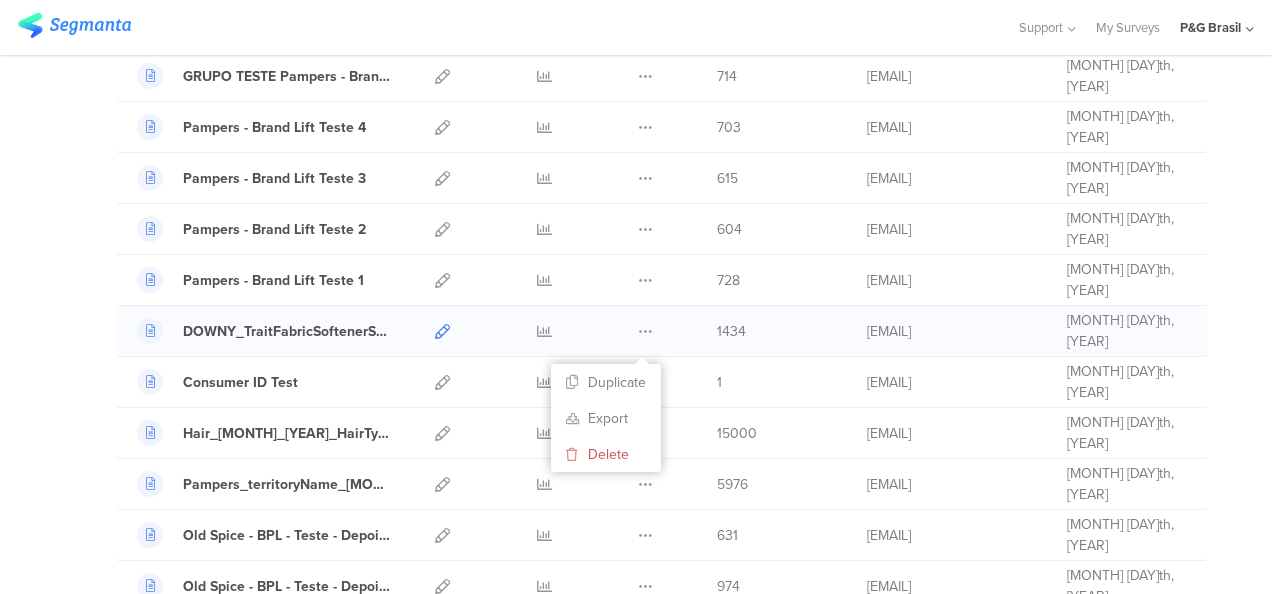 click at bounding box center [442, 331] 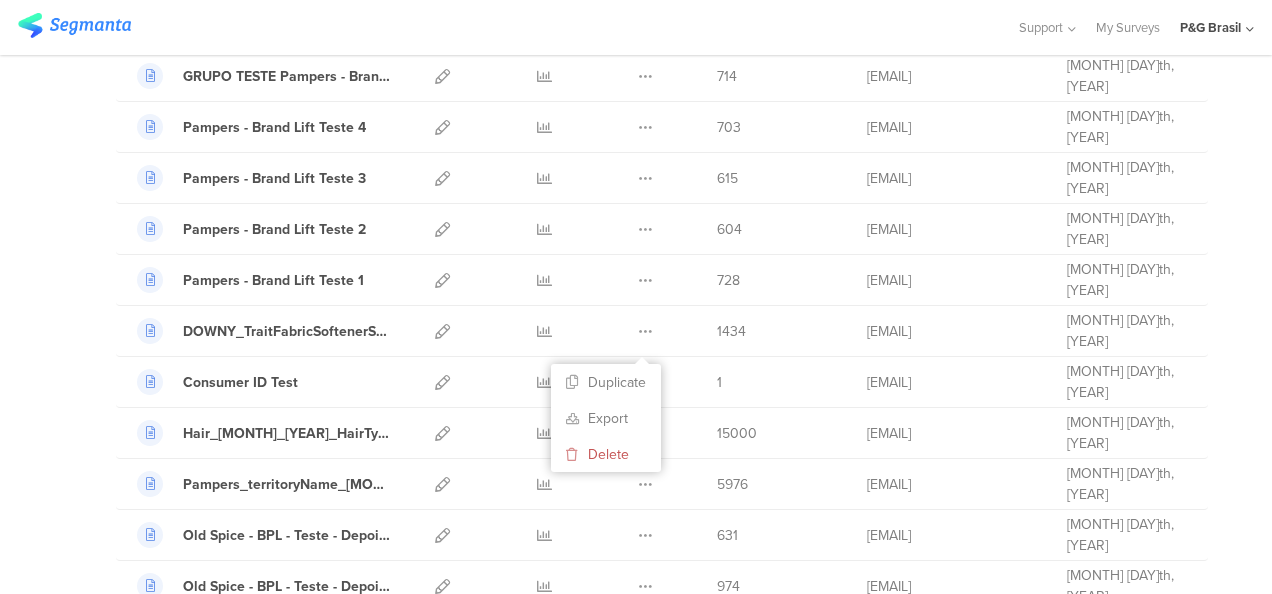 scroll, scrollTop: 0, scrollLeft: 0, axis: both 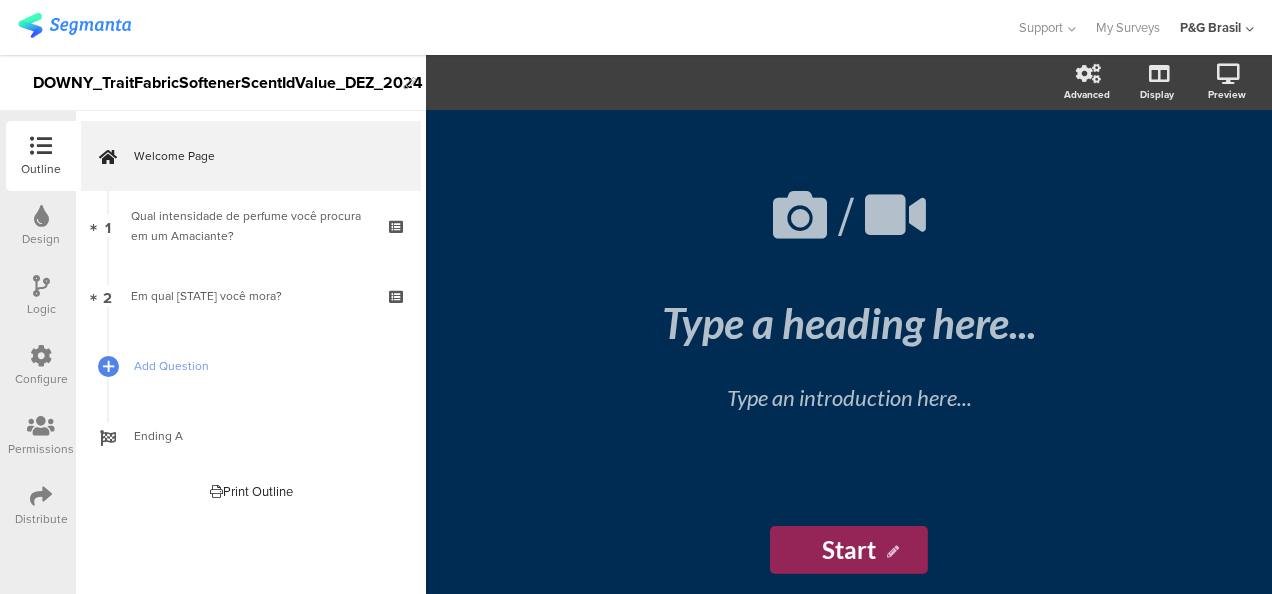 click on "DOWNY_TraitFabricSoftenerScentIdValue_[MONTH]_[YEAR]" at bounding box center (213, 83) 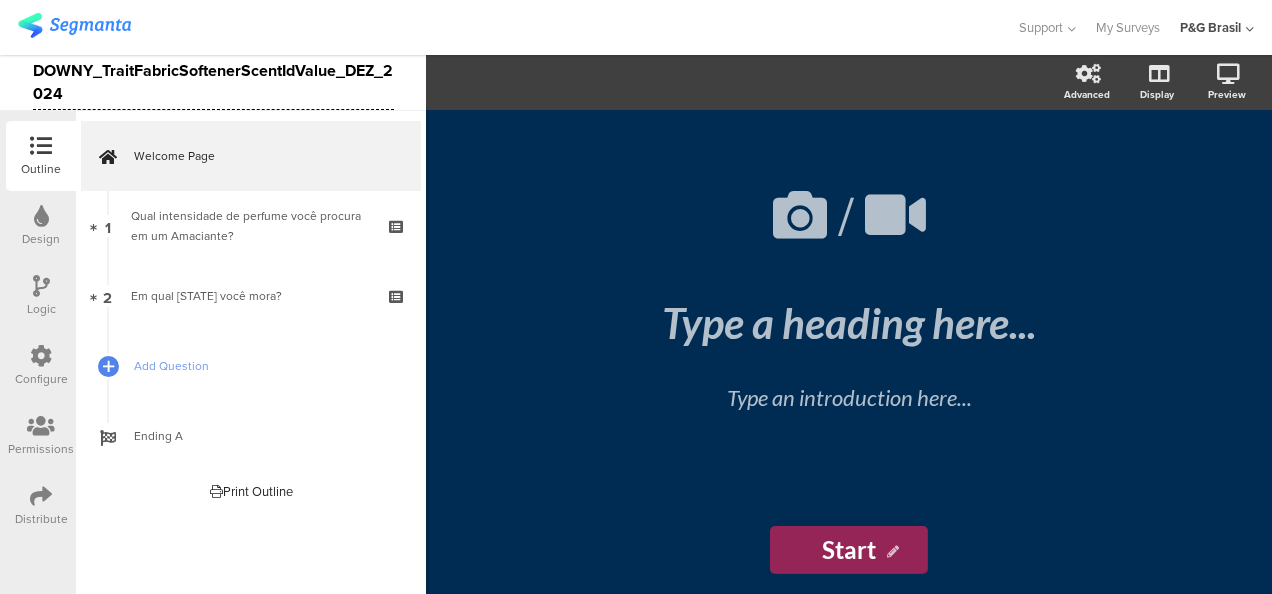 click on "DOWNY_TraitFabricSoftenerScentIdValue_[MONTH]_[YEAR]" at bounding box center [213, 82] 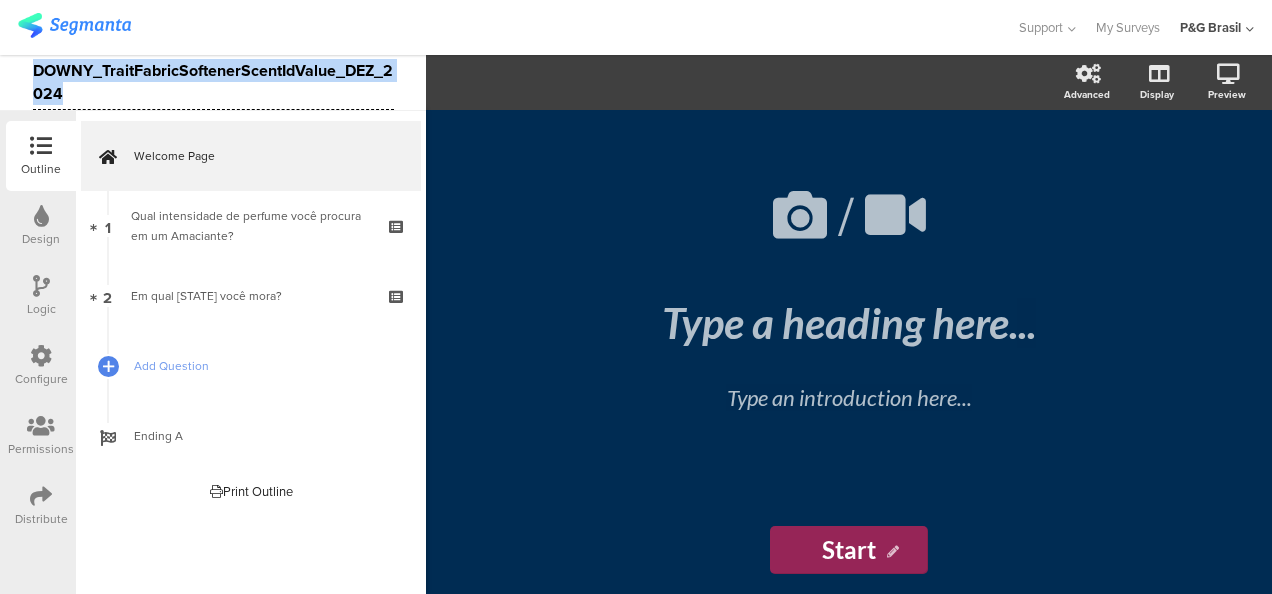 click on "DOWNY_TraitFabricSoftenerScentIdValue_DEZ_2024" at bounding box center [213, 82] 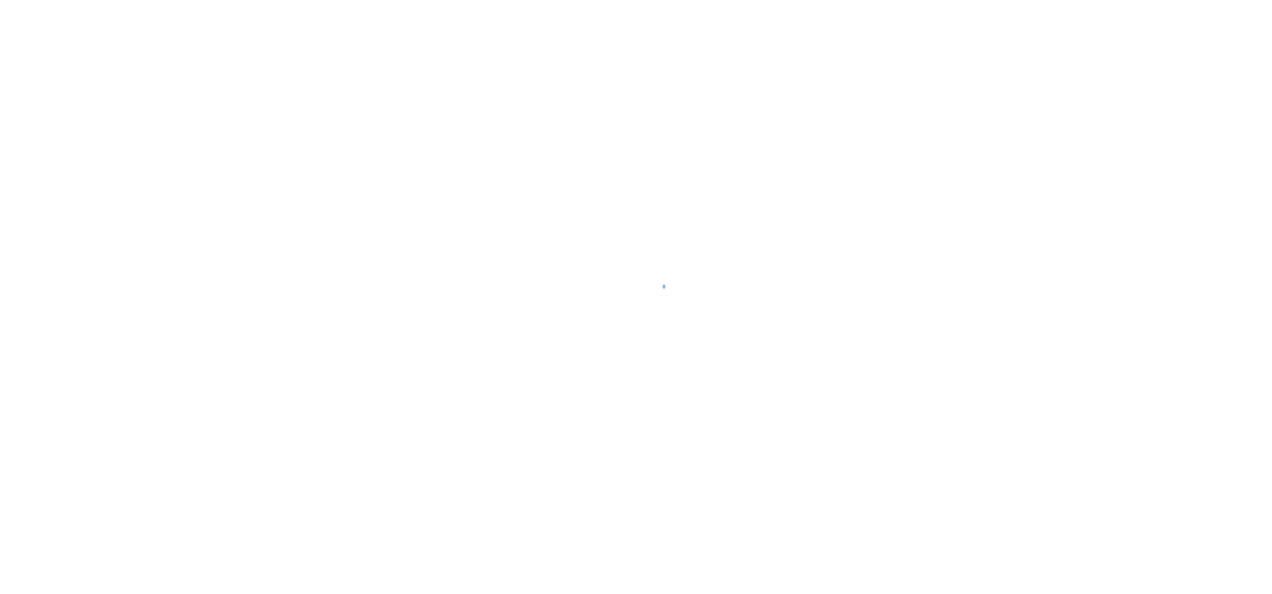 scroll, scrollTop: 0, scrollLeft: 0, axis: both 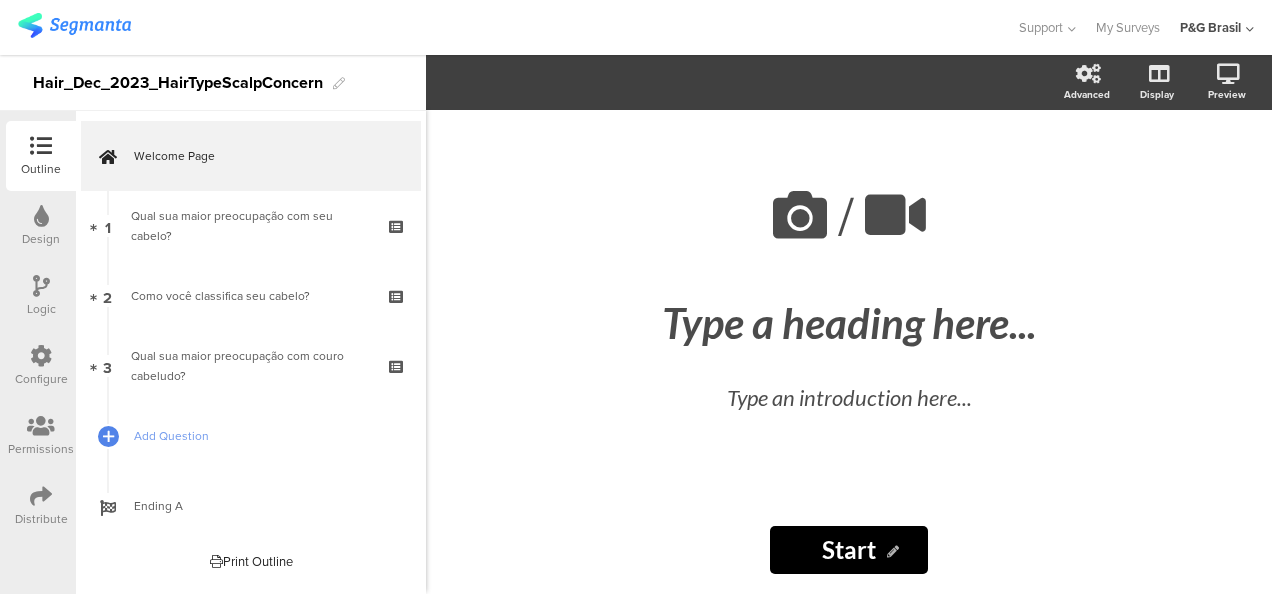 click on "Hair_Dec_2023_HairTypeScalpConcern" at bounding box center [178, 83] 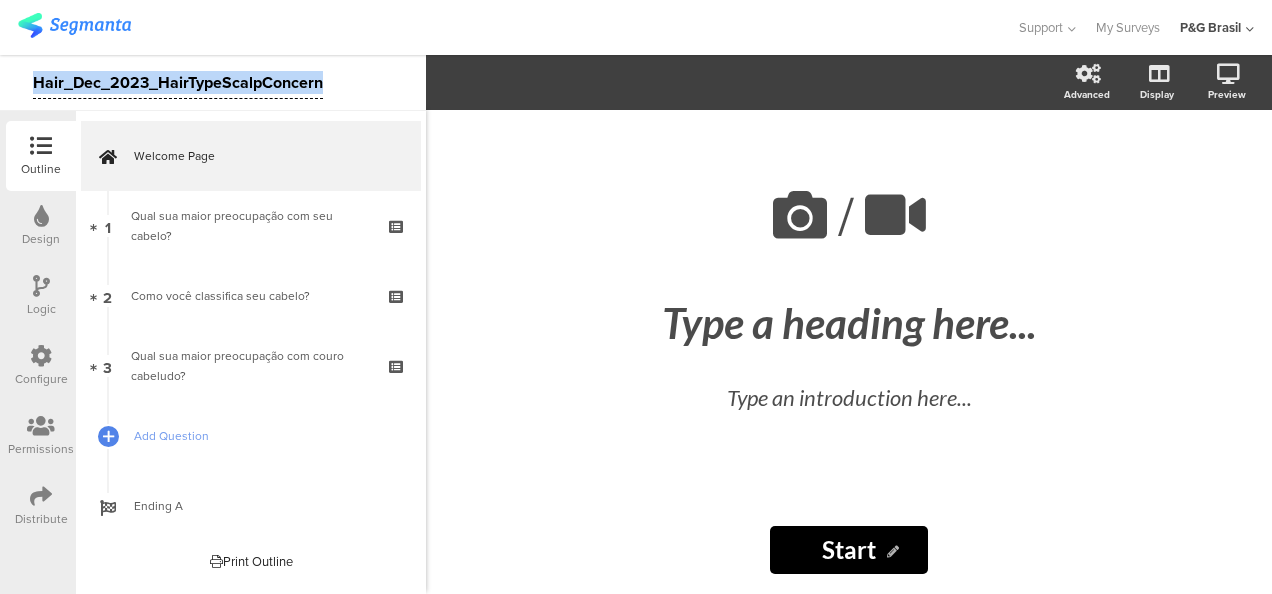 click on "Hair_Dec_2023_HairTypeScalpConcern" at bounding box center (178, 83) 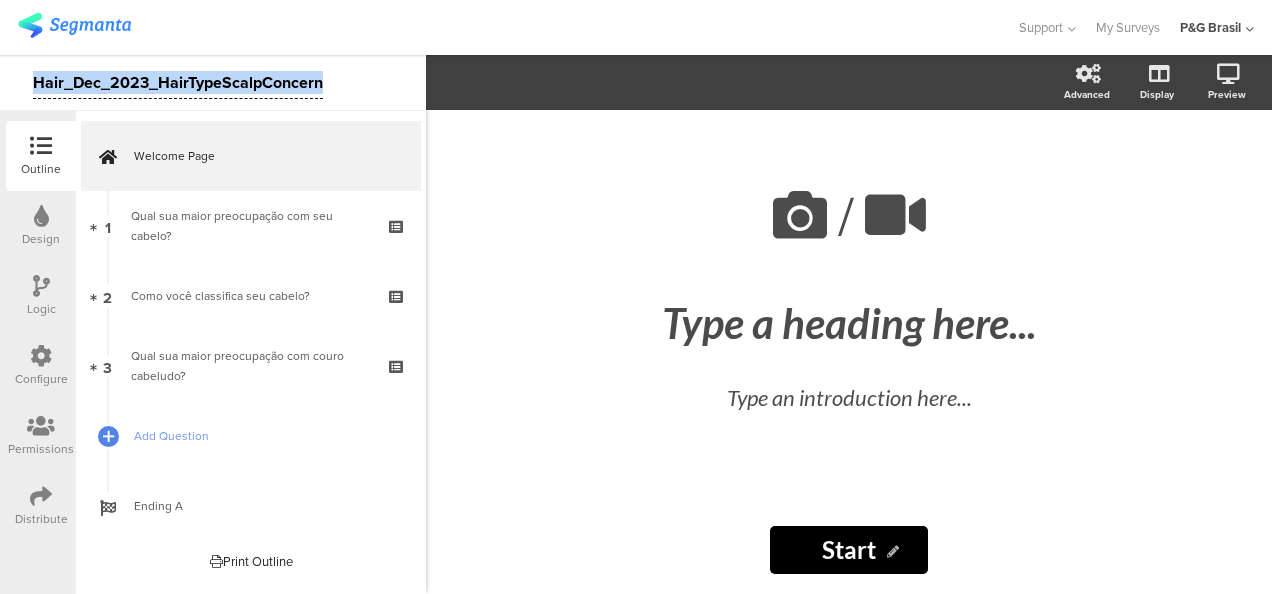 copy on "Hair_Dec_2023_HairTypeScalpConcern" 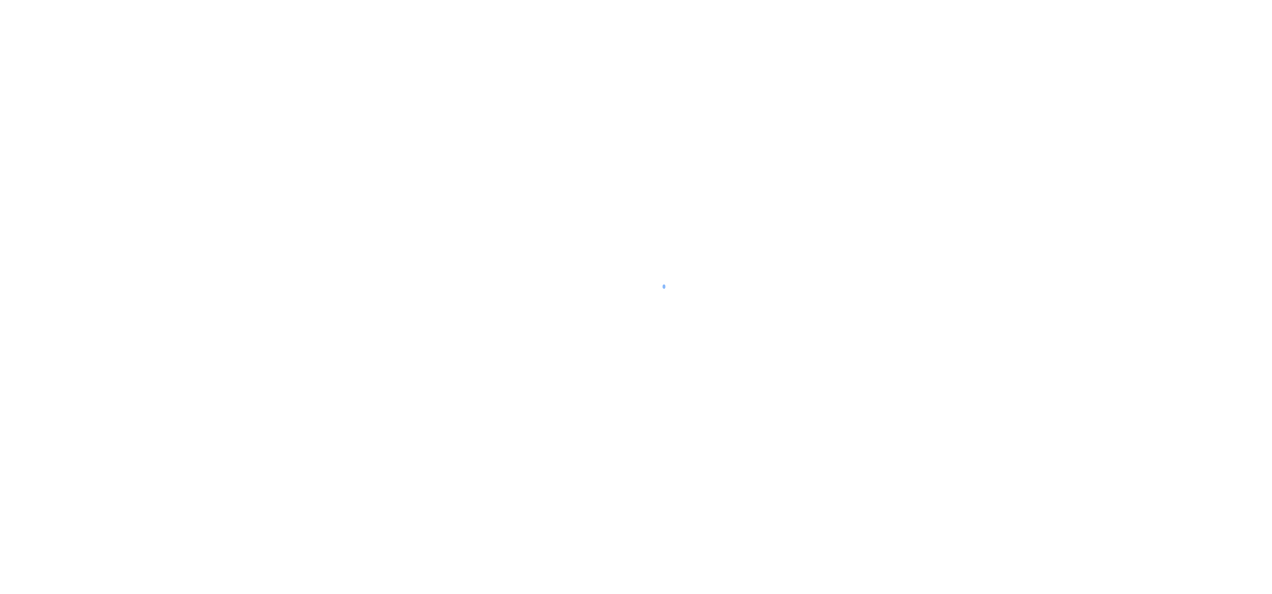 scroll, scrollTop: 0, scrollLeft: 0, axis: both 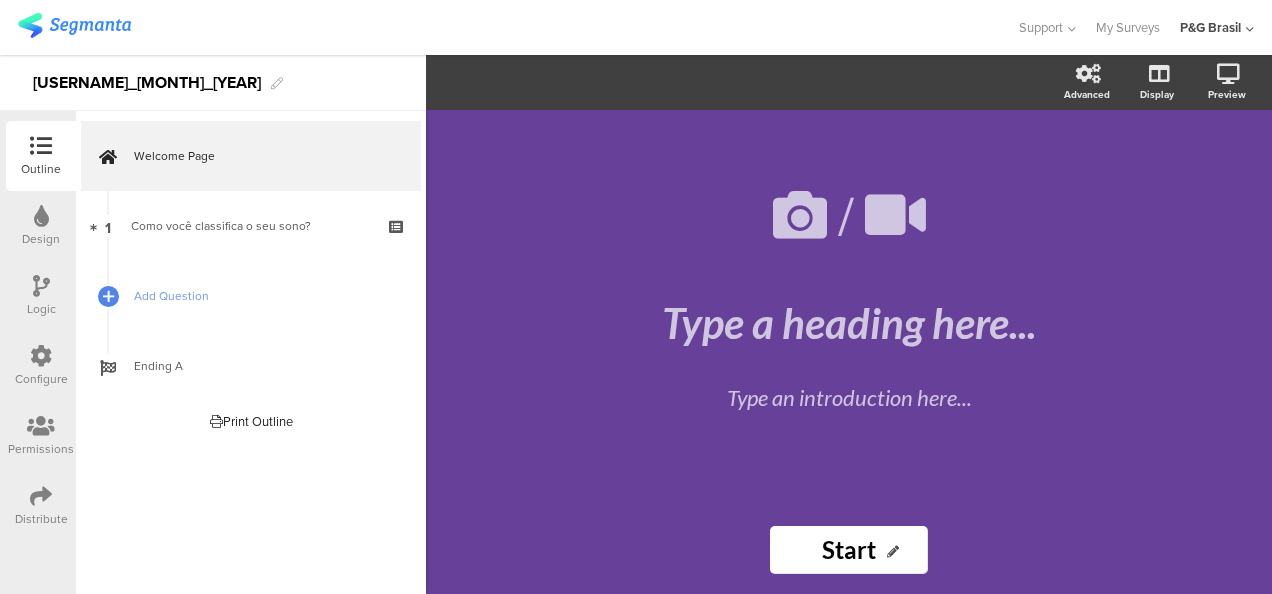 click on "[USERNAME]_[MONTH]_[YEAR]" at bounding box center [147, 83] 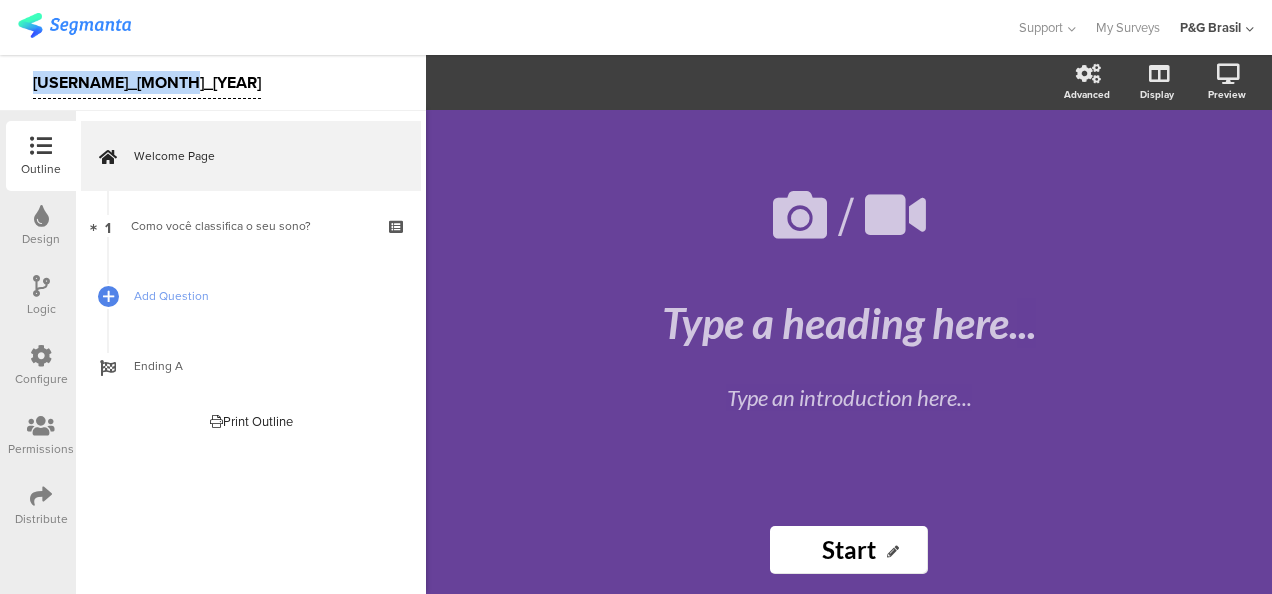 click on "Sonozzz_[MONTH]_[YEAR]" at bounding box center [147, 83] 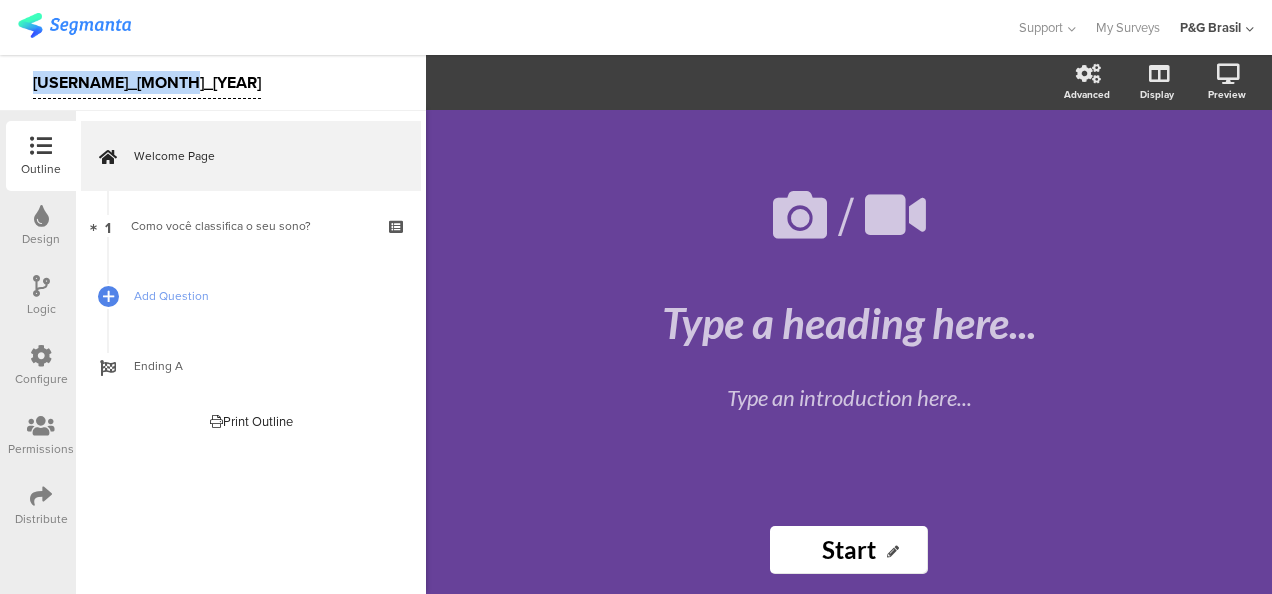 copy on "Sonozzz_[MONTH]_[YEAR]" 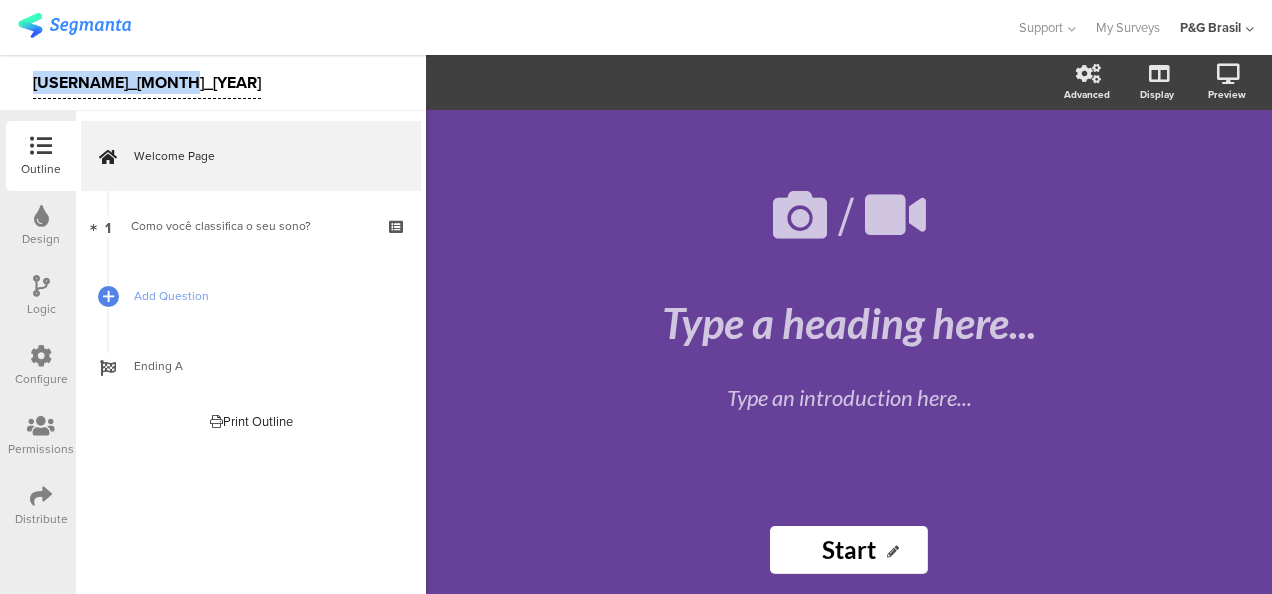 click on "Sonozzz_[MONTH]_[YEAR]" at bounding box center (147, 83) 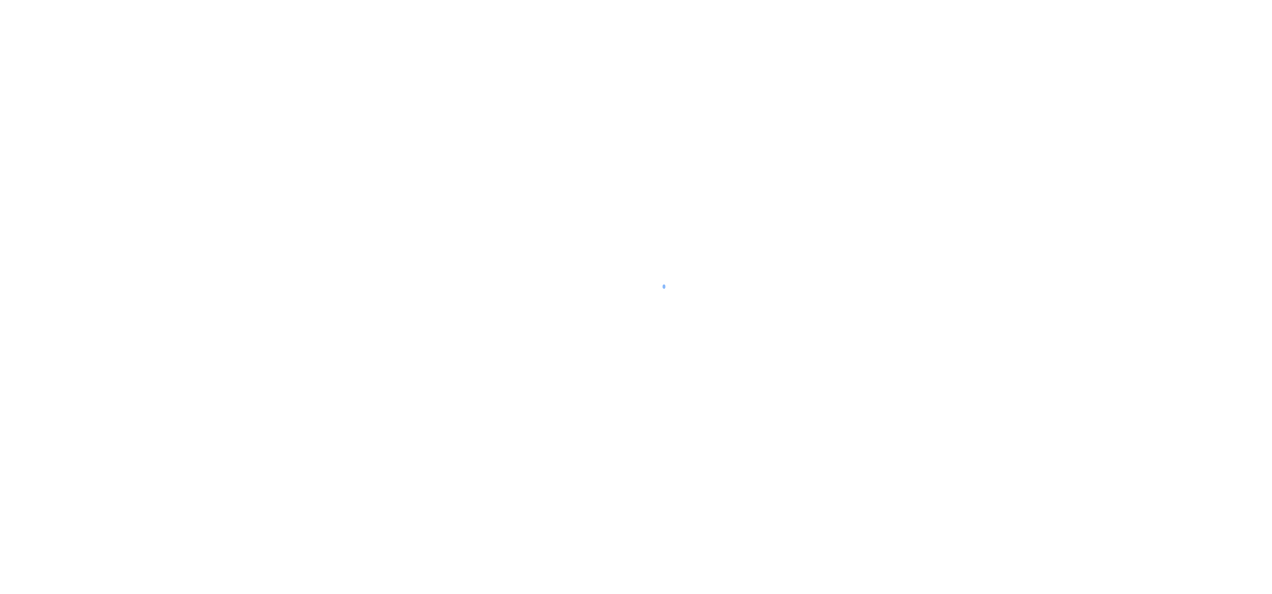 scroll, scrollTop: 0, scrollLeft: 0, axis: both 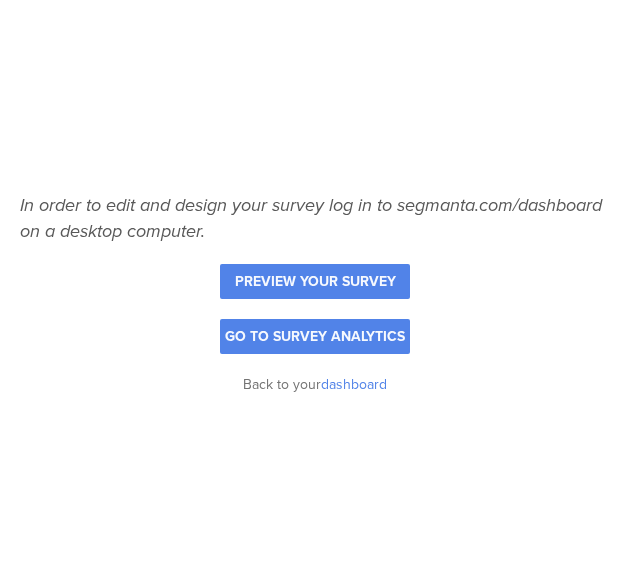 click on "In order to edit and design your survey log in to segmanta.com/dashboard on a
desktop computer.
Preview your
survey
Go to survey
analytics
Back to your  dashboard" at bounding box center [315, 293] 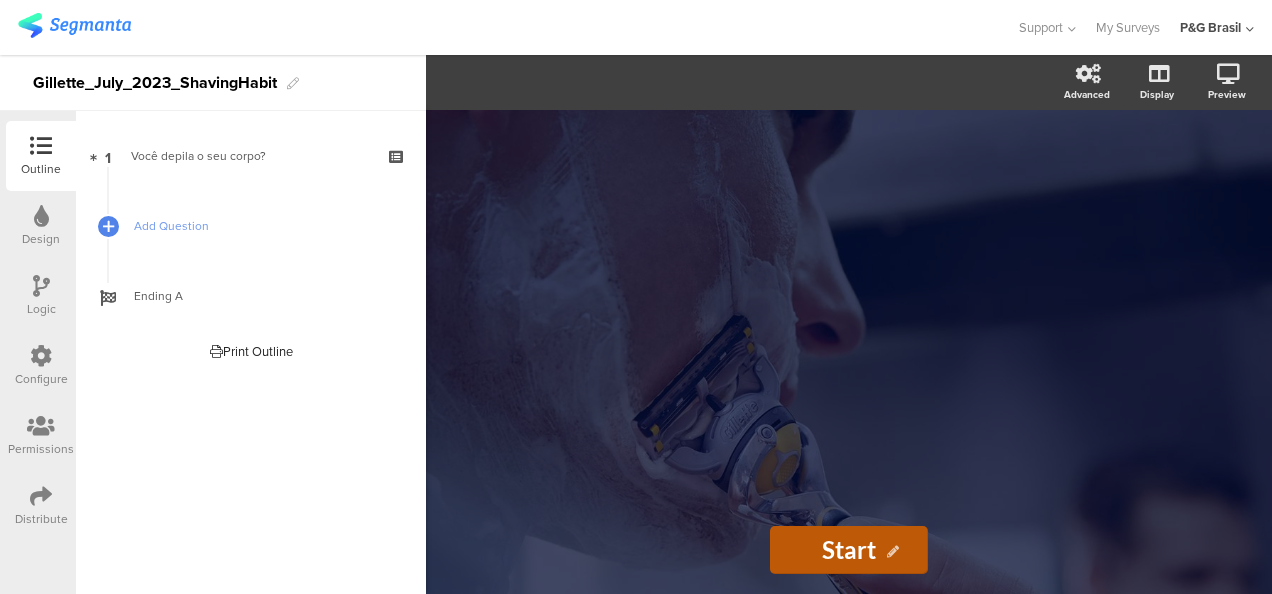 click on "Gillette_July_2023_ShavingHabit" at bounding box center [155, 83] 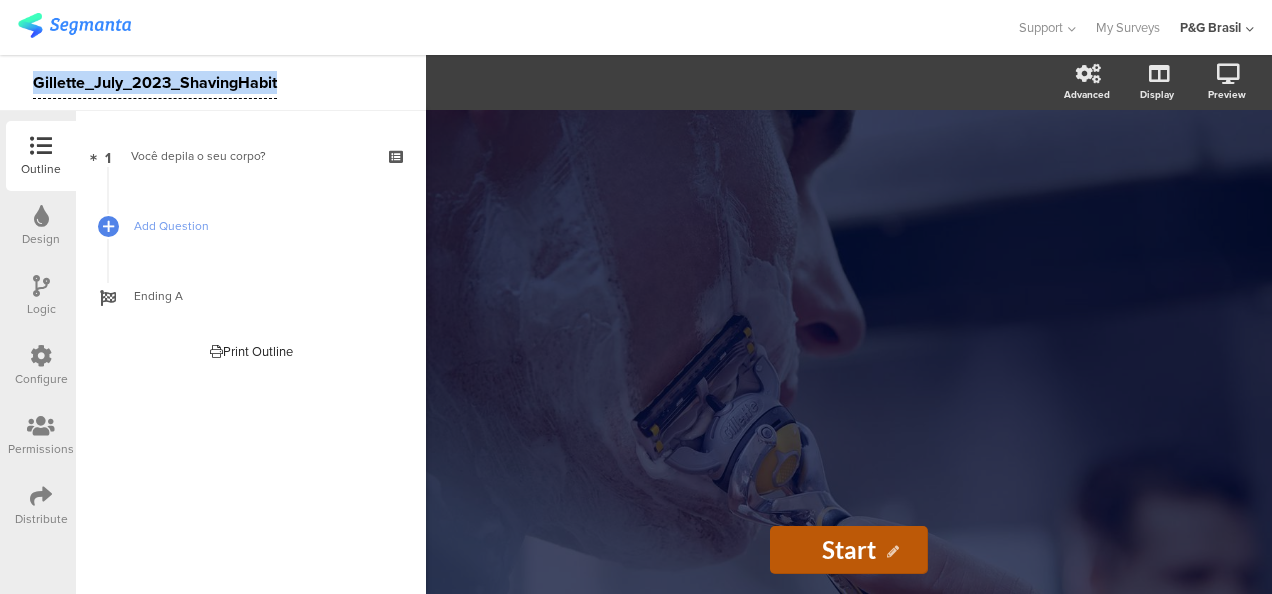 copy on "Gillette_July_2023_ShavingHabit" 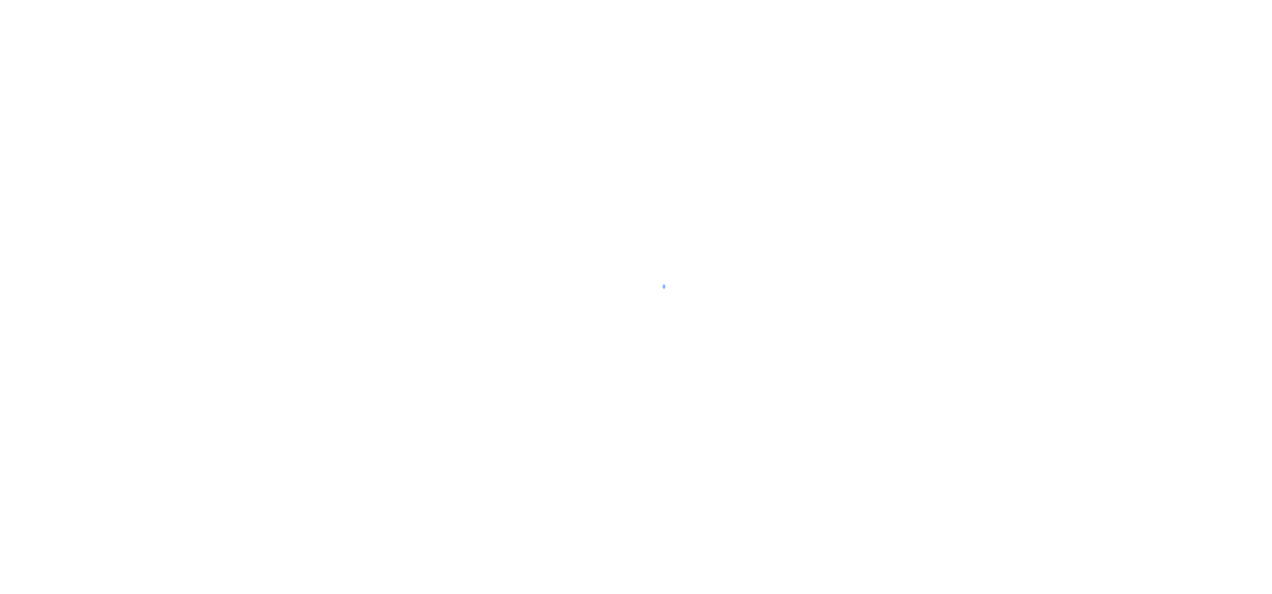 scroll, scrollTop: 0, scrollLeft: 0, axis: both 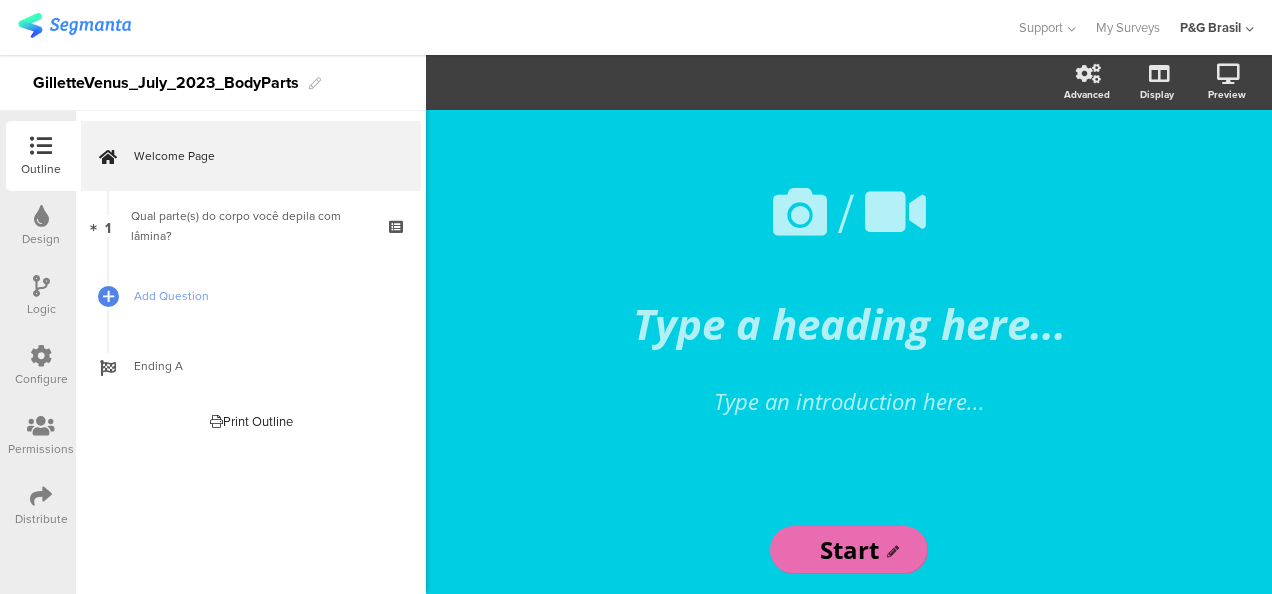 click on "GilletteVenus_July_2023_BodyParts" at bounding box center [166, 83] 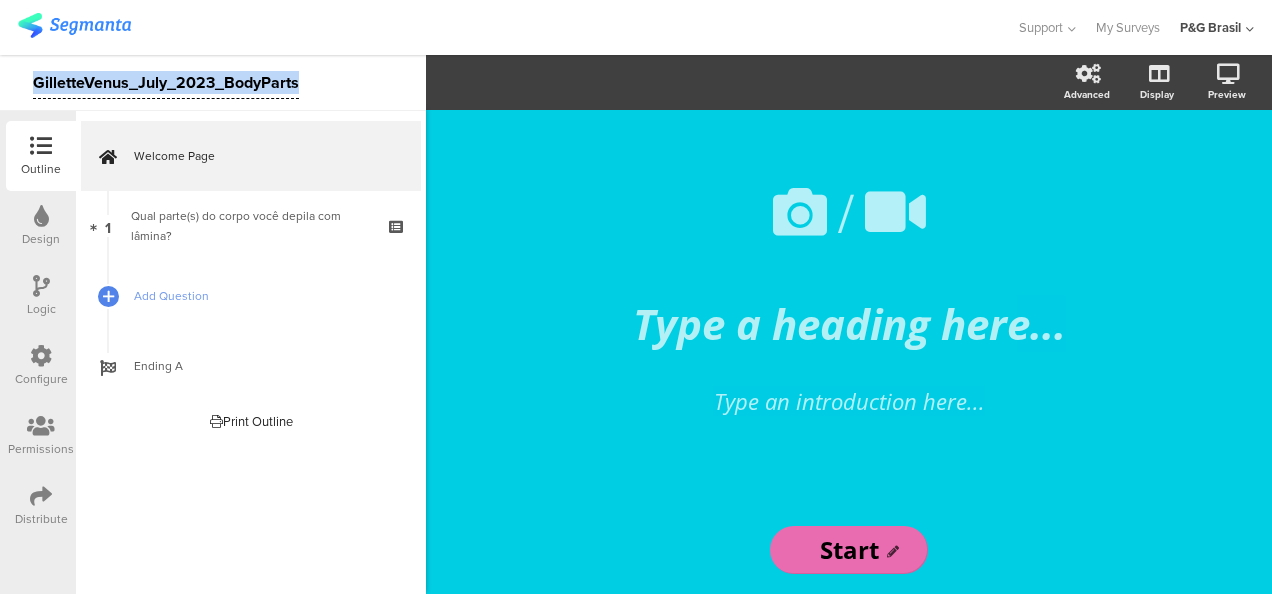 click on "GilletteVenus_July_2023_BodyParts" at bounding box center [166, 83] 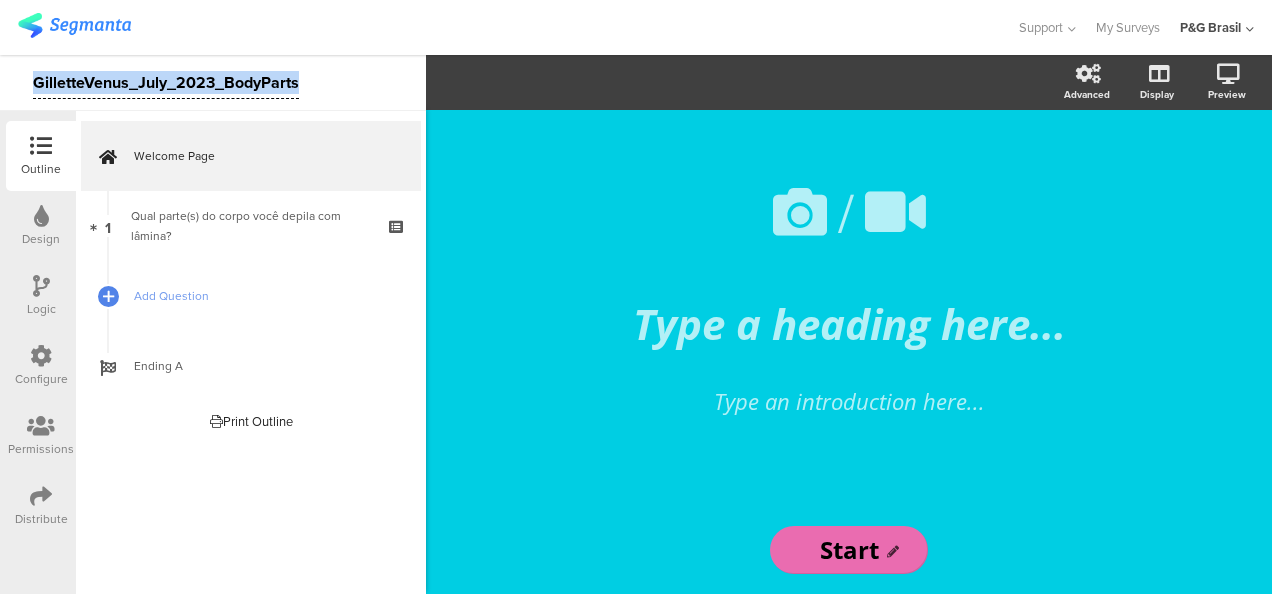 copy on "GilletteVenus_July_2023_BodyParts" 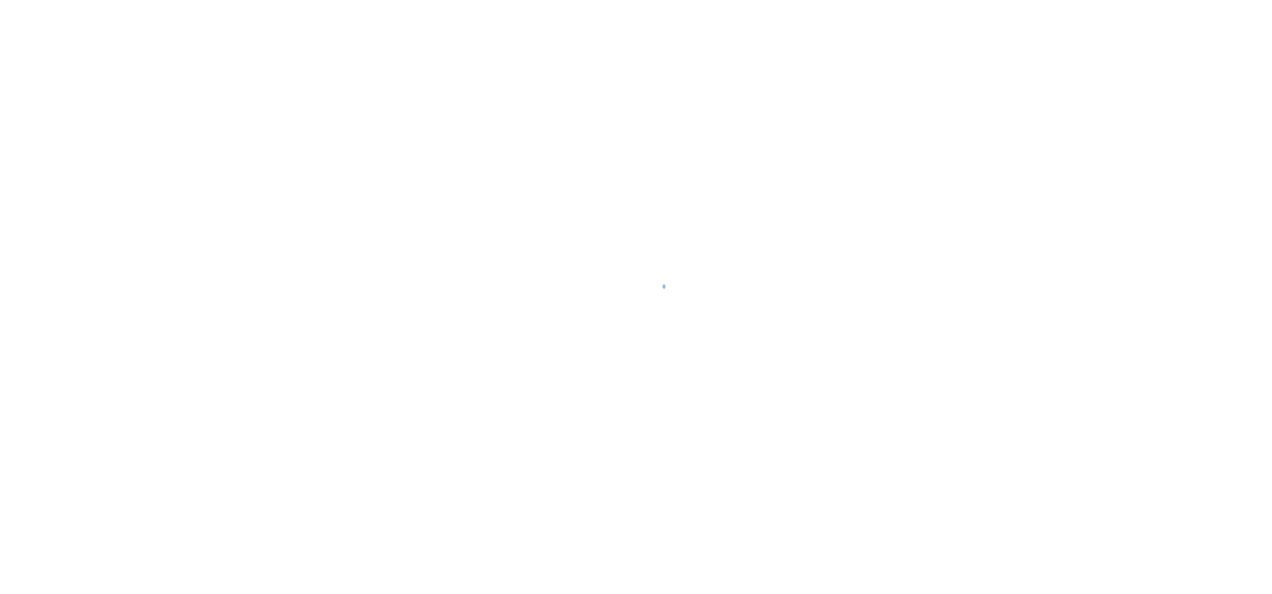 scroll, scrollTop: 0, scrollLeft: 0, axis: both 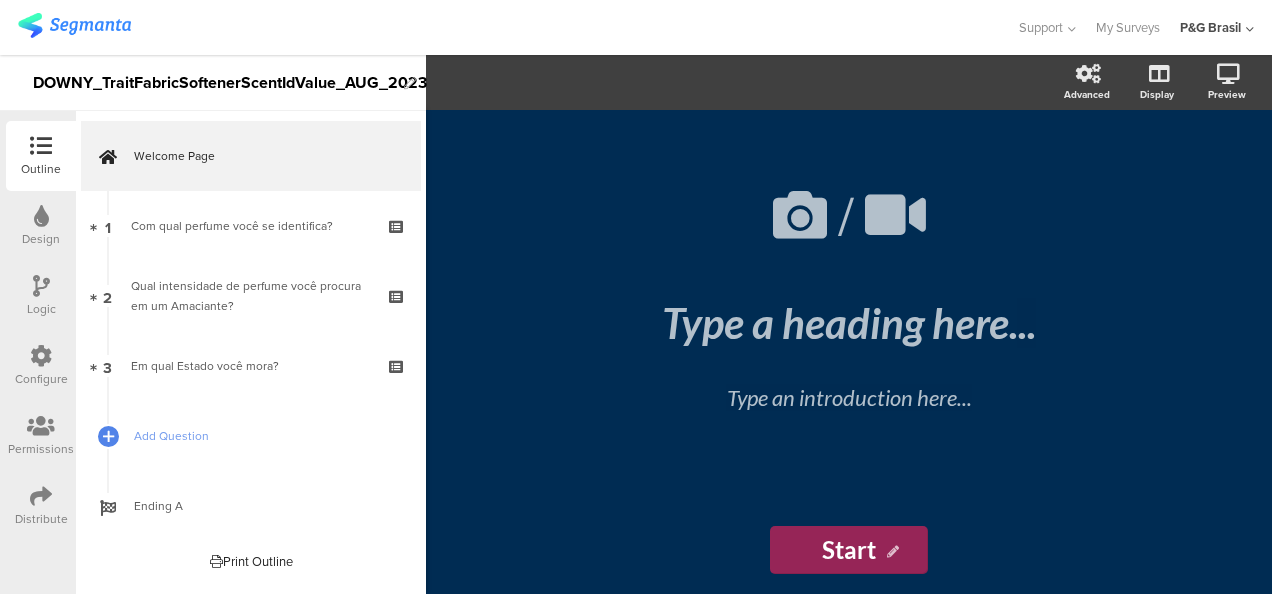 click on "DOWNY_TraitFabricSoftenerScentIdValue_AUG_2023" at bounding box center [213, 83] 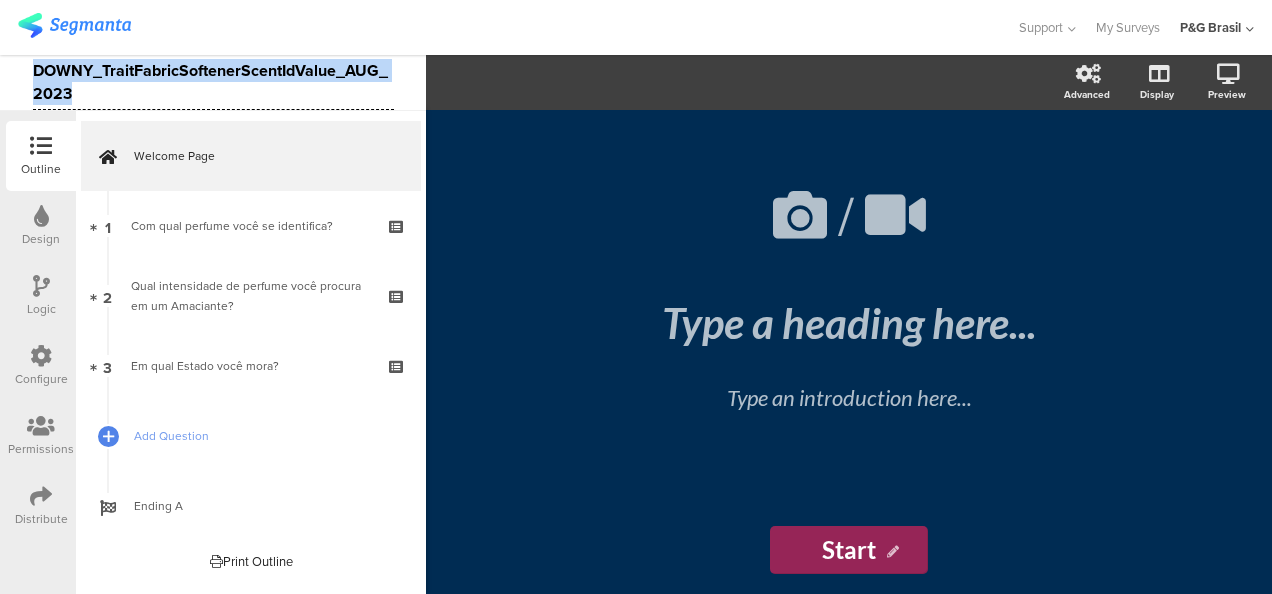 copy on "DOWNY_TraitFabricSoftenerScentIdValue_AUG_2023" 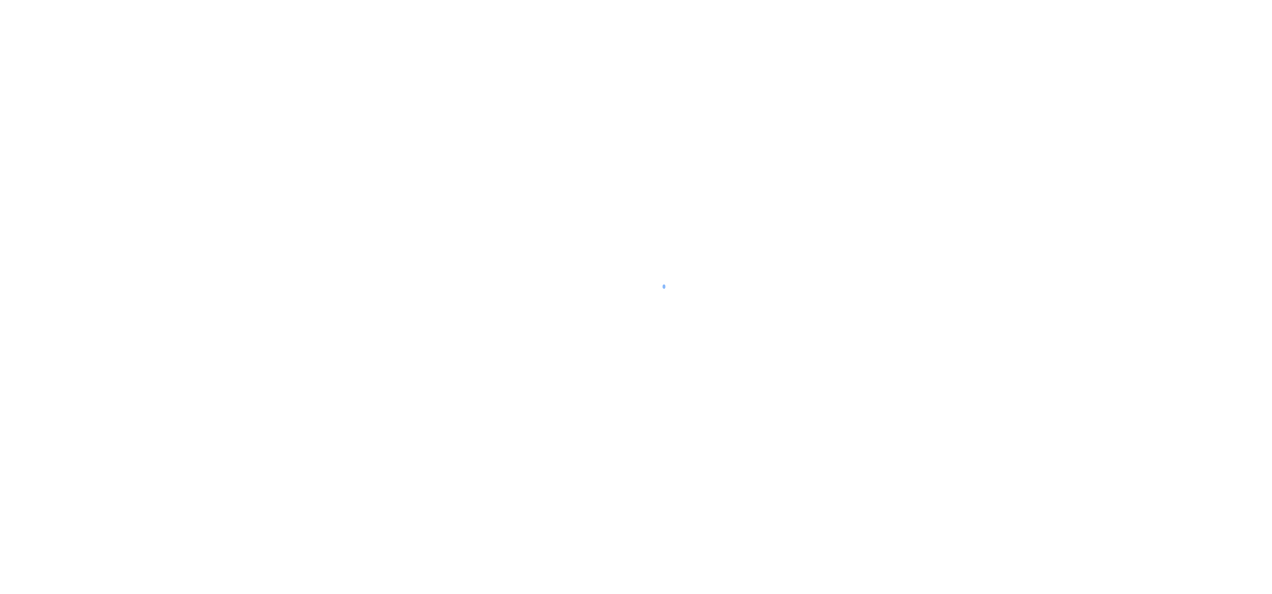 scroll, scrollTop: 0, scrollLeft: 0, axis: both 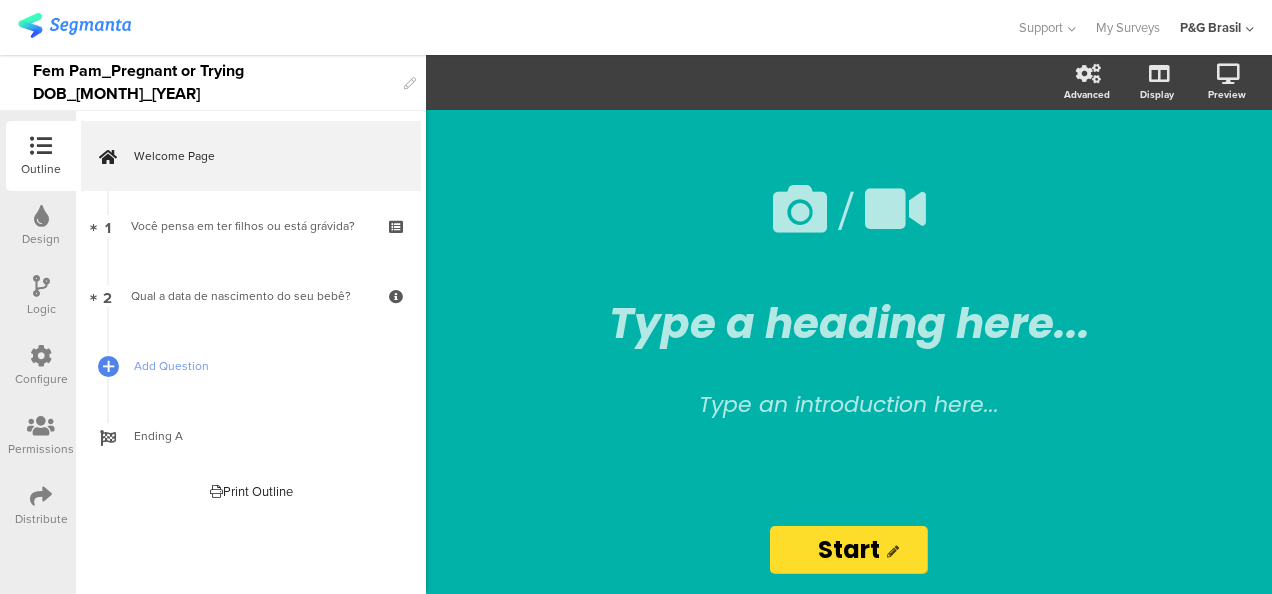 click on "Fem Pam_Pregnant or Trying DOB_Dec_2023" at bounding box center [213, 82] 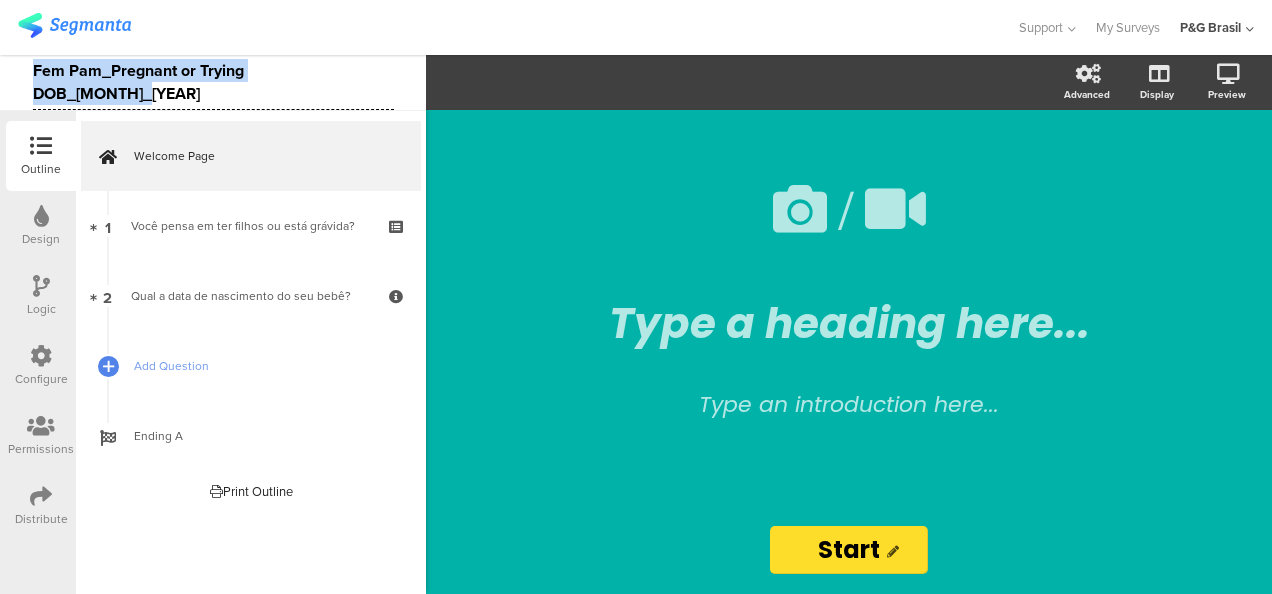copy on "Fem Pam_Pregnant or Trying DOB_Dec_2023" 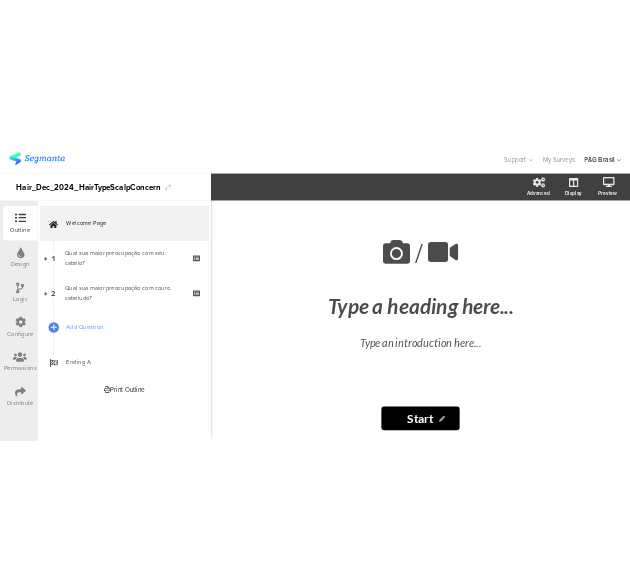 scroll, scrollTop: 0, scrollLeft: 0, axis: both 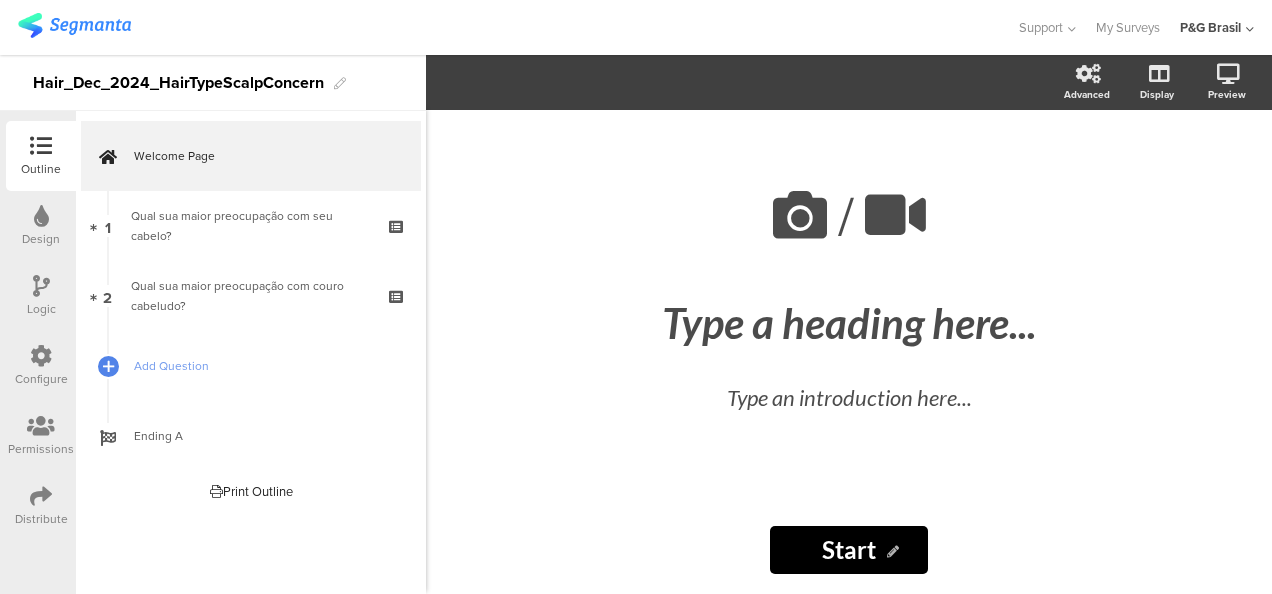 click on "Hair_Dec_2024_HairTypeScalpConcern" at bounding box center (178, 83) 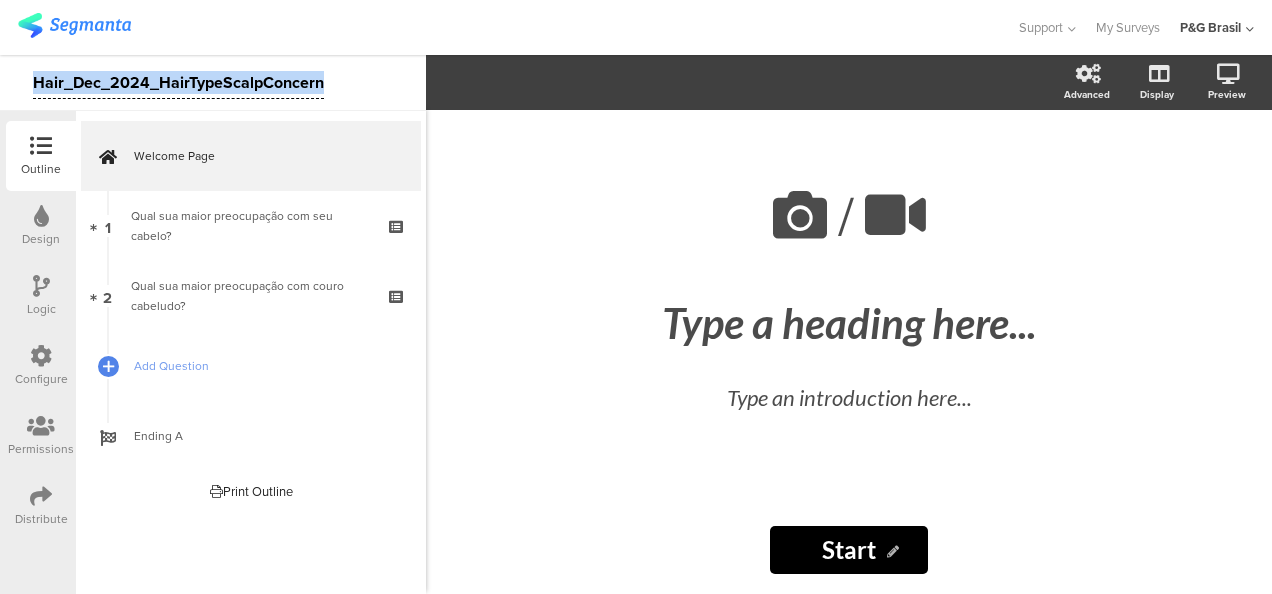 copy on "Hair_Dec_2024_HairTypeScalpConcern" 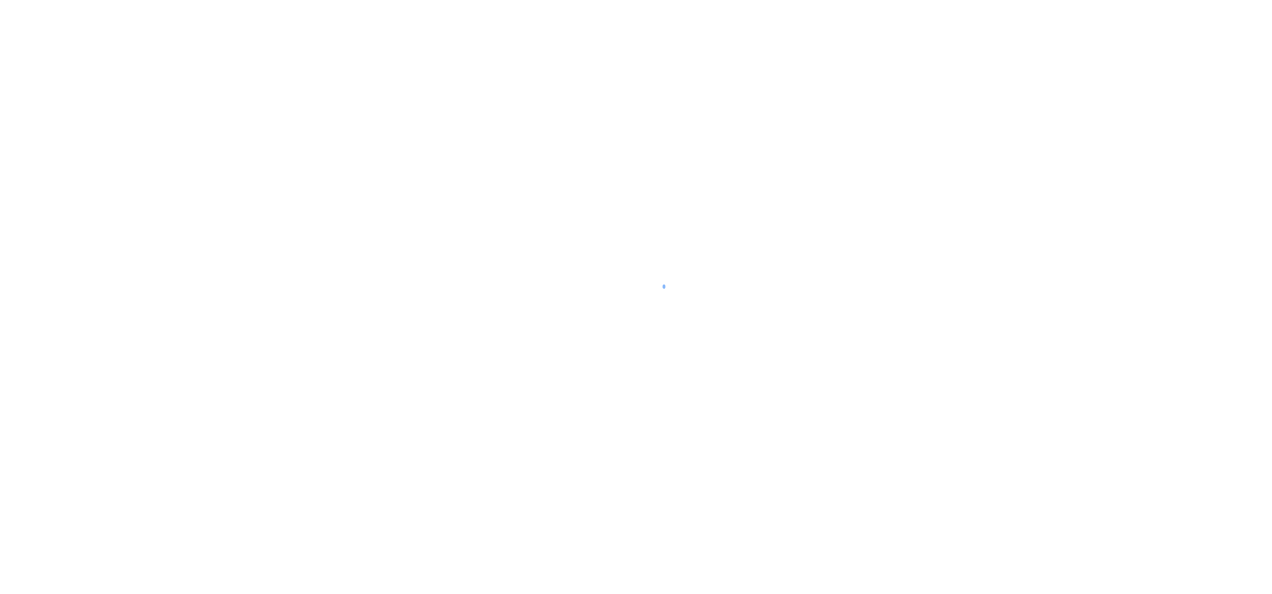 scroll, scrollTop: 0, scrollLeft: 0, axis: both 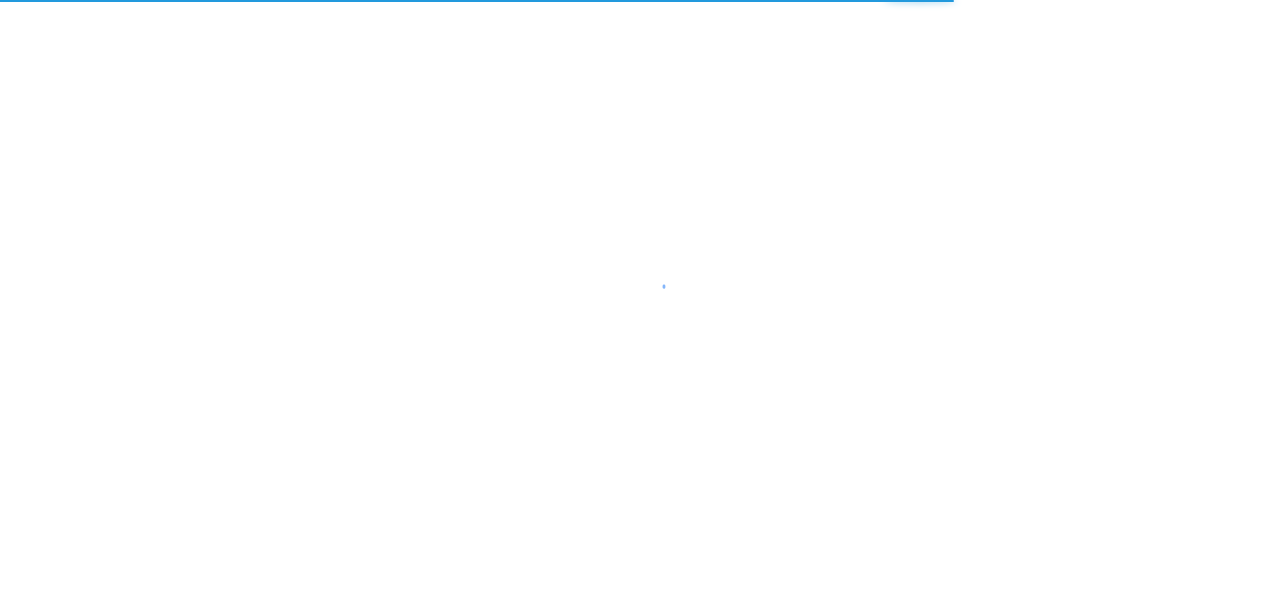 click at bounding box center (636, 297) 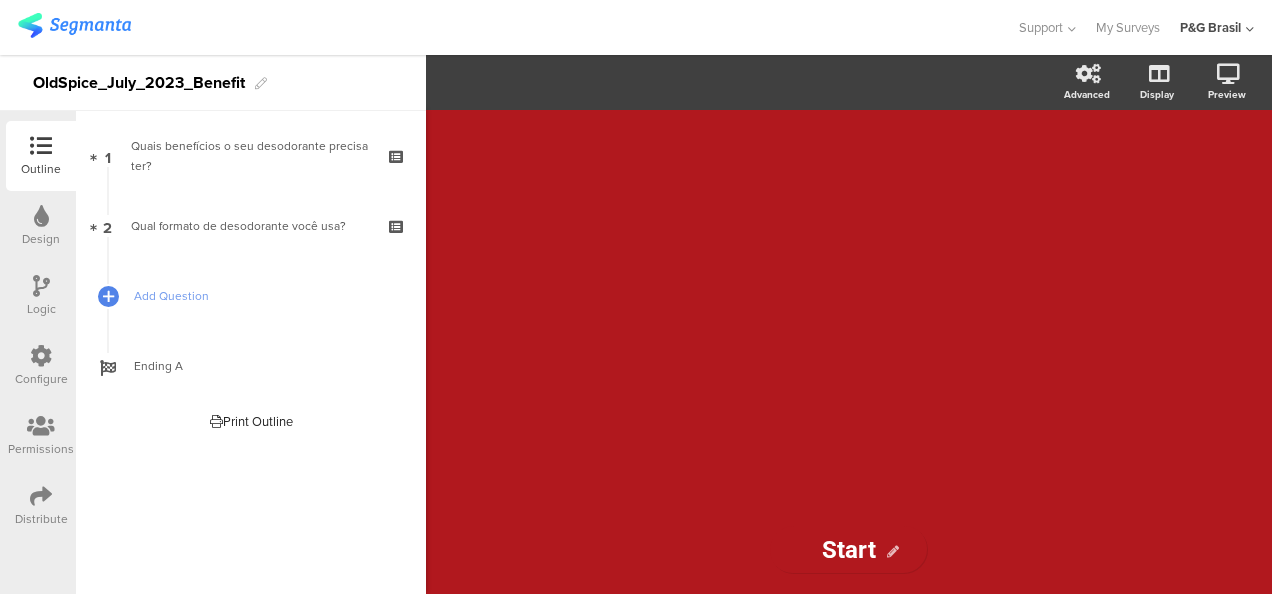 click on "OldSpice_July_2023_Benefit" at bounding box center [139, 83] 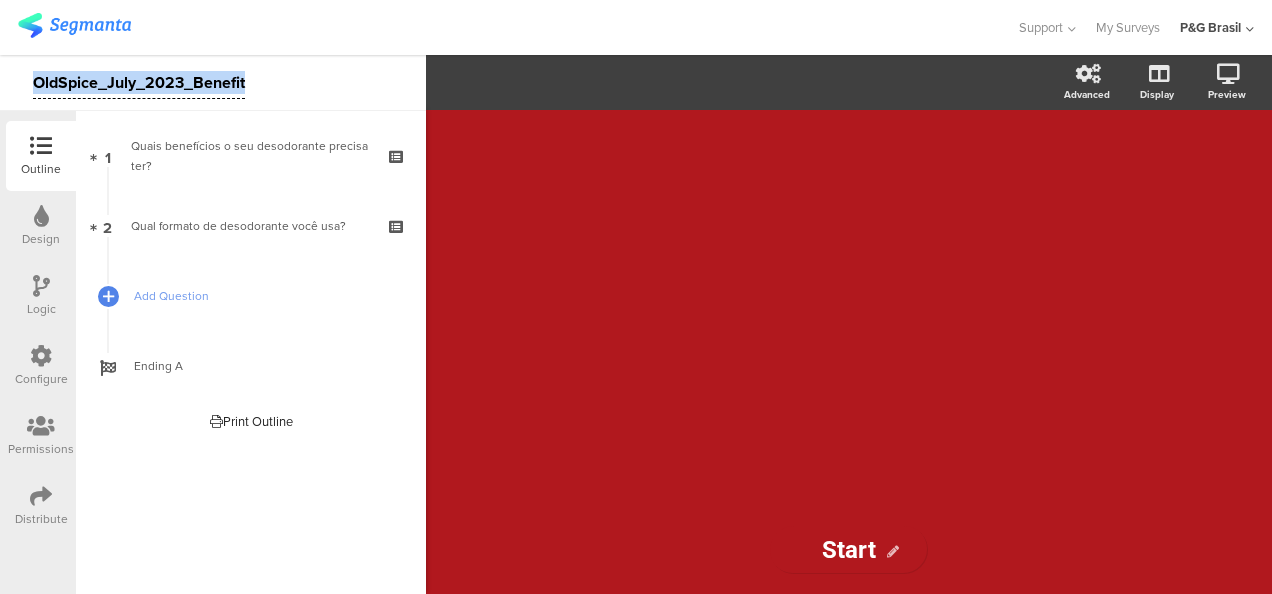 copy on "OldSpice_July_2023_Benefit" 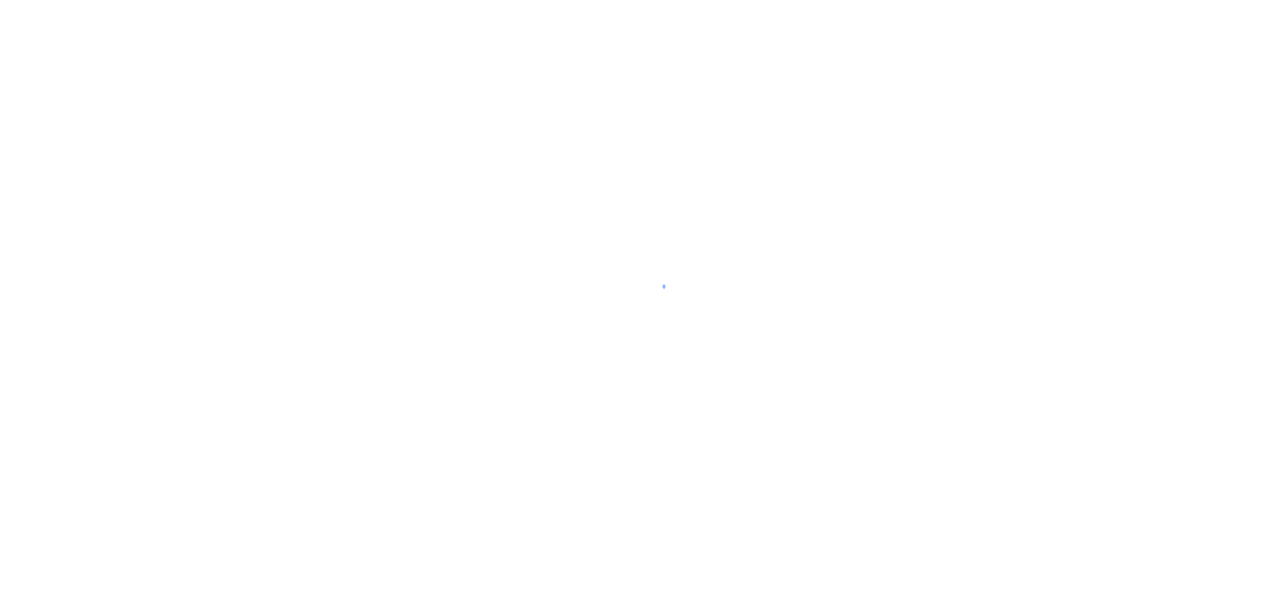 scroll, scrollTop: 0, scrollLeft: 0, axis: both 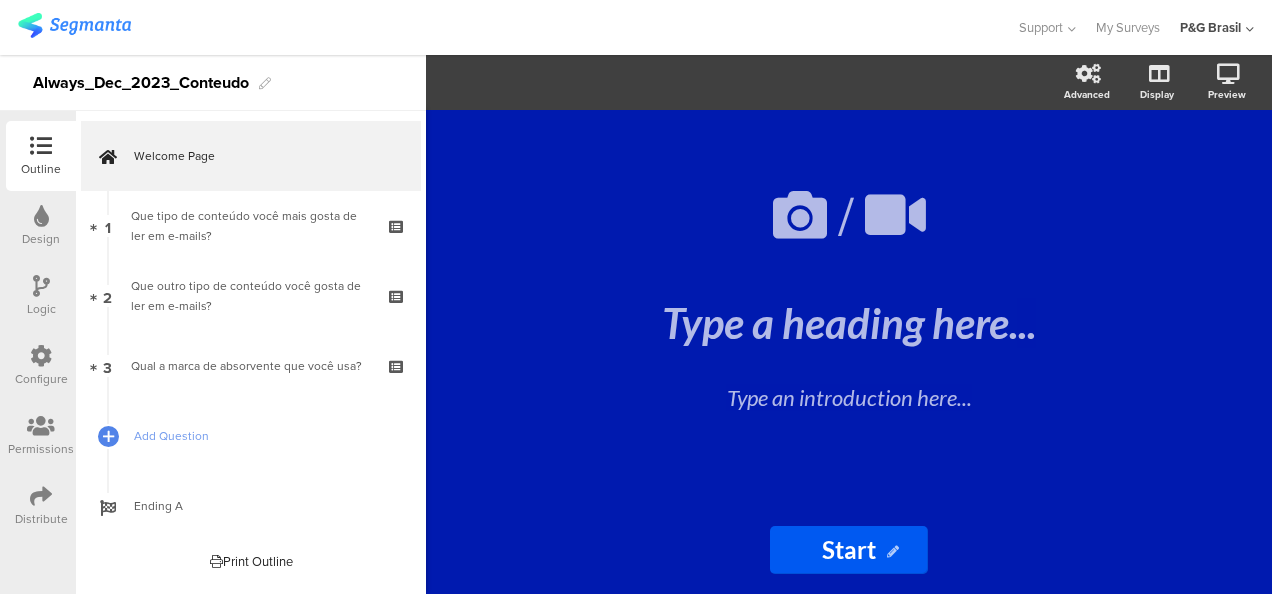 click on "Always_Dec_2023_Conteudo" at bounding box center (141, 83) 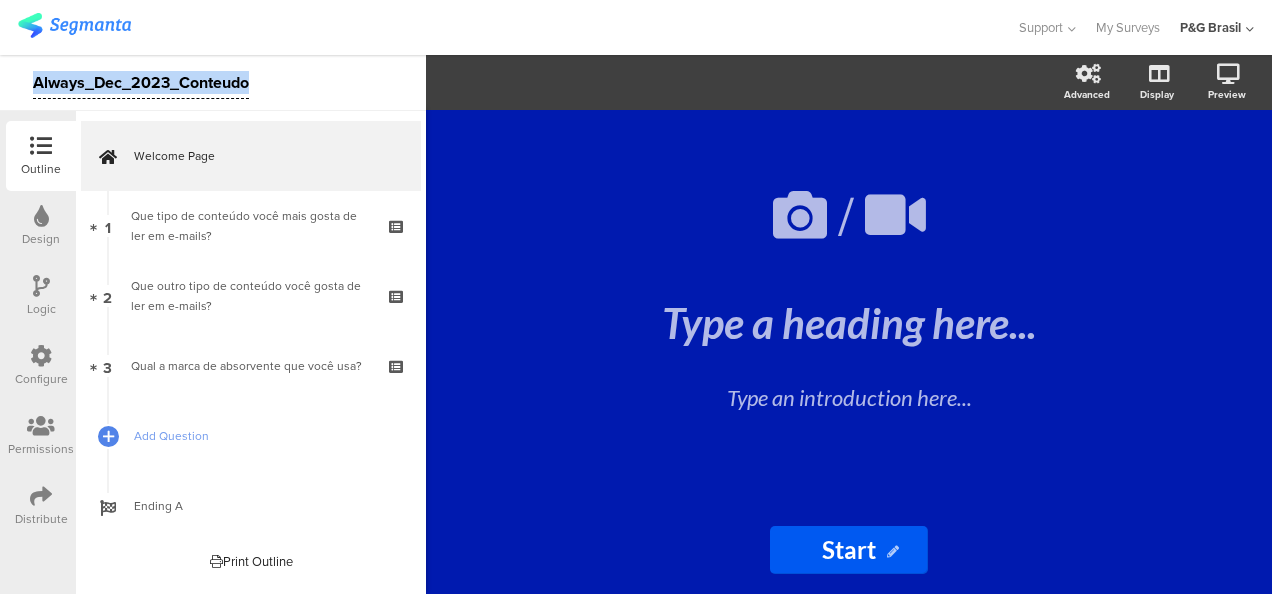 copy on "Always_Dec_2023_Conteudo" 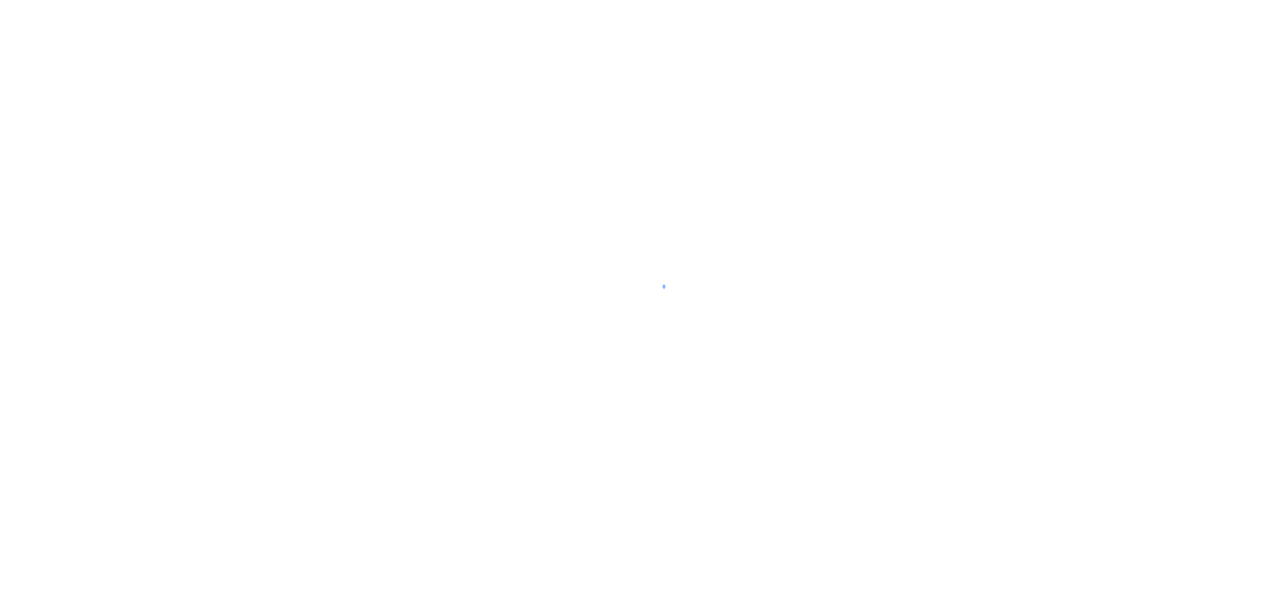 scroll, scrollTop: 0, scrollLeft: 0, axis: both 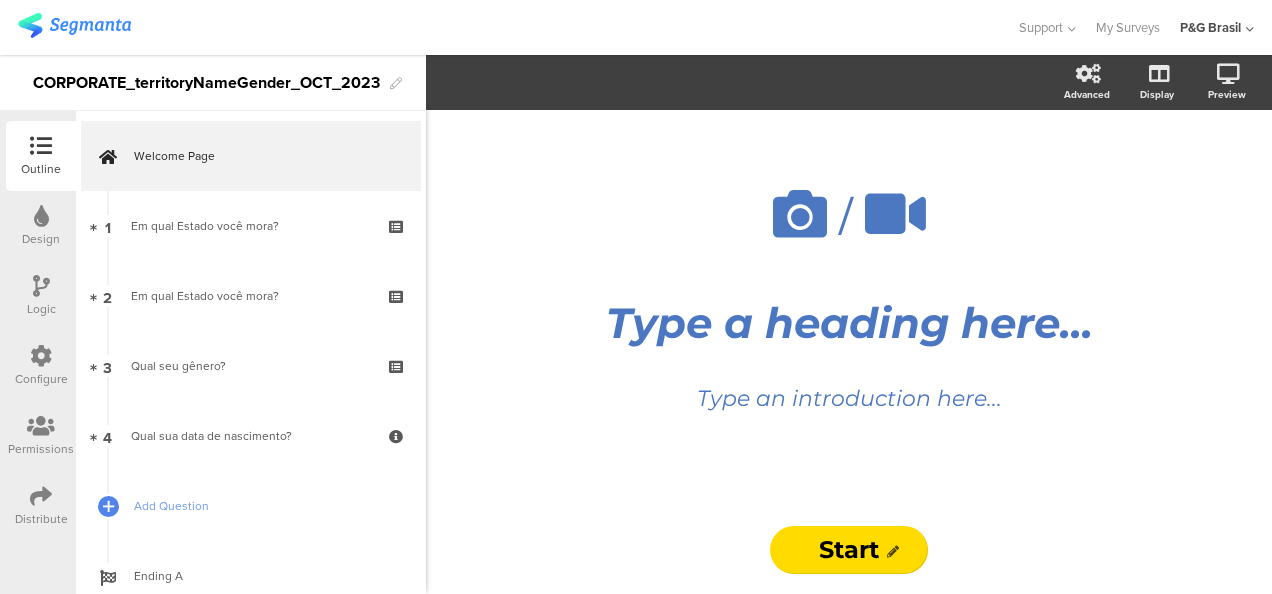 click on "CORPORATE_territoryNameGender_OCT_2023" at bounding box center (206, 83) 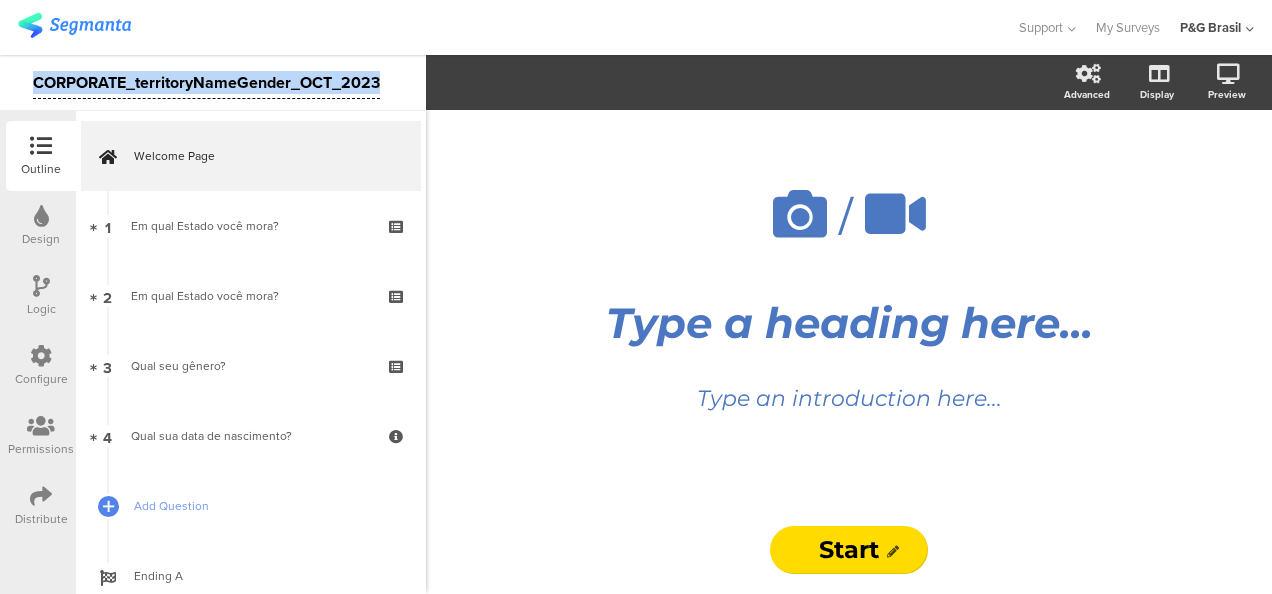 copy on "CORPORATE_territoryNameGender_OCT_2023" 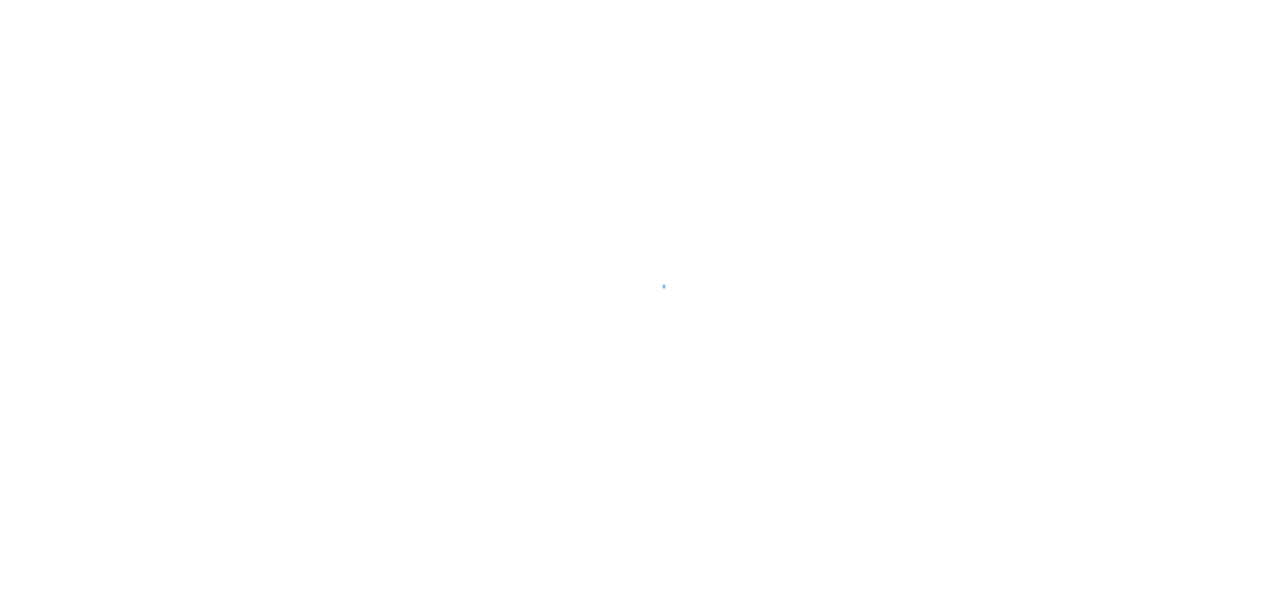 scroll, scrollTop: 0, scrollLeft: 0, axis: both 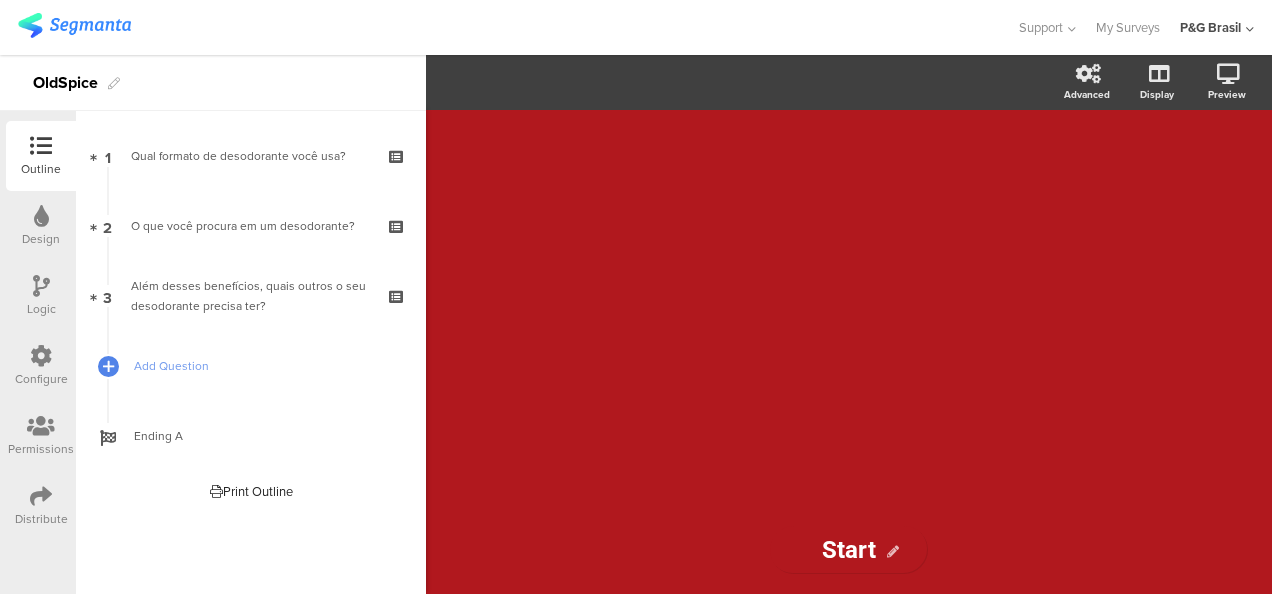 click on "OldSpice" at bounding box center (65, 83) 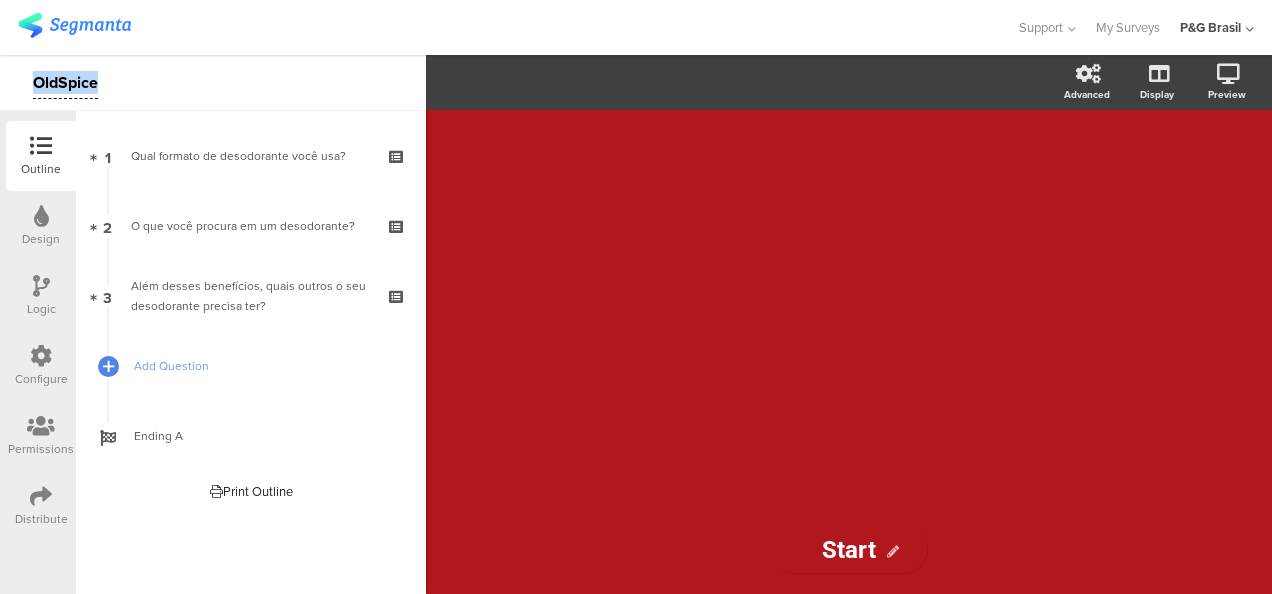 copy on "OldSpice" 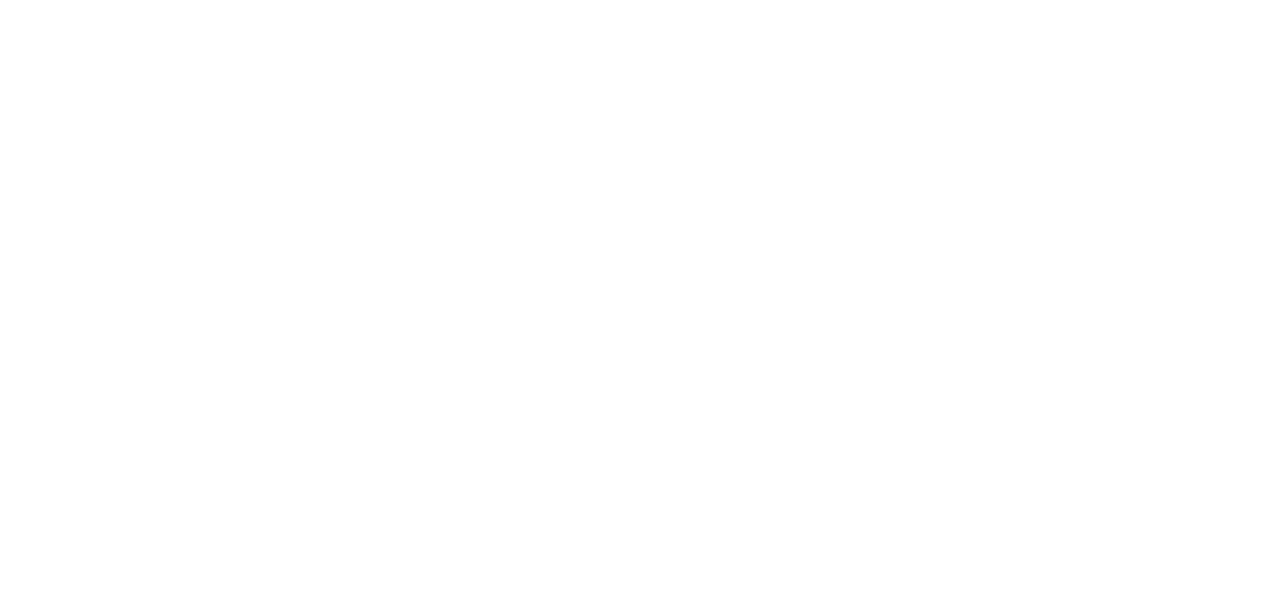 scroll, scrollTop: 0, scrollLeft: 0, axis: both 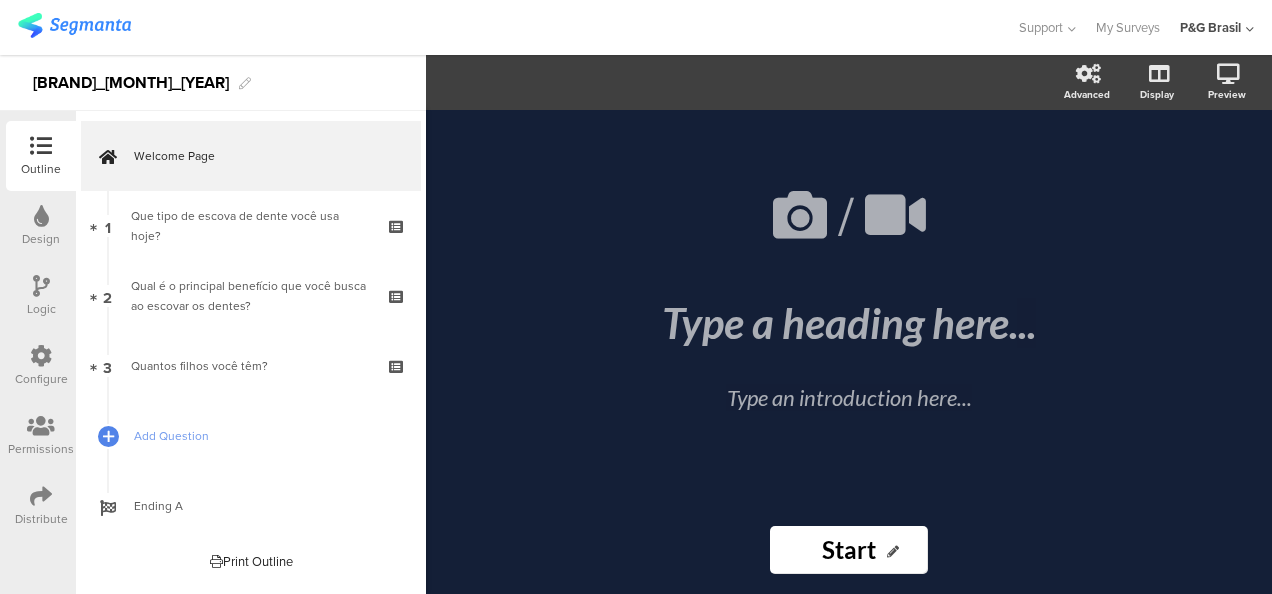 click on "[BRAND]_[MONTH]_[YEAR]" at bounding box center (131, 83) 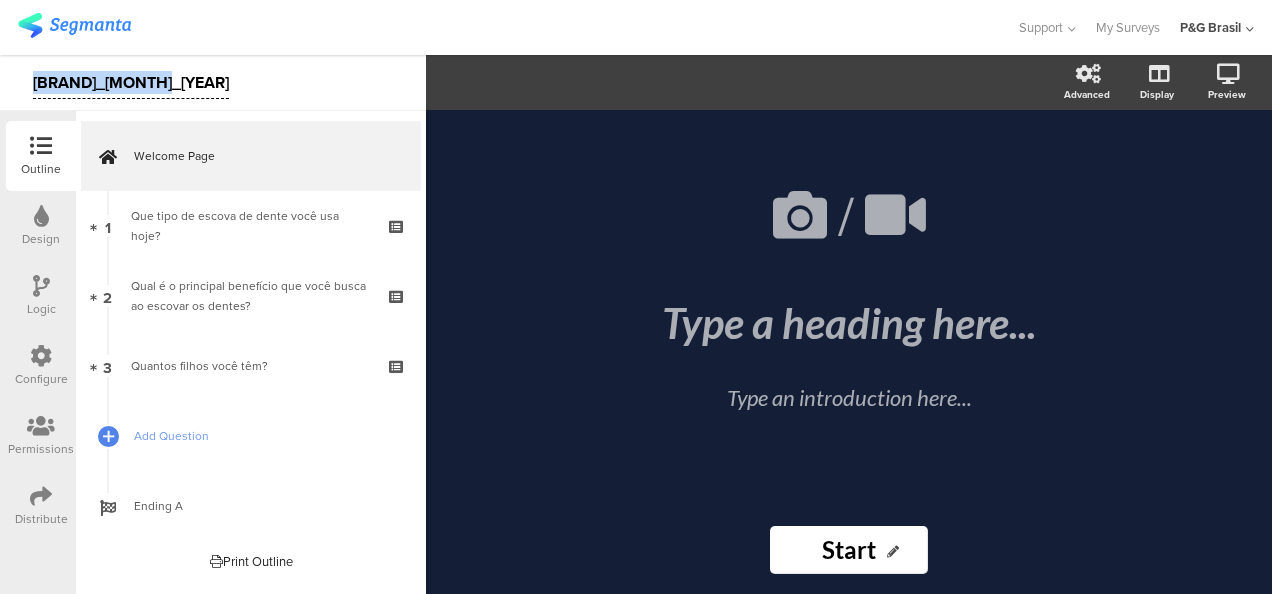 copy on "[BRAND]_[MONTH]_[YEAR]" 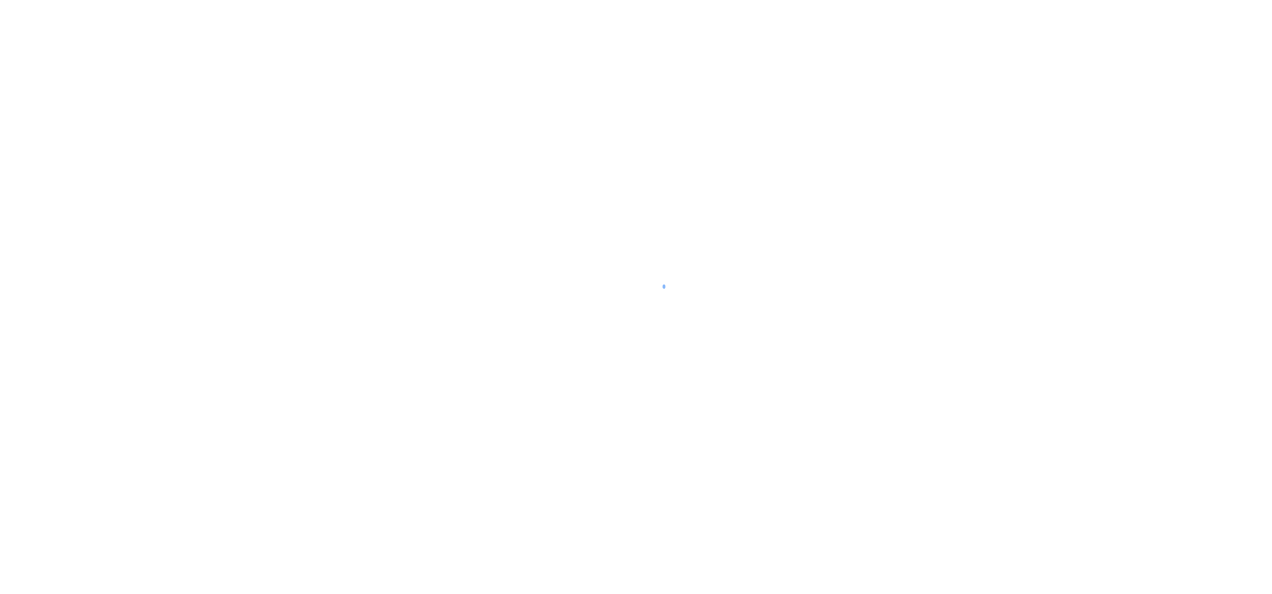 scroll, scrollTop: 0, scrollLeft: 0, axis: both 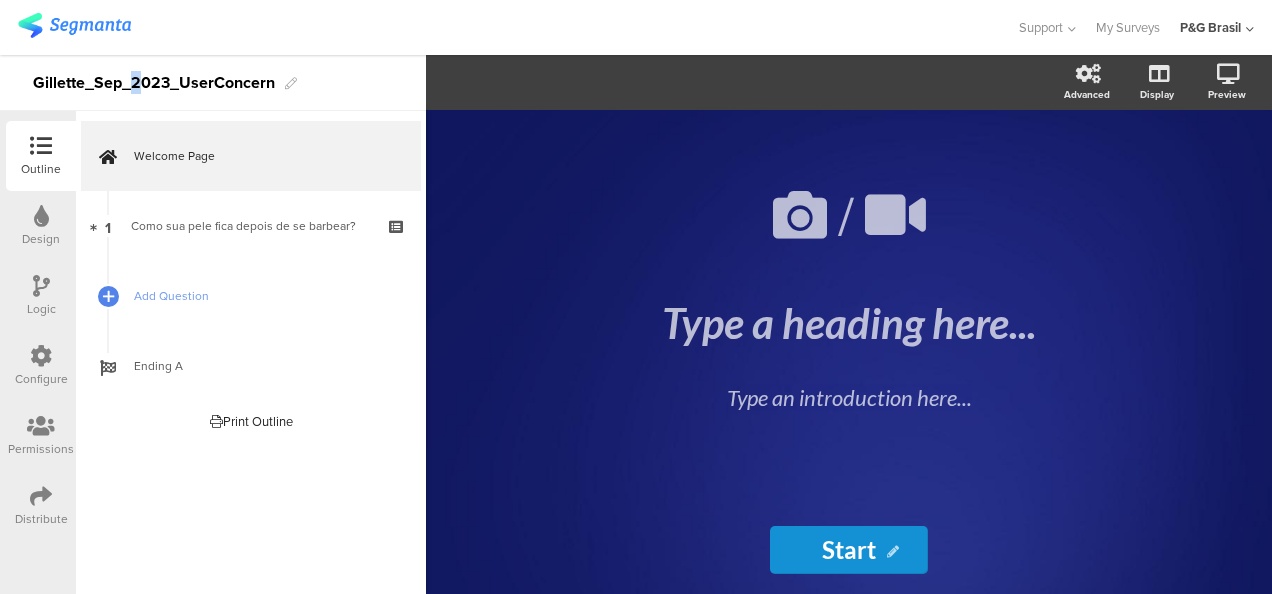 drag, startPoint x: 135, startPoint y: 69, endPoint x: 148, endPoint y: 84, distance: 19.849434 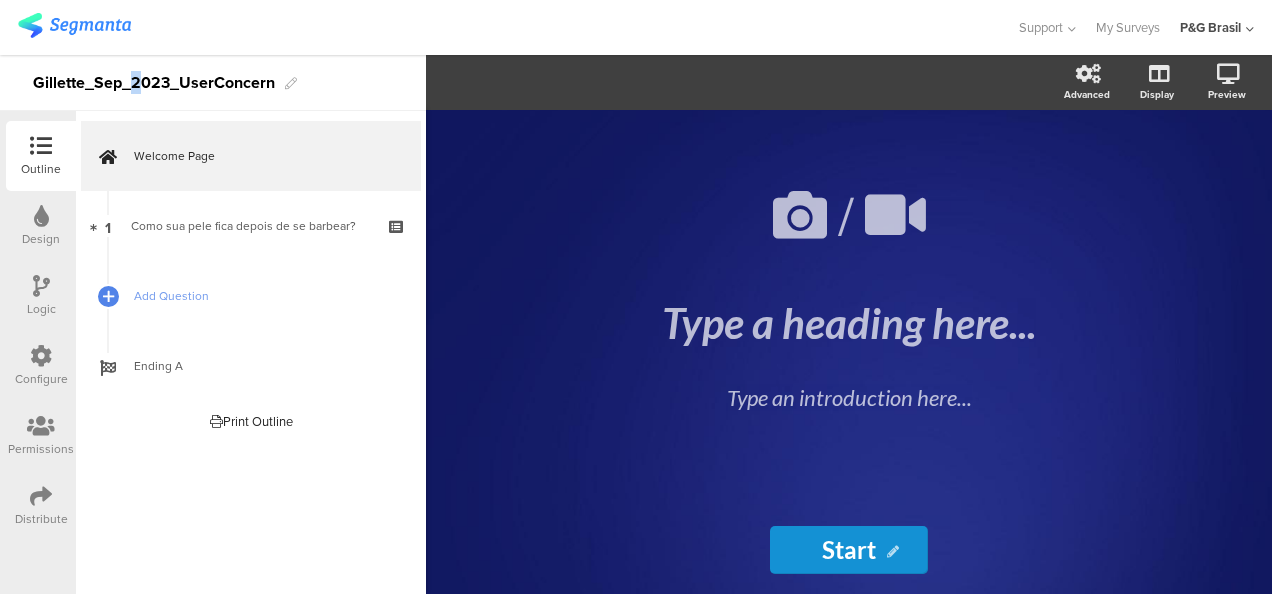 click on "Gillette_Sep_2023_UserConcern" at bounding box center [154, 83] 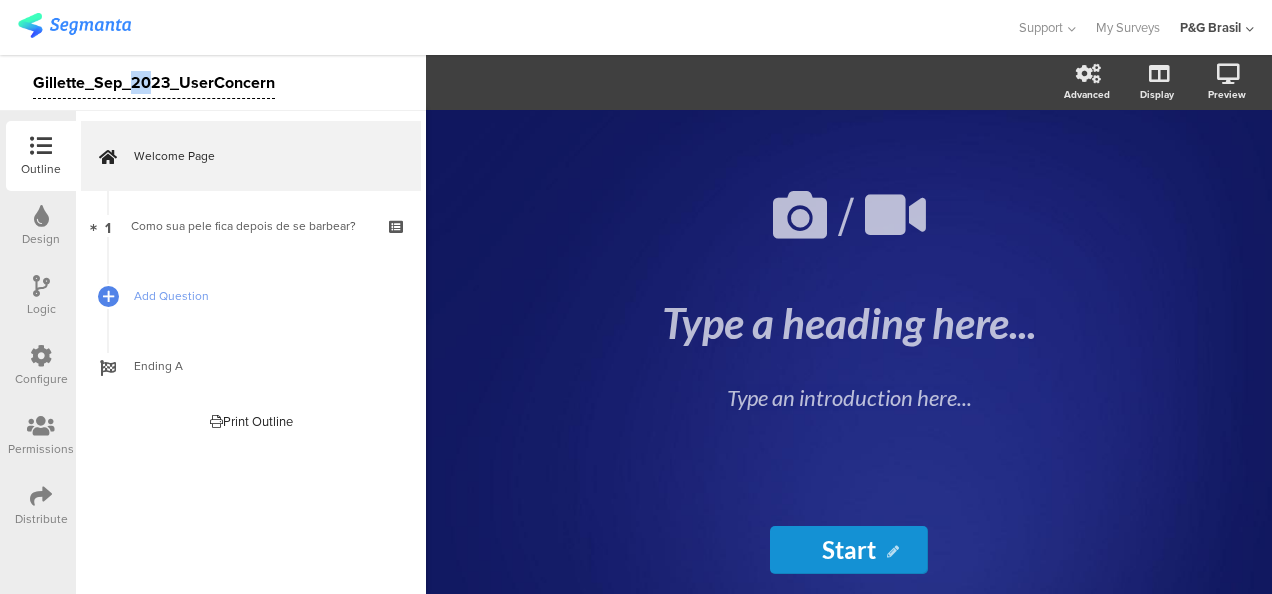 click on "Gillette_Sep_2023_UserConcern" at bounding box center (154, 83) 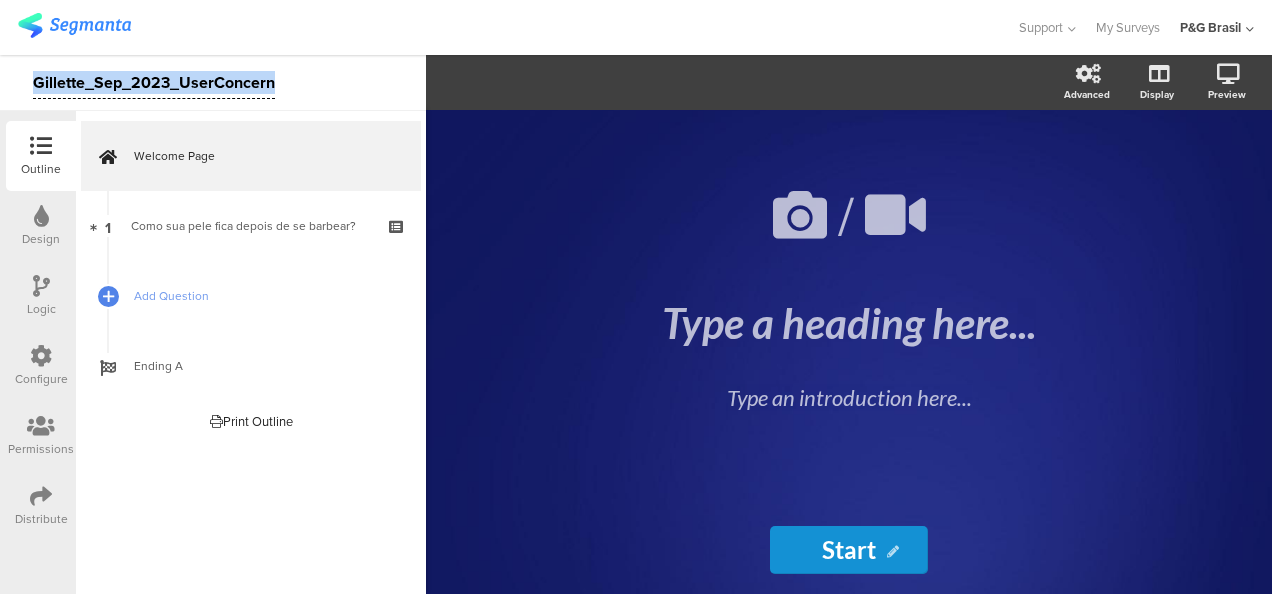 copy on "Gillette_Sep_2023_UserConcern" 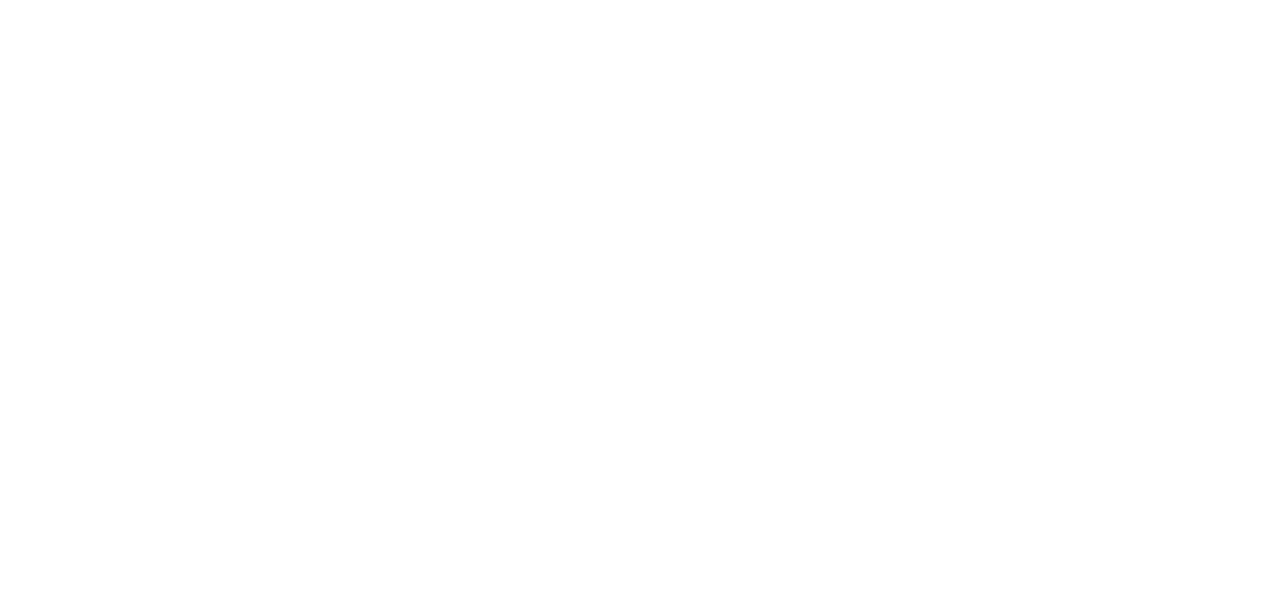 scroll, scrollTop: 0, scrollLeft: 0, axis: both 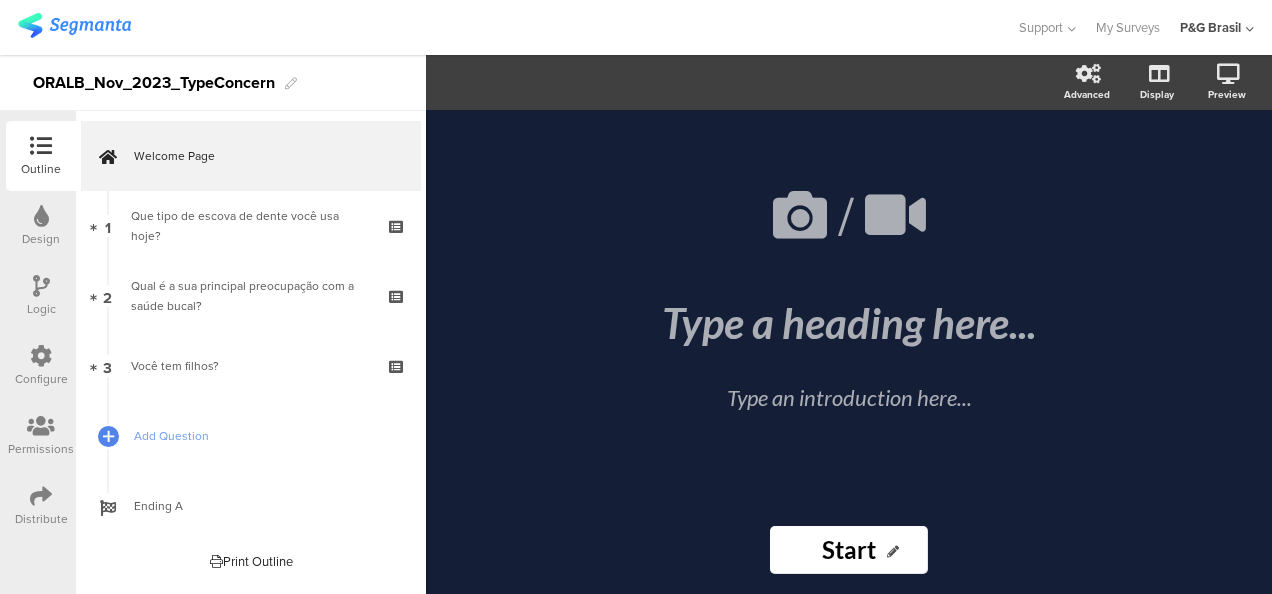 click on "ORALB_Nov_2023_TypeConcern" at bounding box center (154, 83) 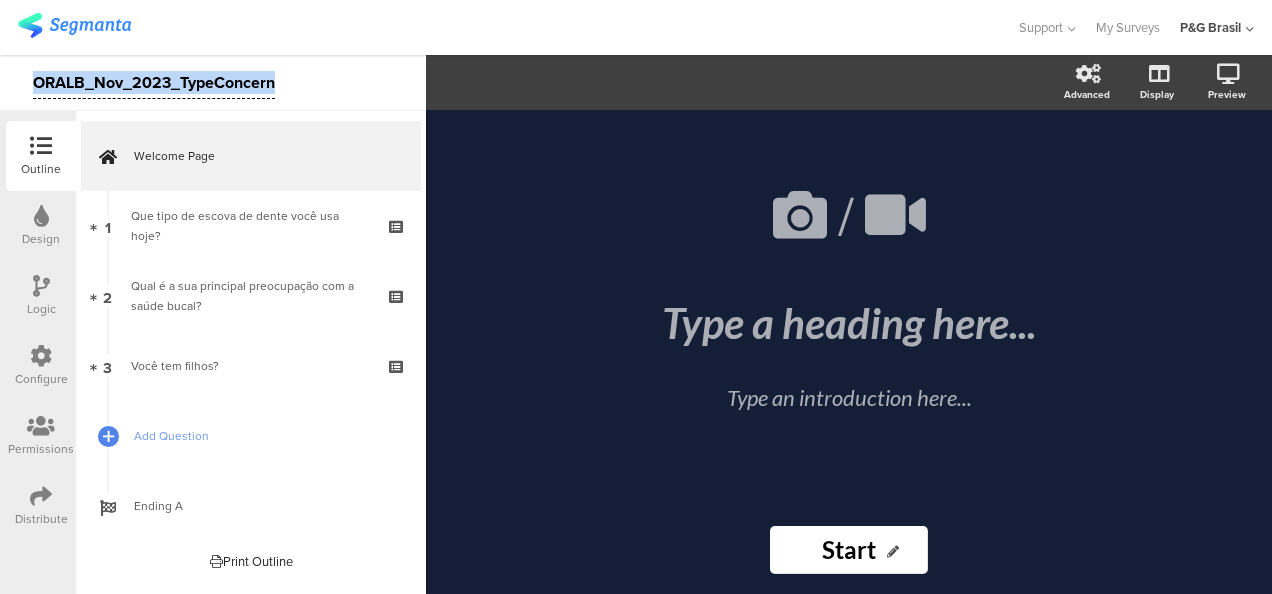 copy on "ORALB_Nov_2023_TypeConcern" 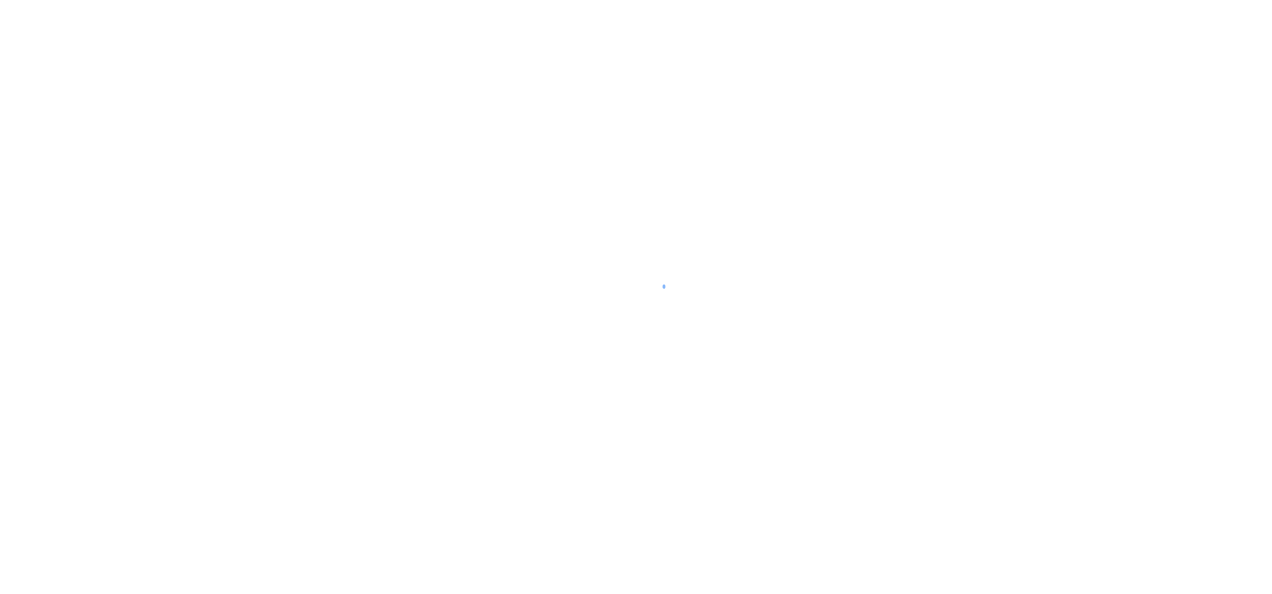 scroll, scrollTop: 0, scrollLeft: 0, axis: both 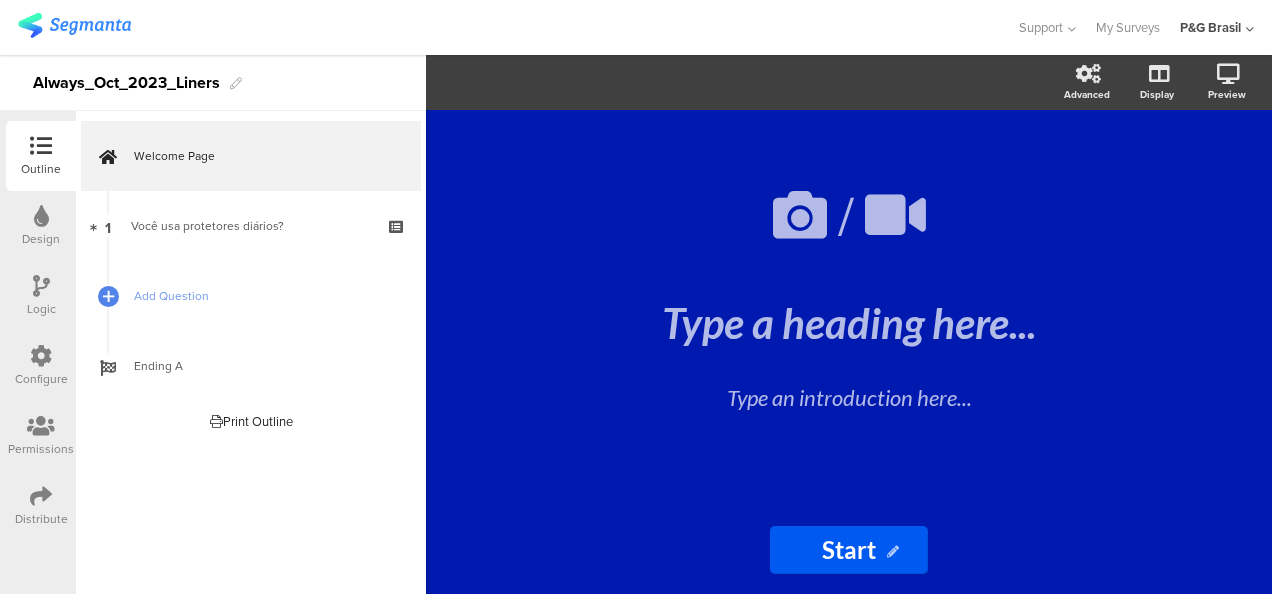 click on "Always_Oct_2023_Liners" at bounding box center (126, 83) 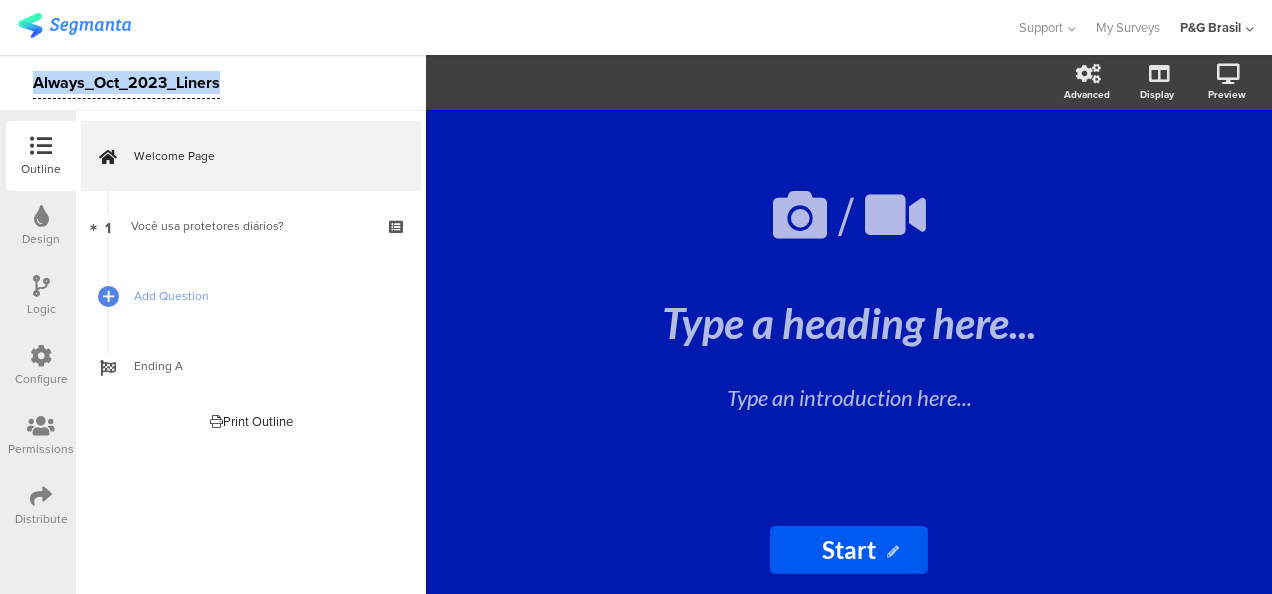 copy on "Always_Oct_2023_Liners" 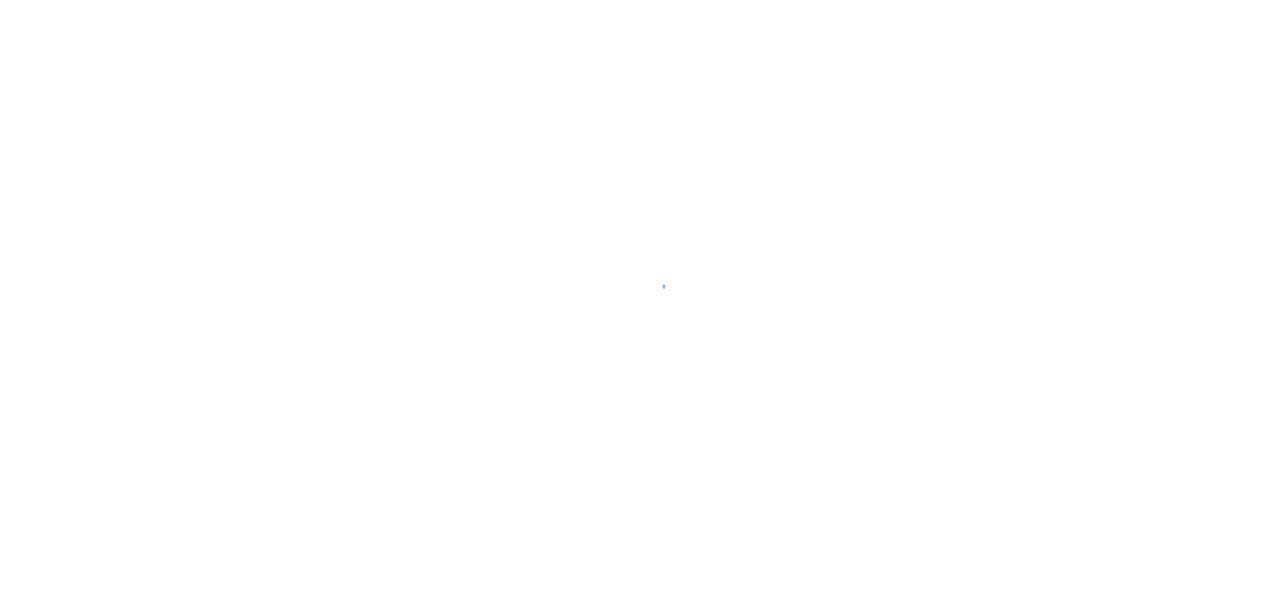 scroll, scrollTop: 0, scrollLeft: 0, axis: both 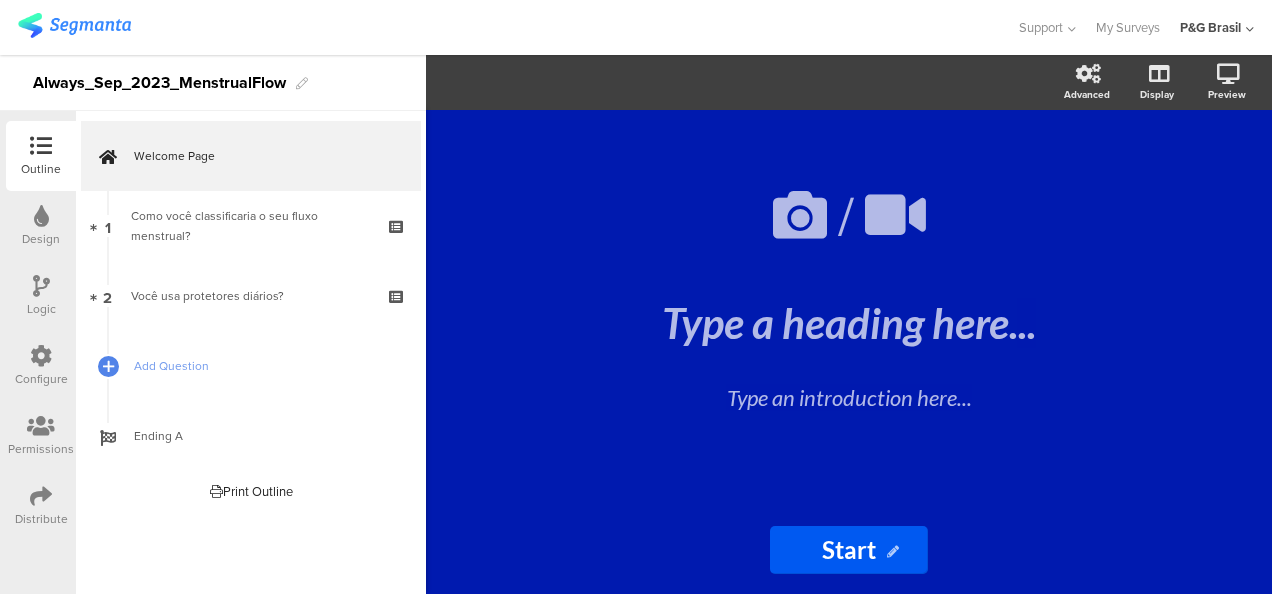 click on "Always_Sep_2023_MenstrualFlow" at bounding box center [159, 83] 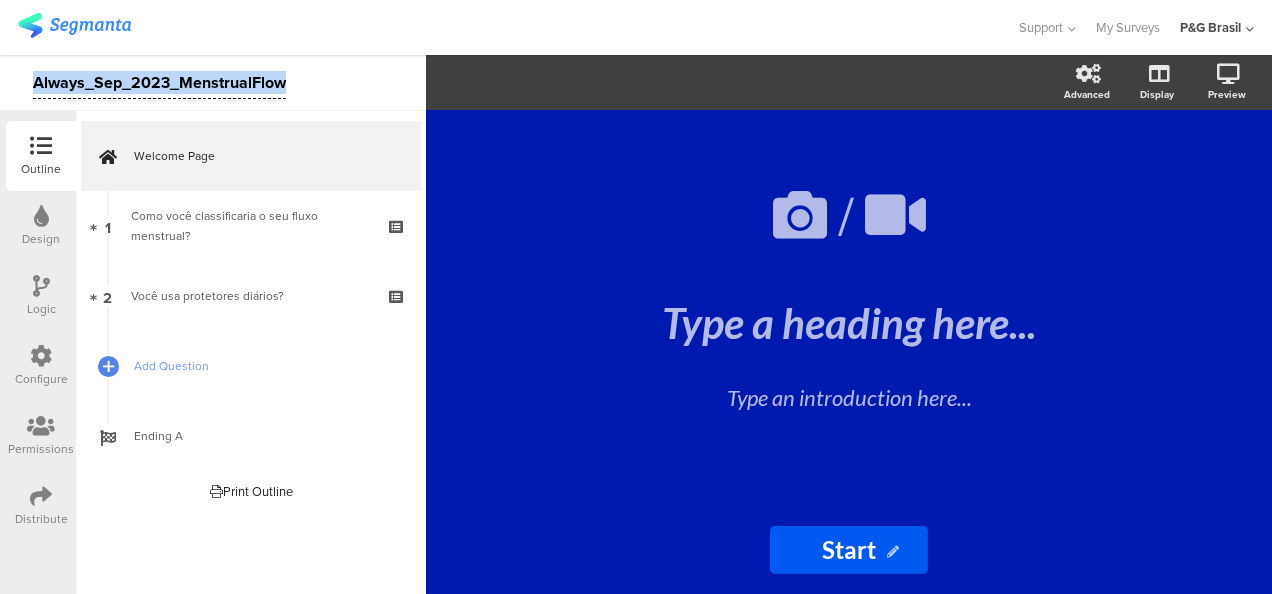 copy on "Always_Sep_2023_MenstrualFlow" 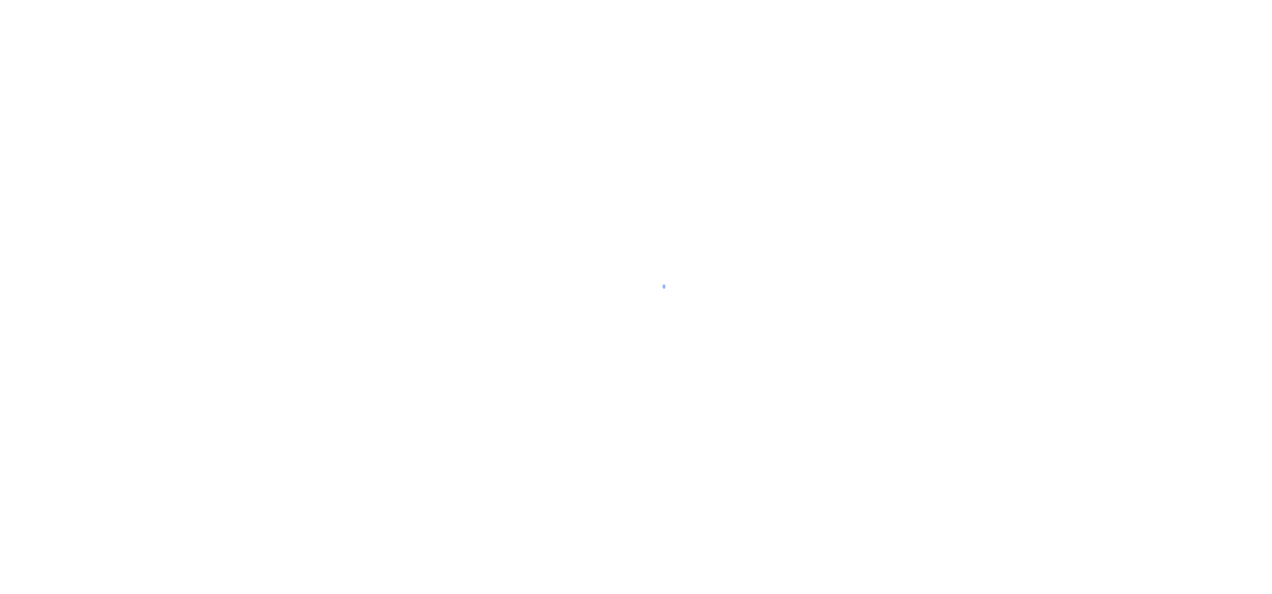 scroll, scrollTop: 0, scrollLeft: 0, axis: both 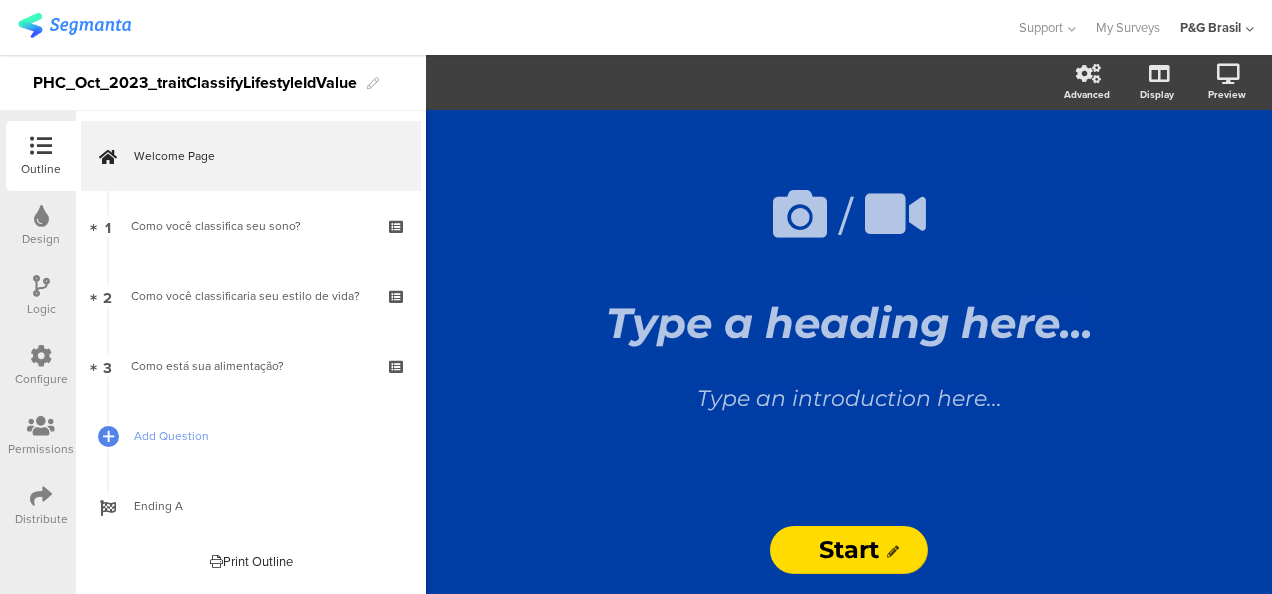 click on "PHC_Oct_2023_traitClassifyLifestyleIdValue" at bounding box center (195, 83) 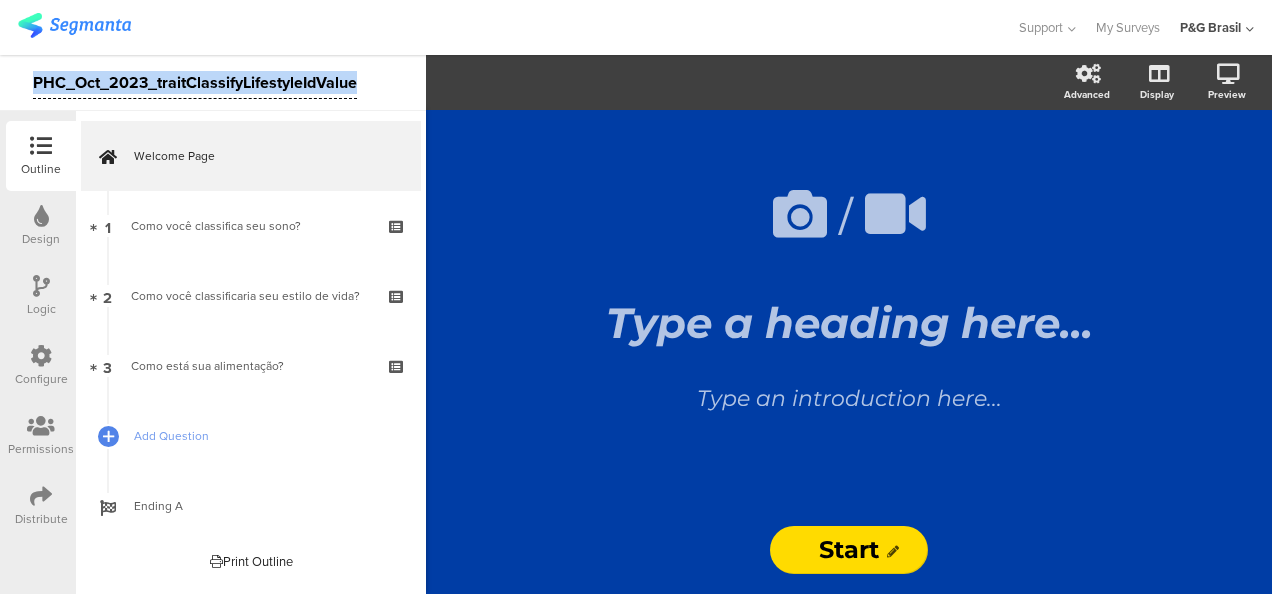 copy on "PHC_Oct_2023_traitClassifyLifestyleIdValue" 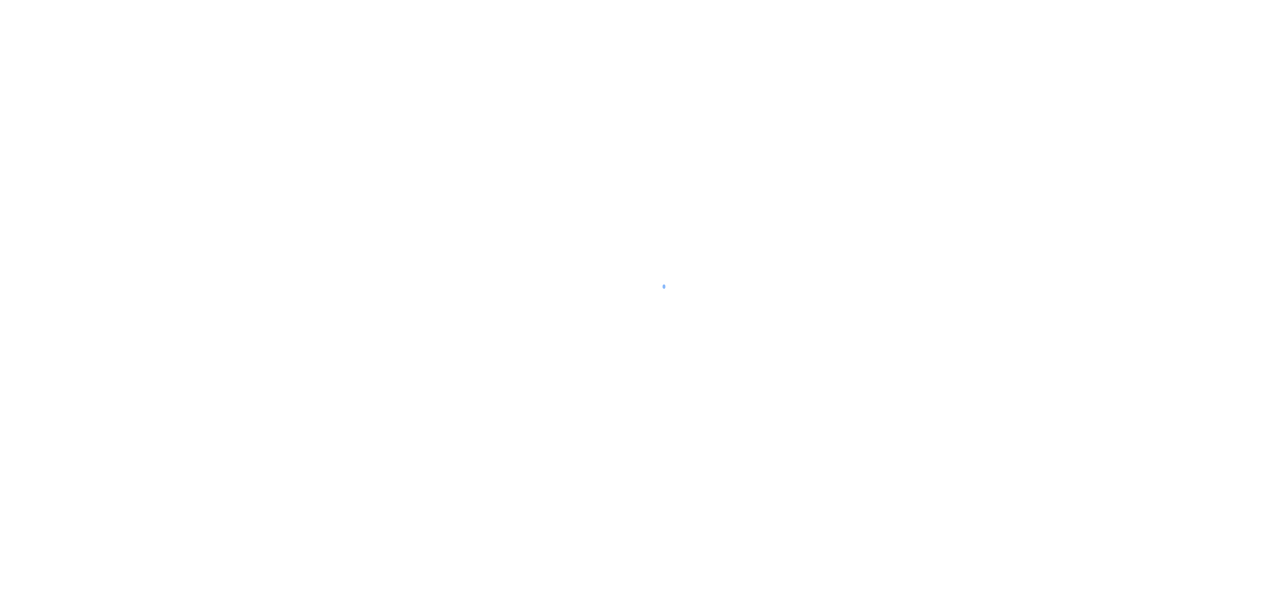 scroll, scrollTop: 0, scrollLeft: 0, axis: both 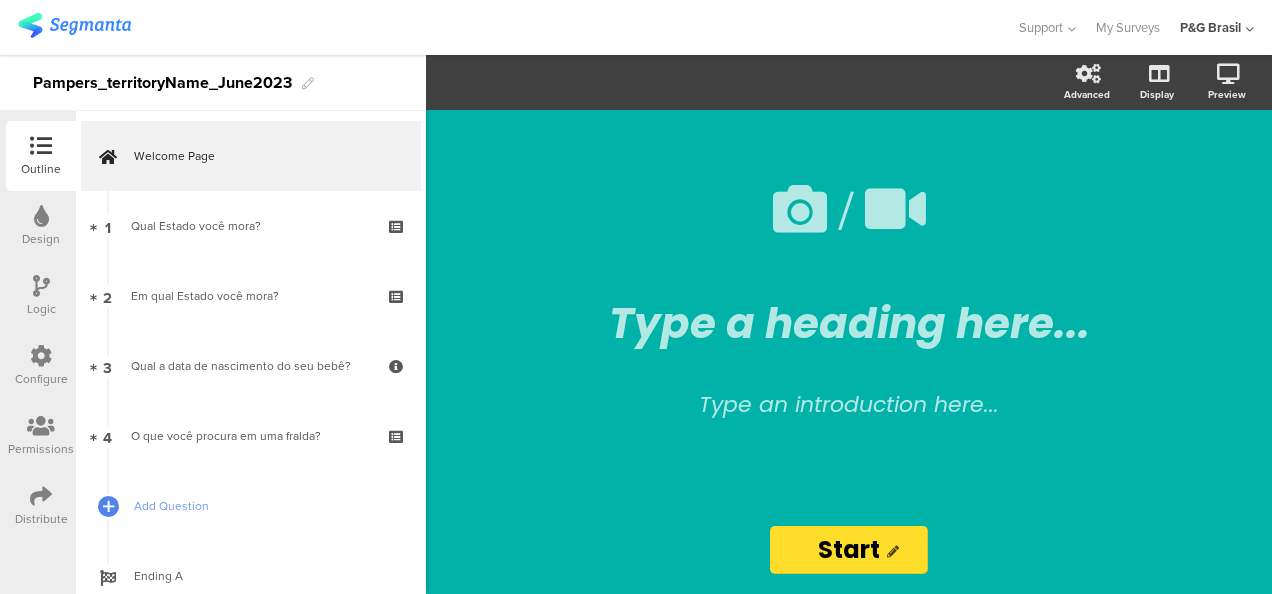 click on "Pampers_territoryName_June2023" at bounding box center (162, 83) 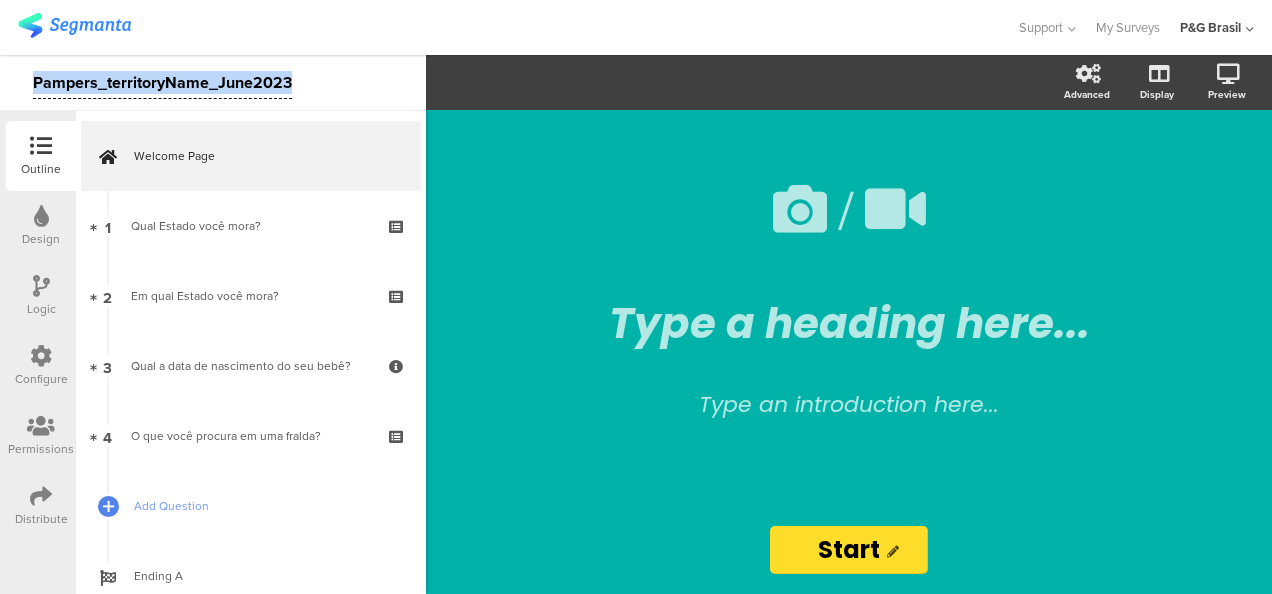 copy on "Pampers_territoryName_June2023" 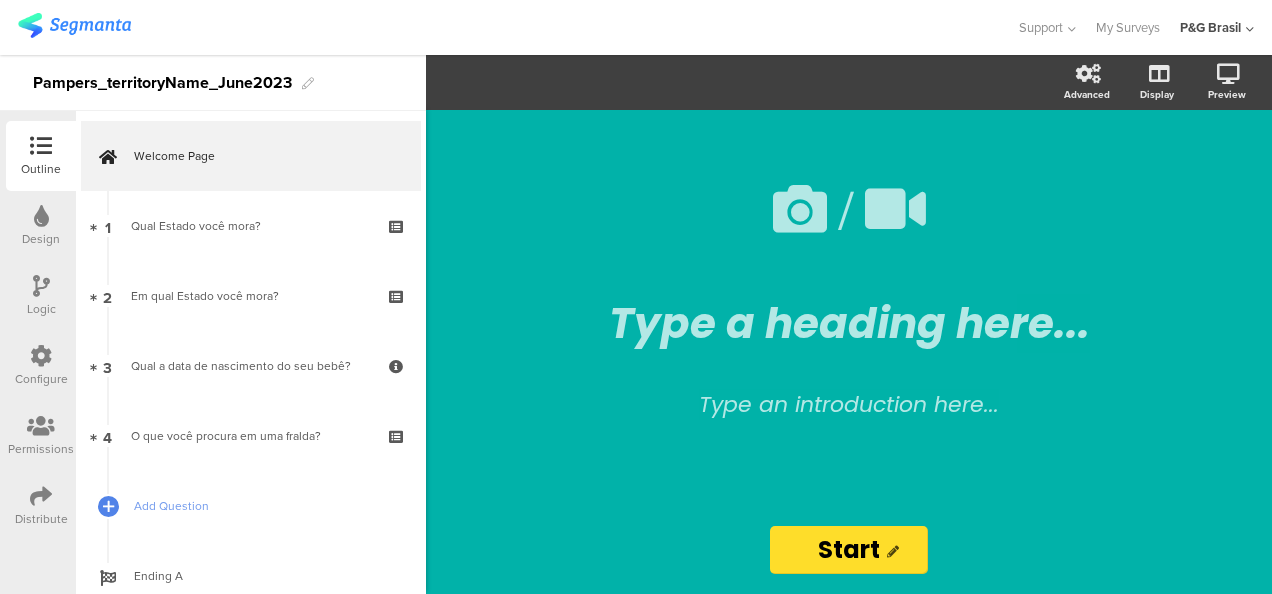 click at bounding box center [41, 356] 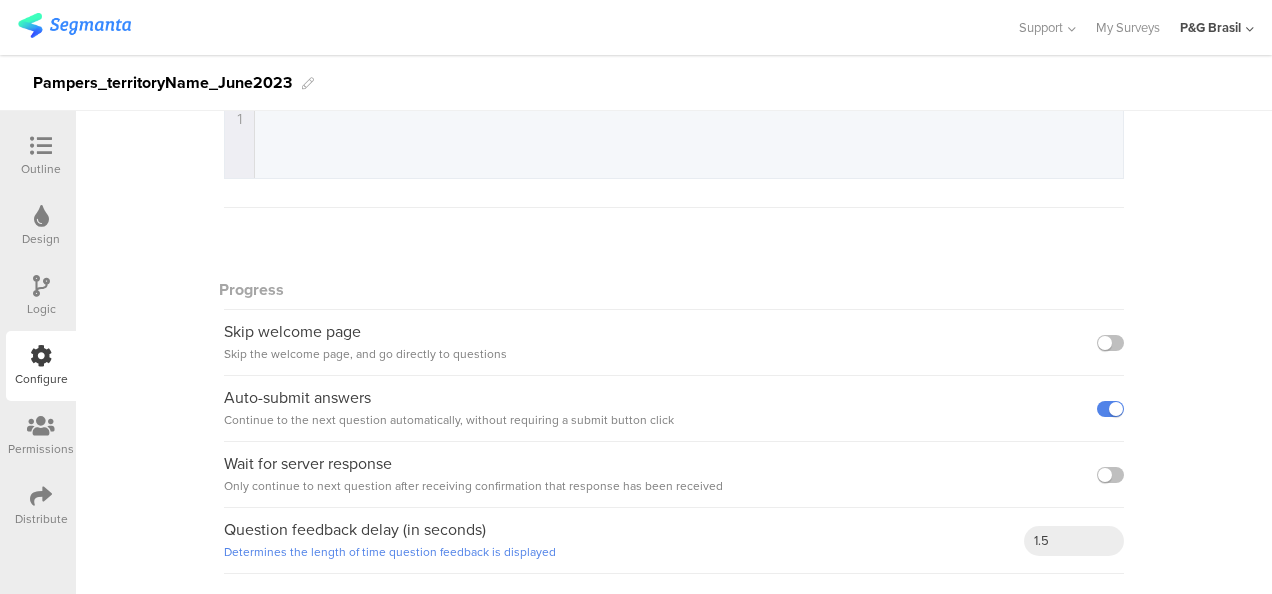 scroll, scrollTop: 0, scrollLeft: 0, axis: both 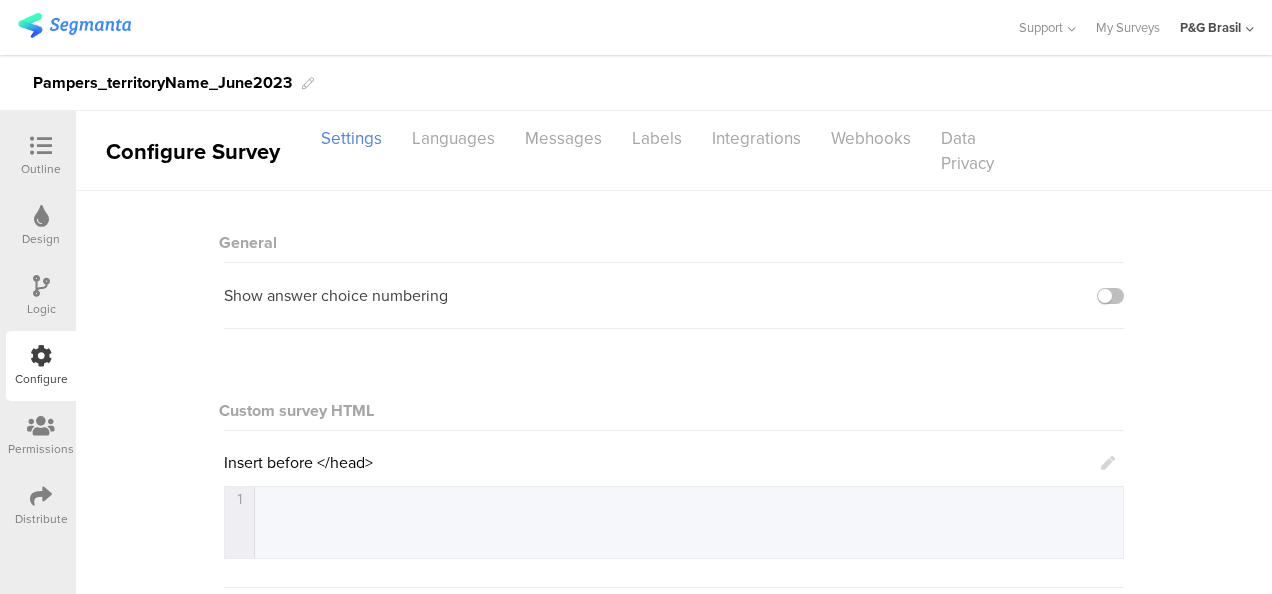 click at bounding box center (41, 146) 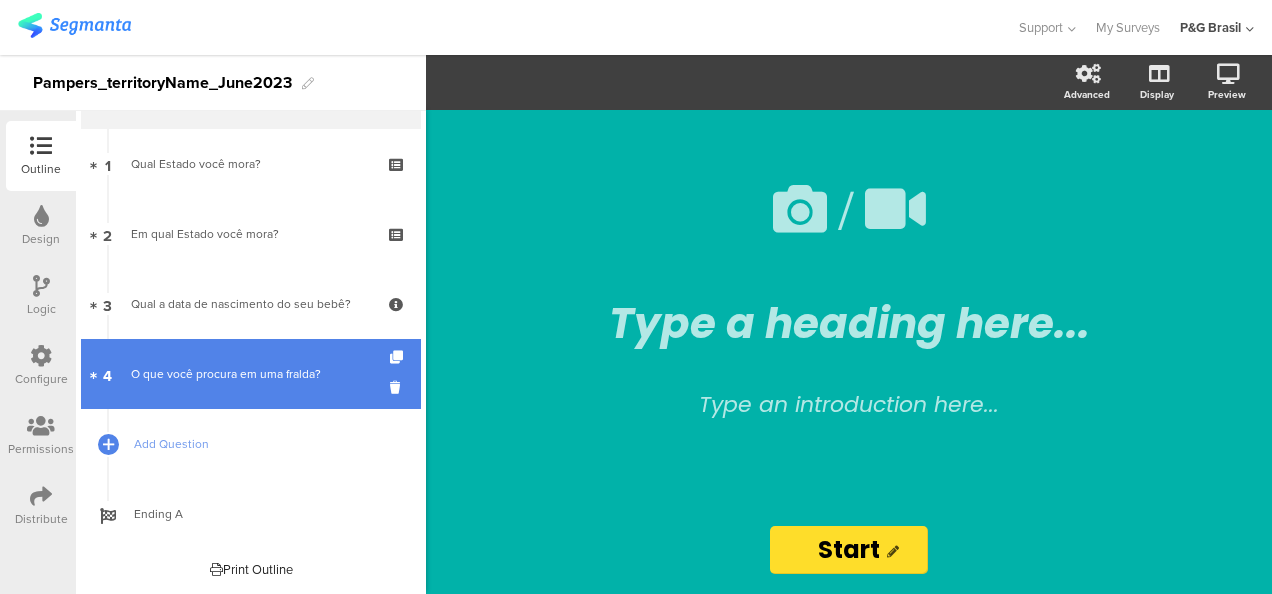 scroll, scrollTop: 0, scrollLeft: 0, axis: both 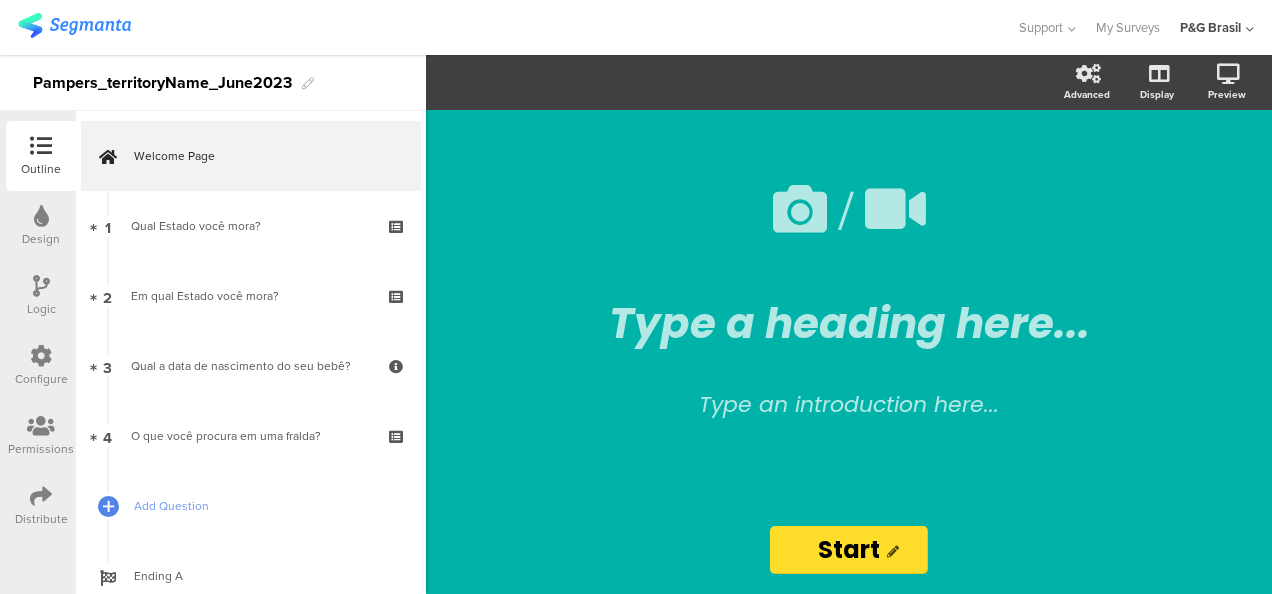 click on "Design" at bounding box center [41, 226] 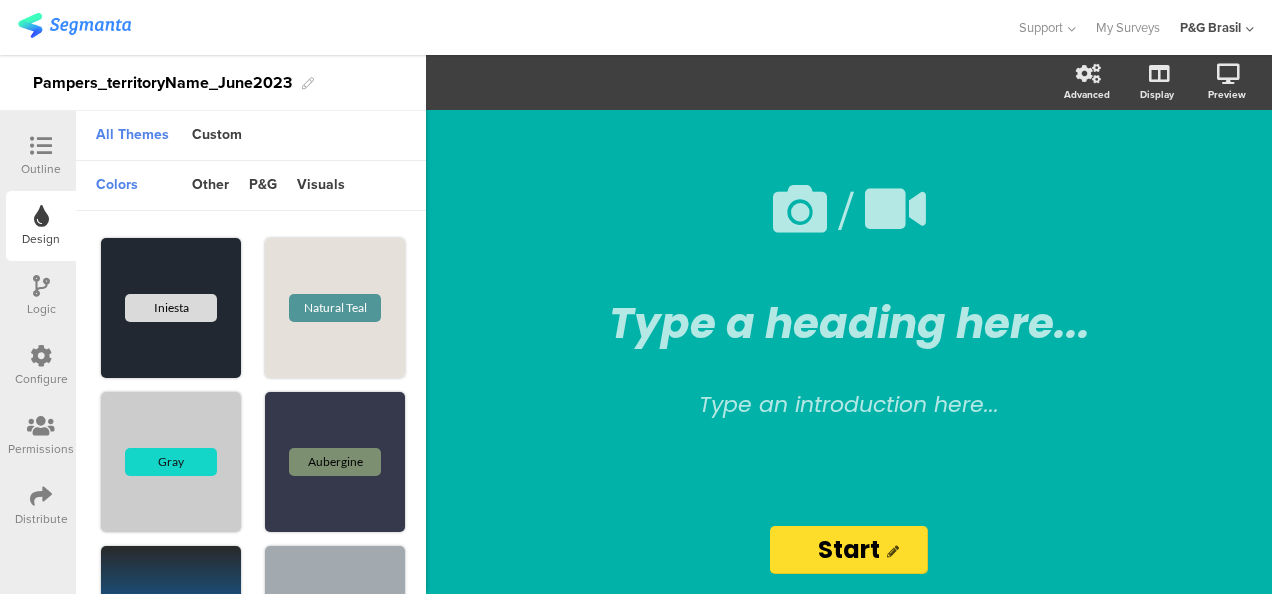 click on "Logic" at bounding box center [41, 309] 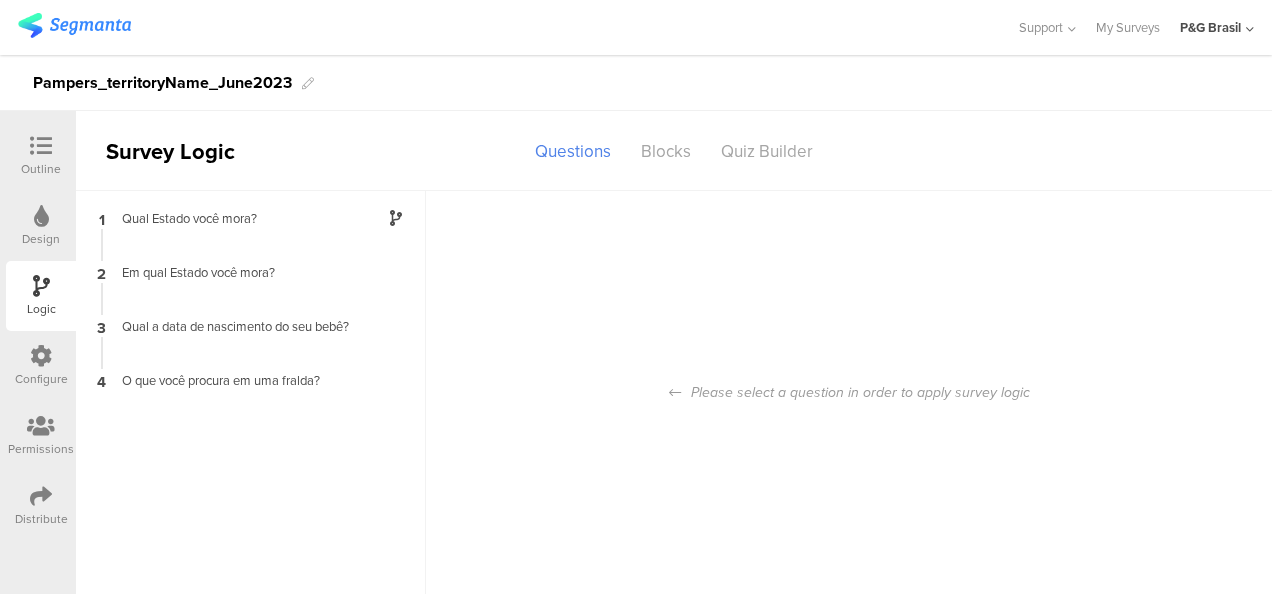 click at bounding box center (41, 356) 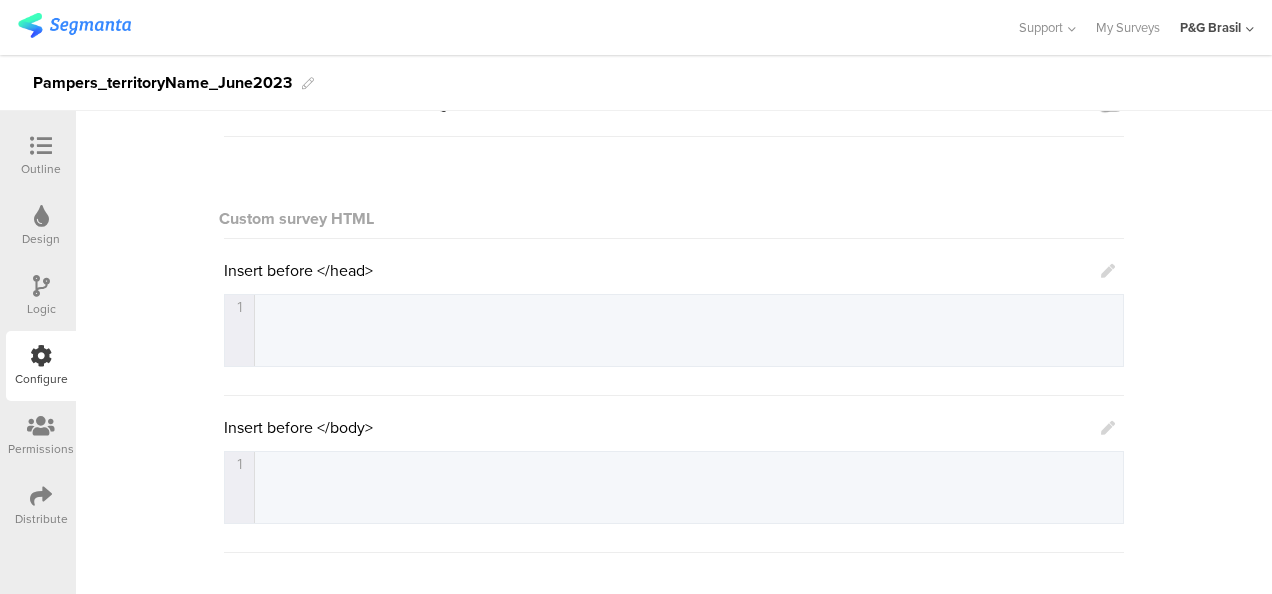 scroll, scrollTop: 0, scrollLeft: 0, axis: both 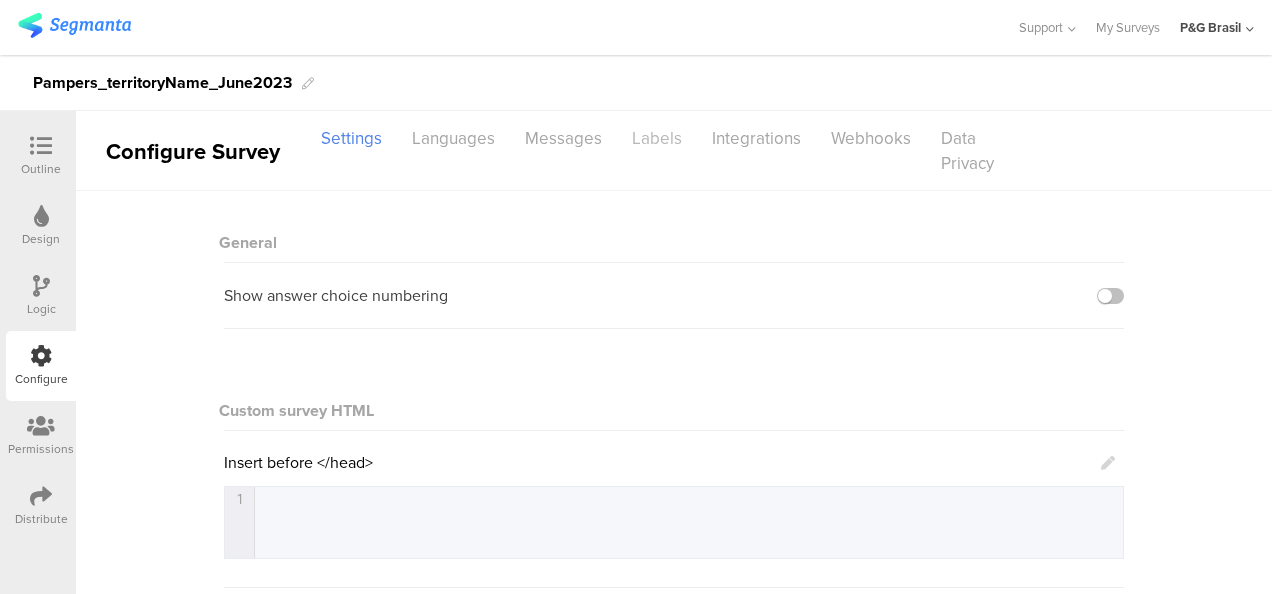 click on "Labels" at bounding box center [657, 138] 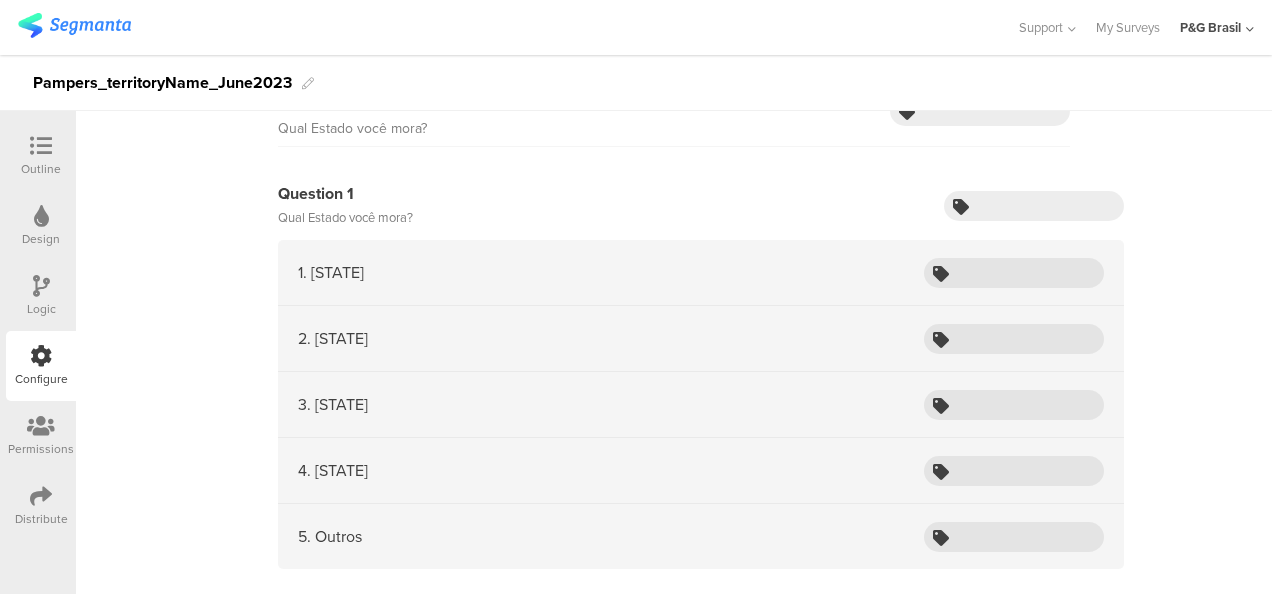 scroll, scrollTop: 0, scrollLeft: 0, axis: both 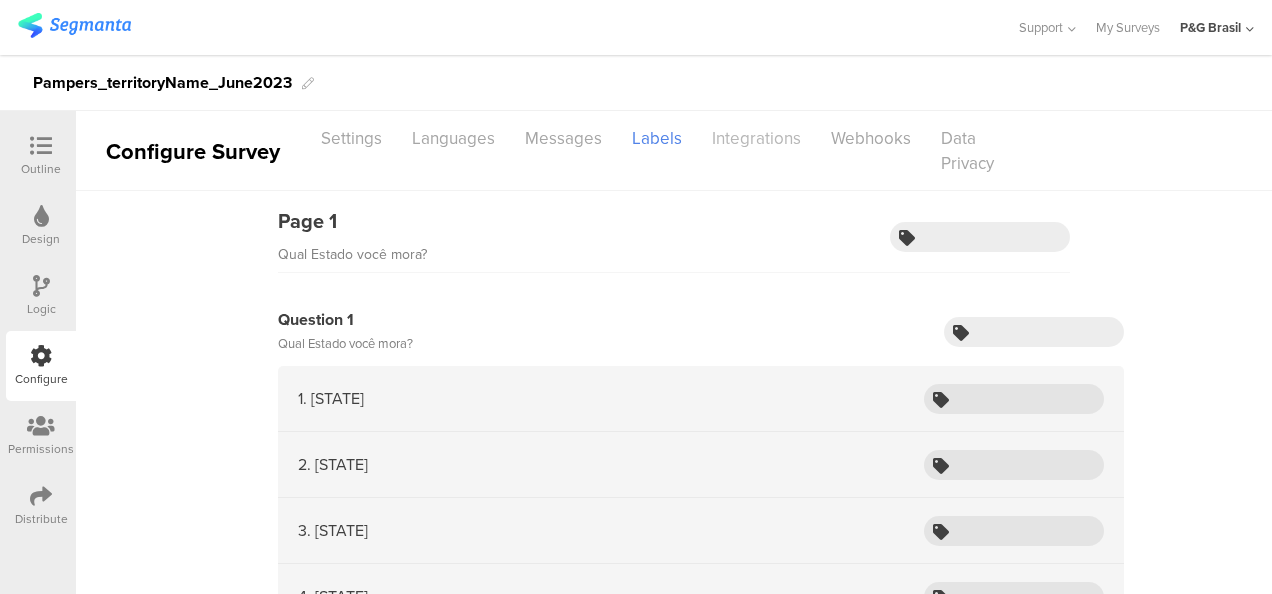 click on "Integrations" at bounding box center (756, 138) 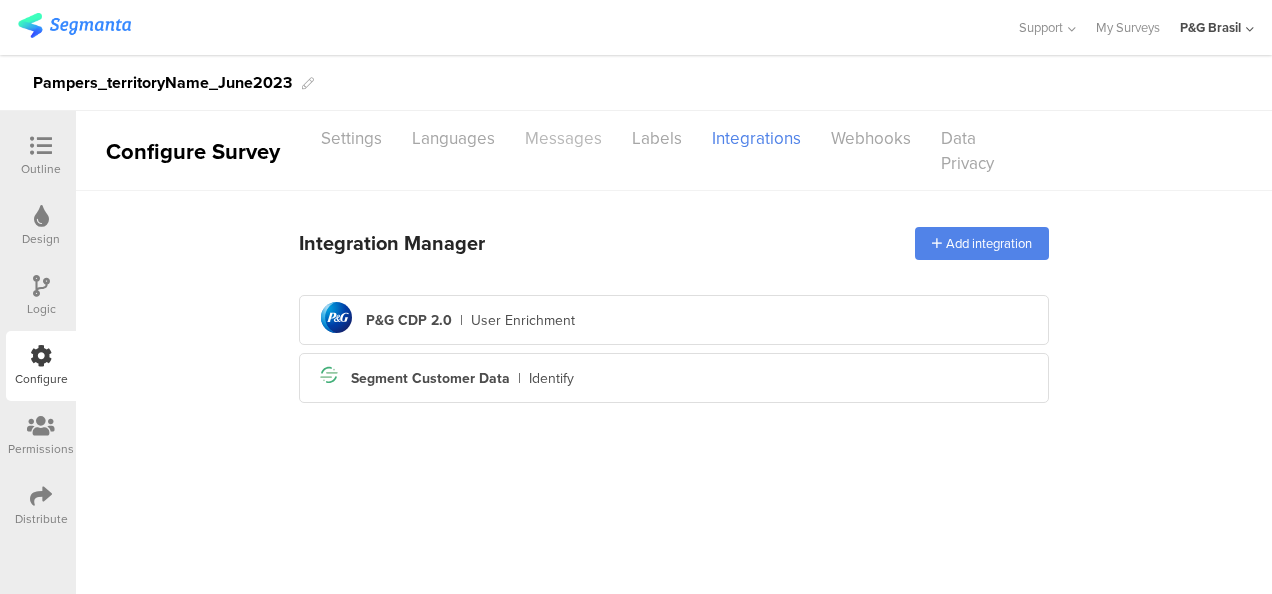 click on "Messages" at bounding box center (563, 138) 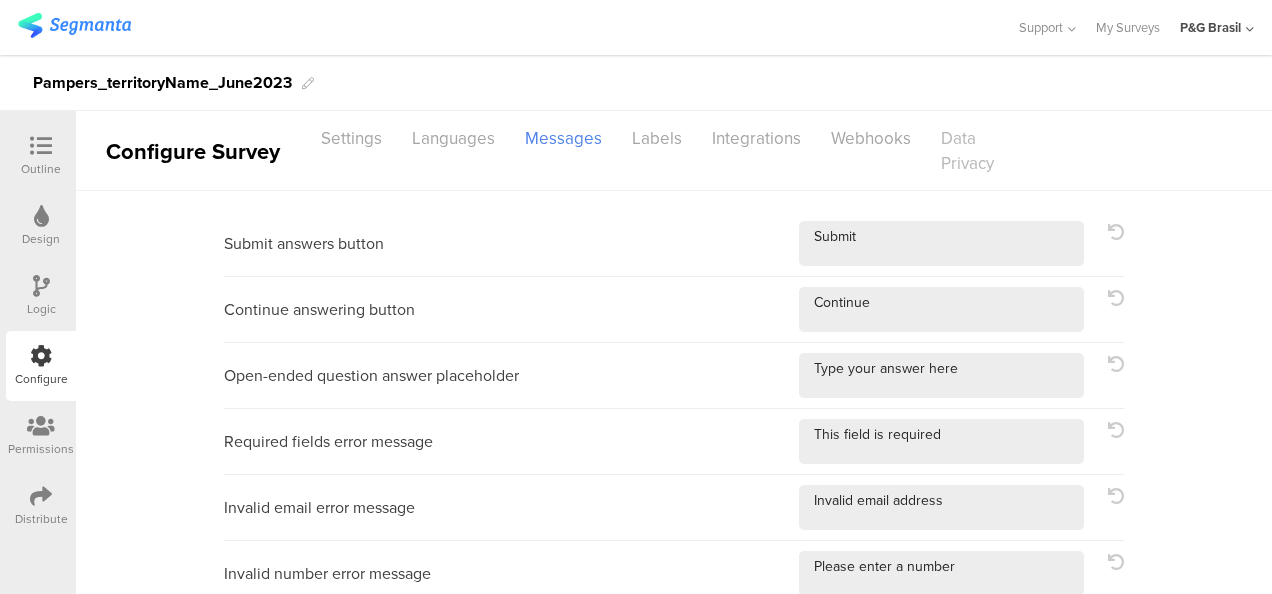 click on "Data Privacy" at bounding box center (984, 151) 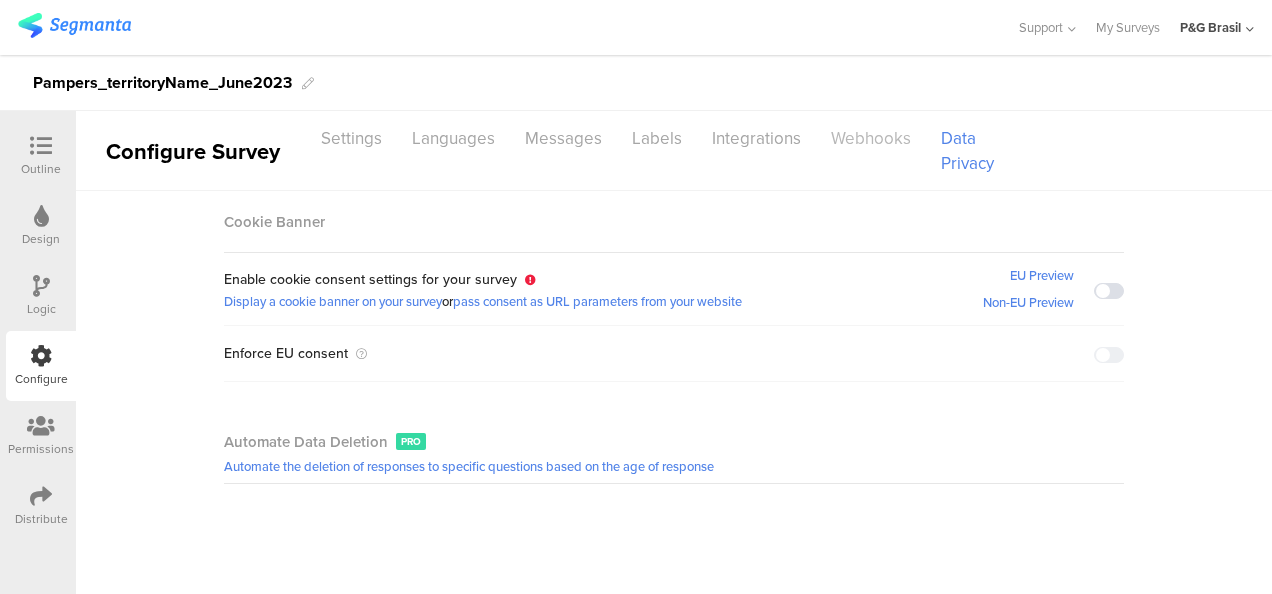 click on "Webhooks" at bounding box center [871, 138] 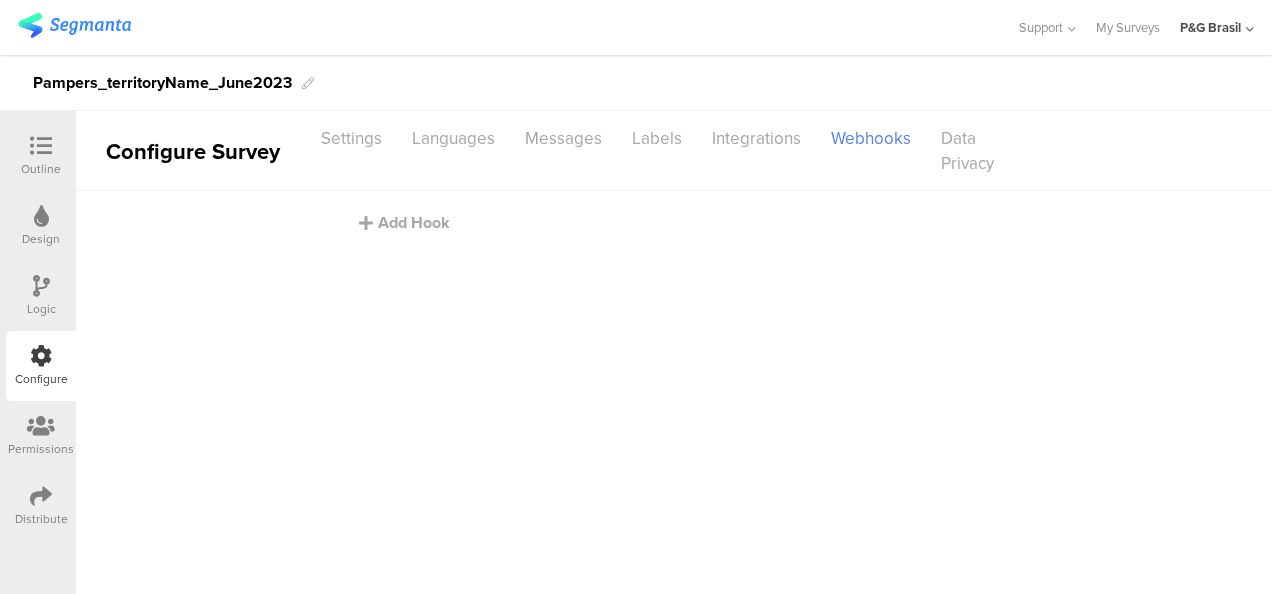 click on "Integrations" at bounding box center (756, 151) 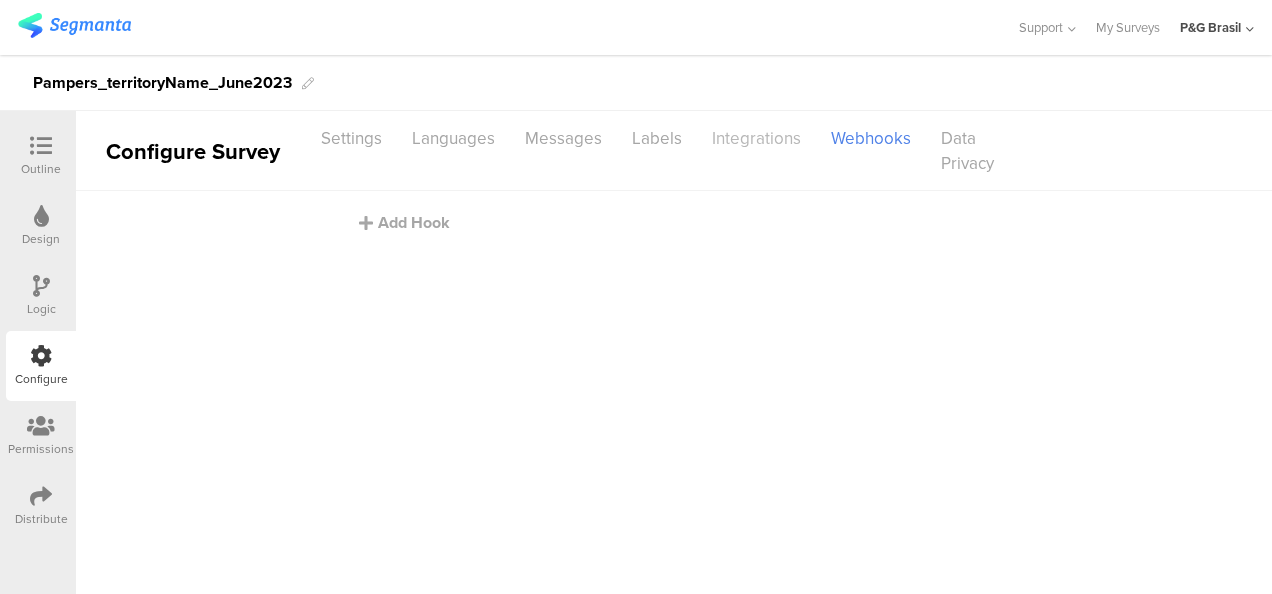 click on "Integrations" at bounding box center [756, 138] 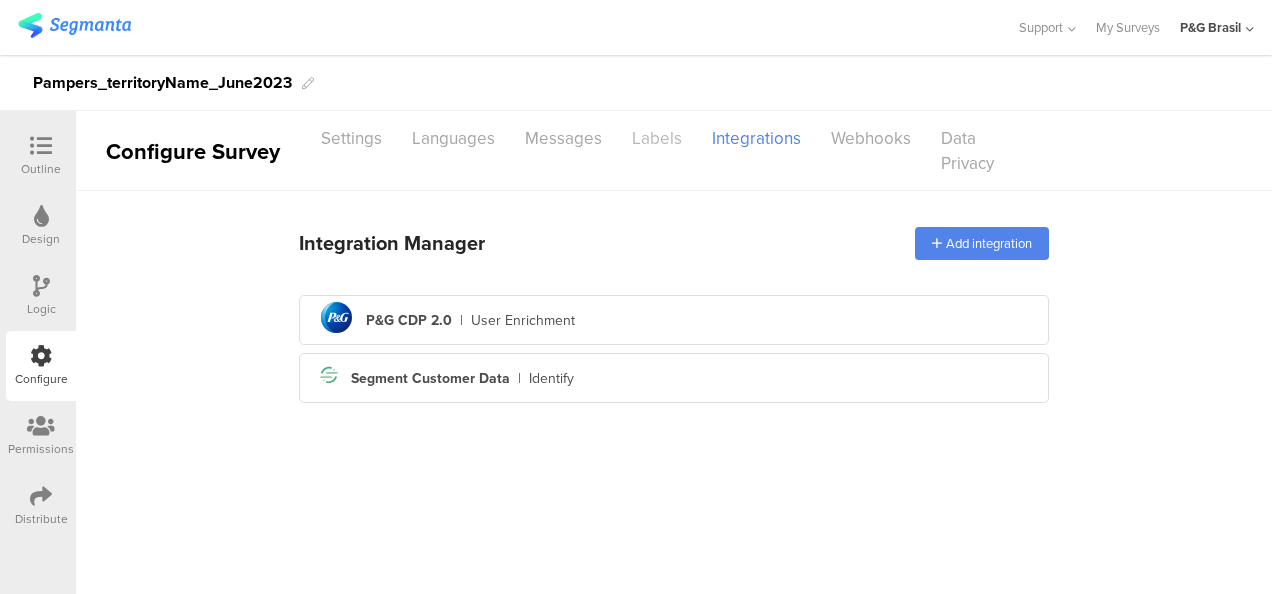 click on "Labels" at bounding box center (657, 138) 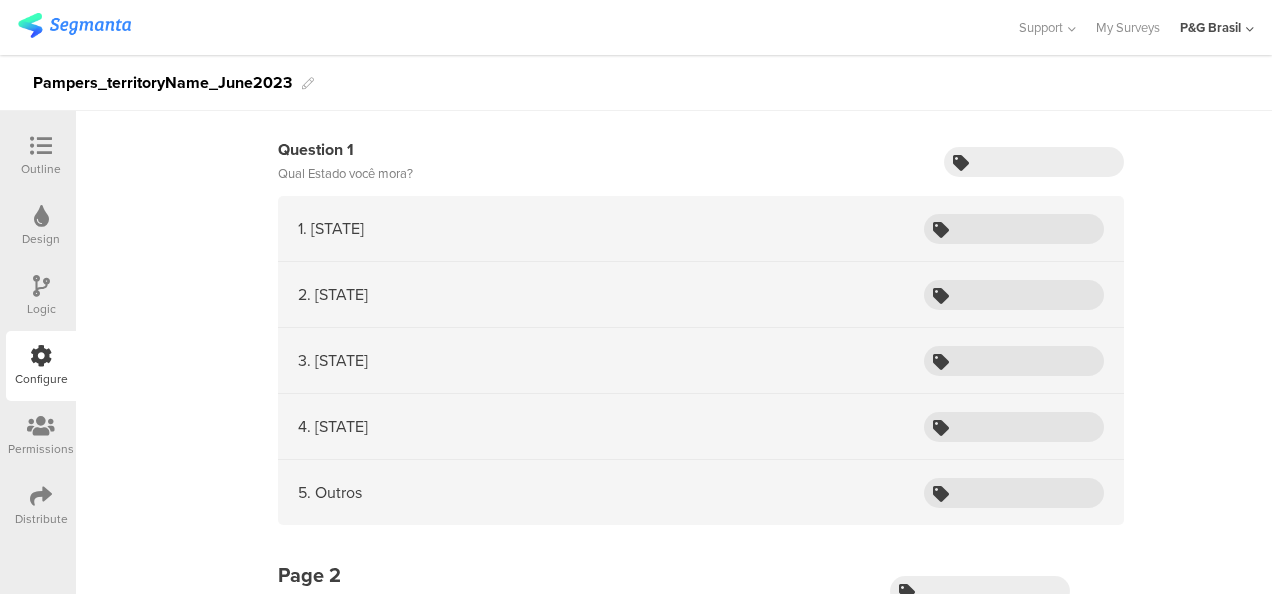 scroll, scrollTop: 0, scrollLeft: 0, axis: both 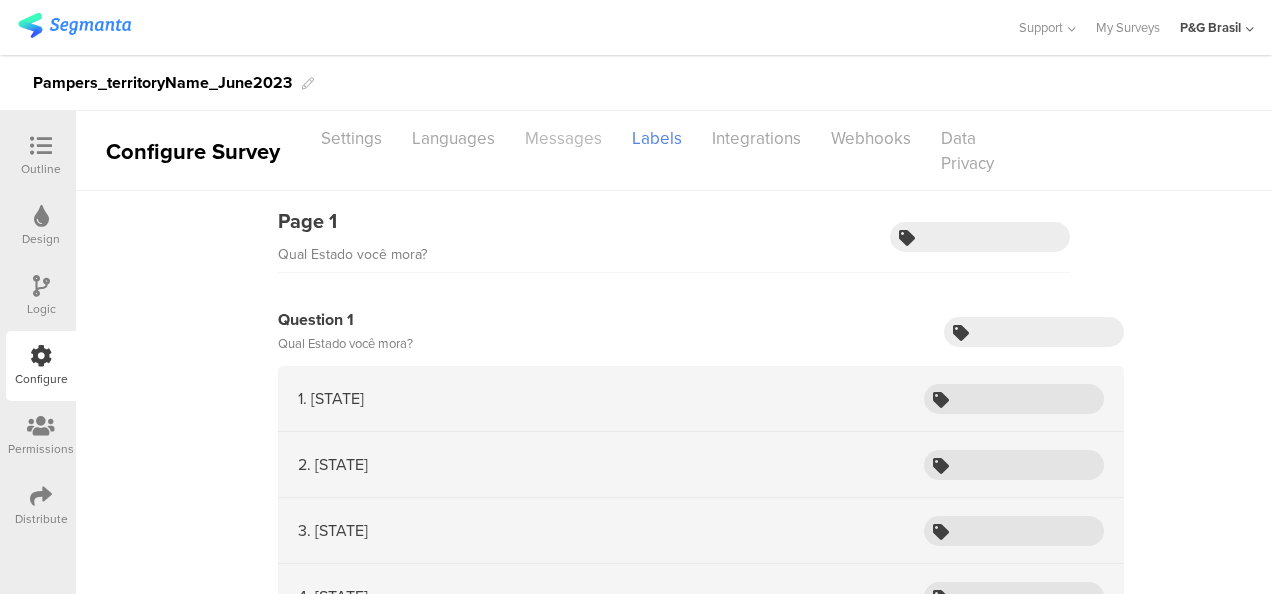 click on "Messages" at bounding box center [563, 138] 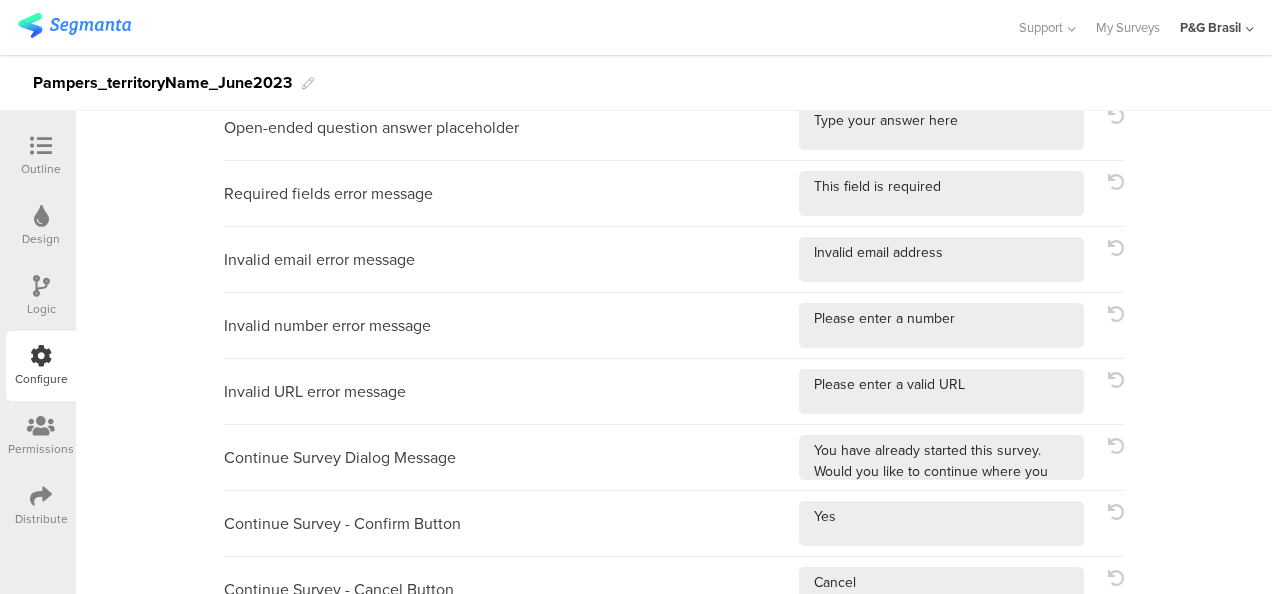 scroll, scrollTop: 0, scrollLeft: 0, axis: both 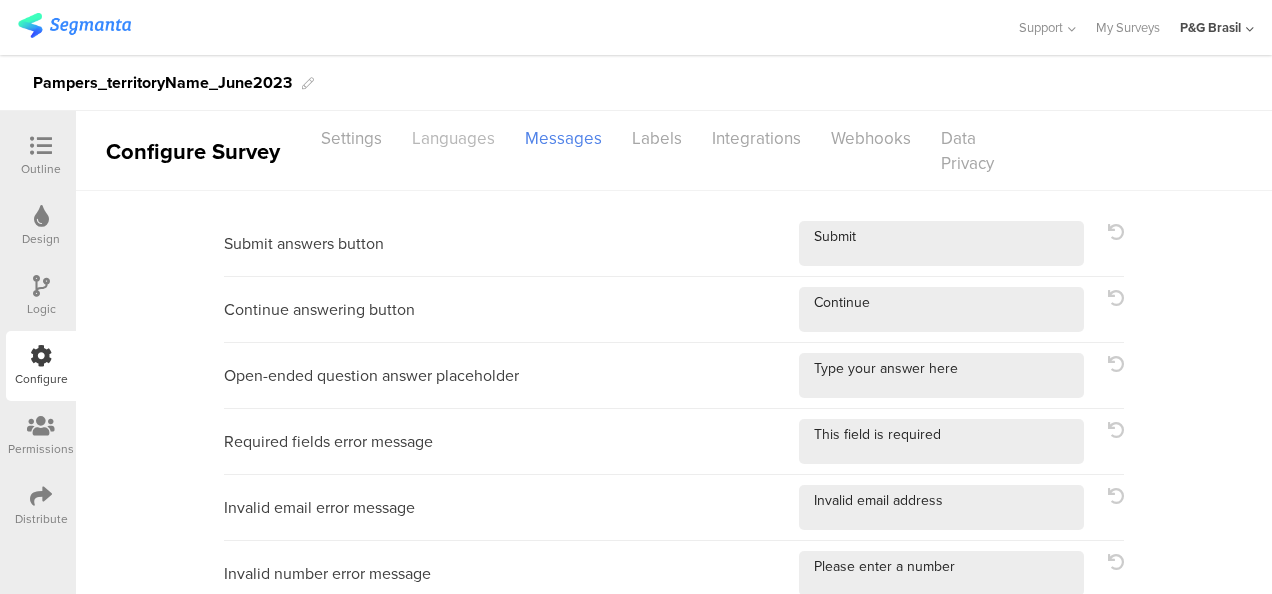 click on "Languages" at bounding box center (453, 138) 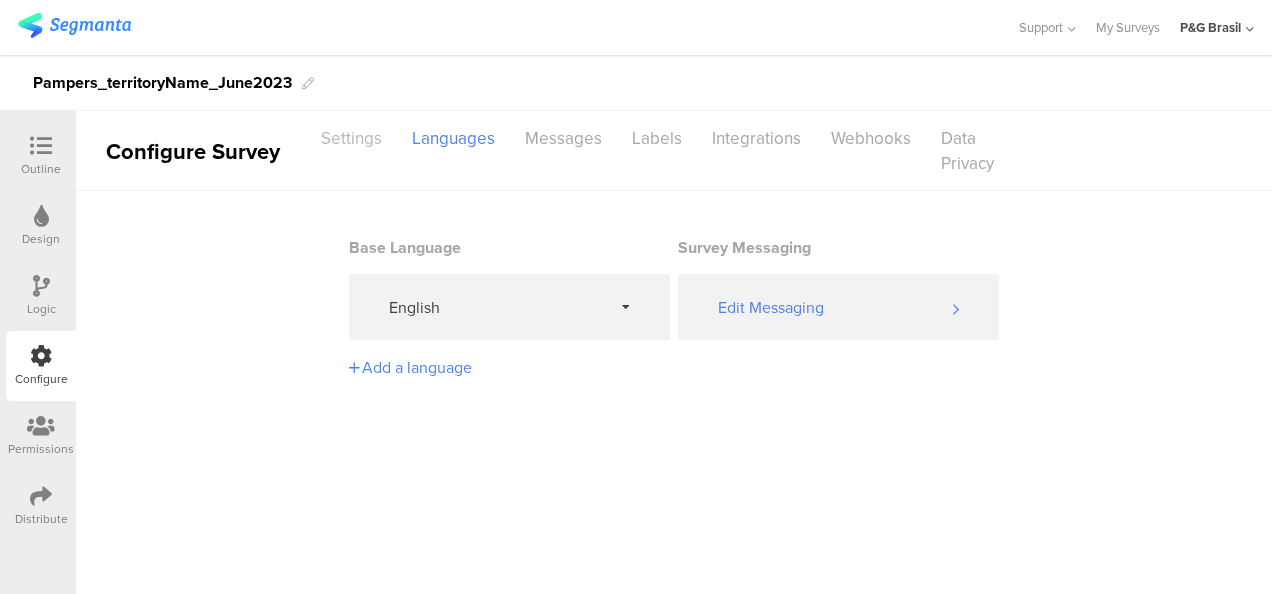 click on "Settings" at bounding box center [351, 138] 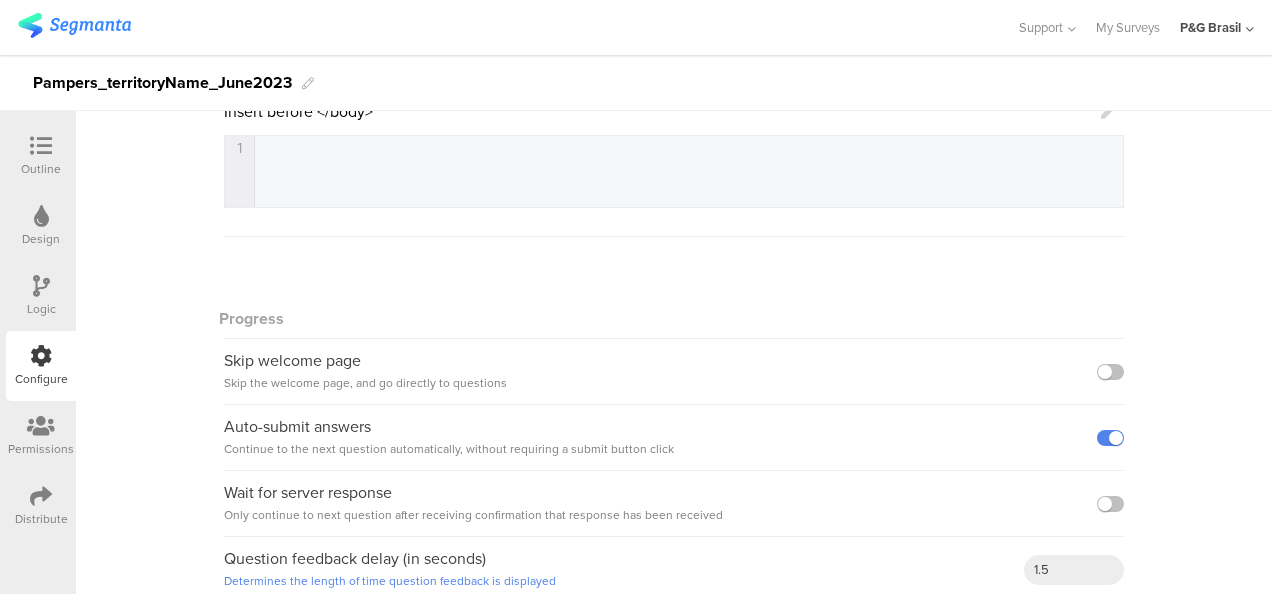 scroll, scrollTop: 538, scrollLeft: 0, axis: vertical 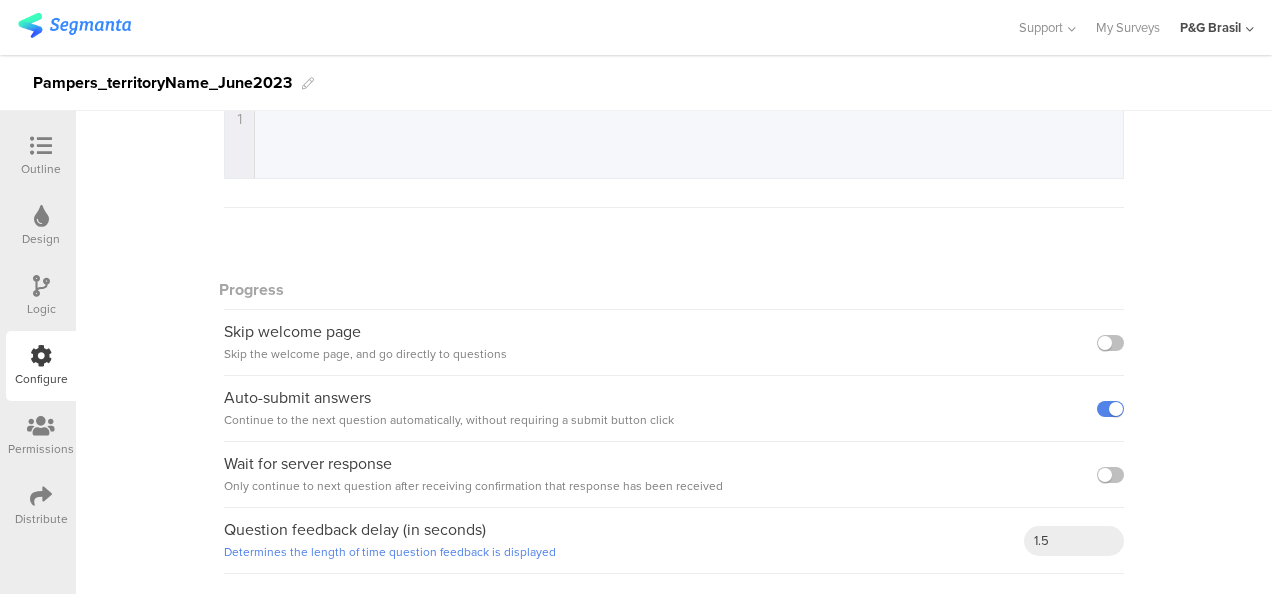 click at bounding box center (41, 147) 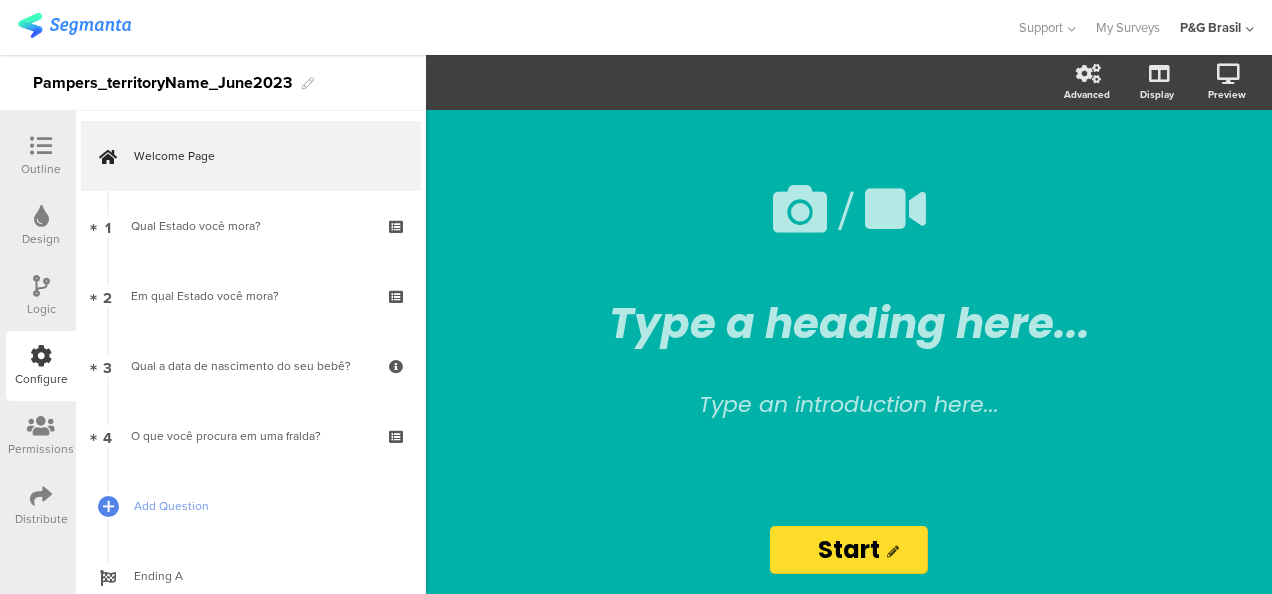 scroll, scrollTop: 0, scrollLeft: 0, axis: both 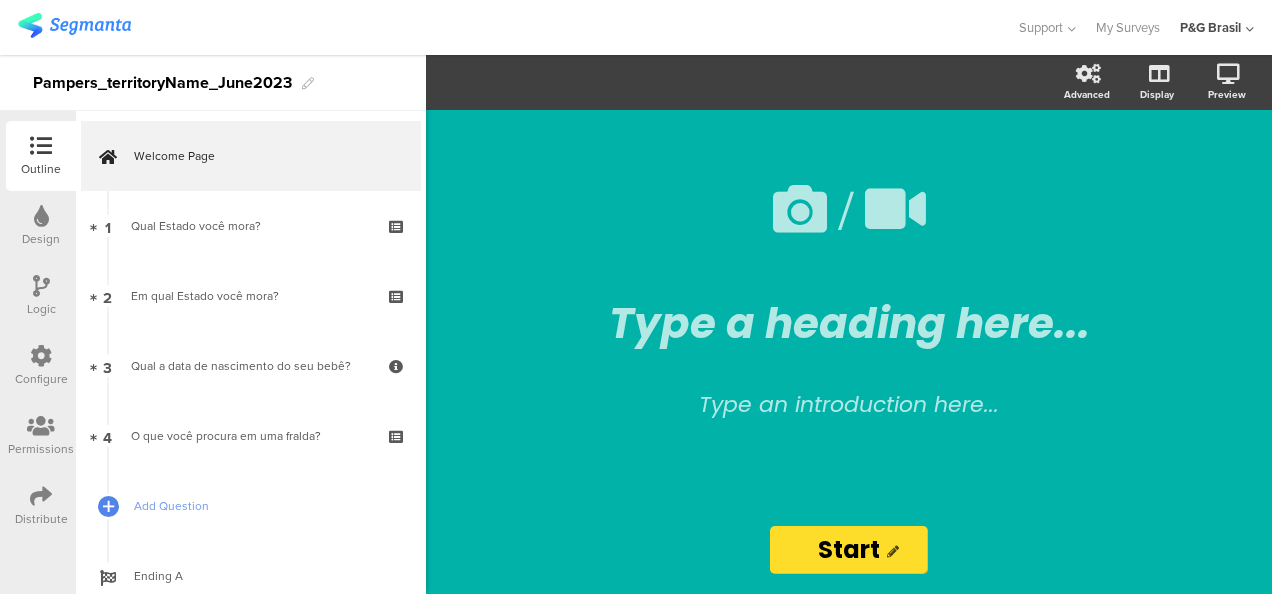 click on "Design" at bounding box center (41, 239) 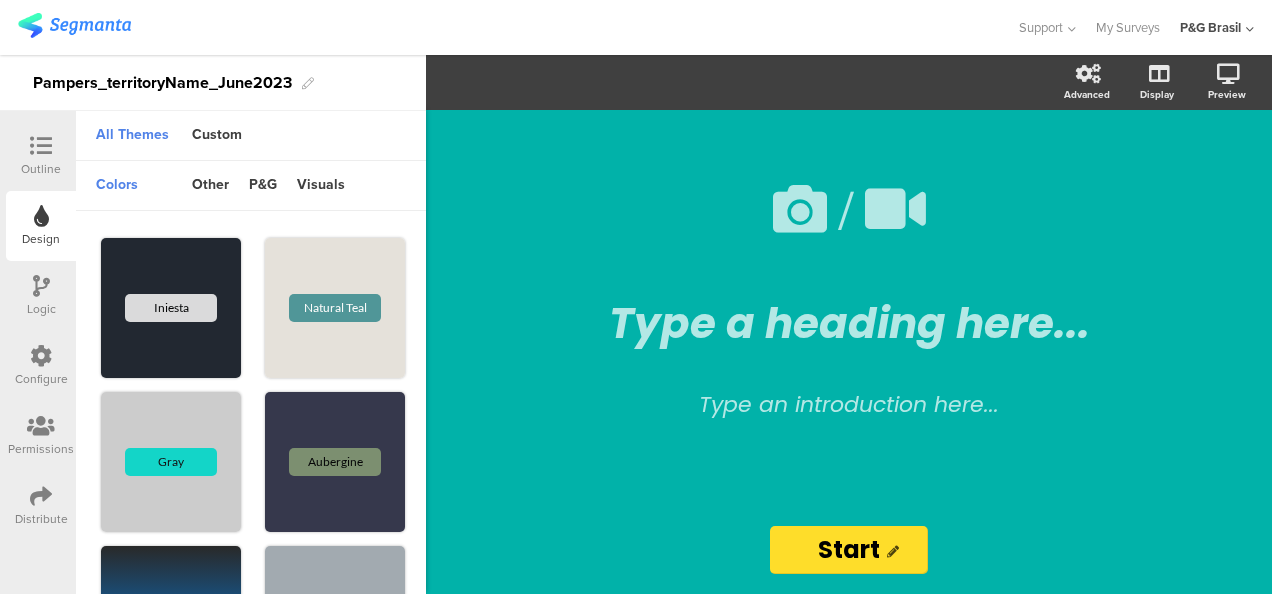 click on "Logic" at bounding box center [41, 296] 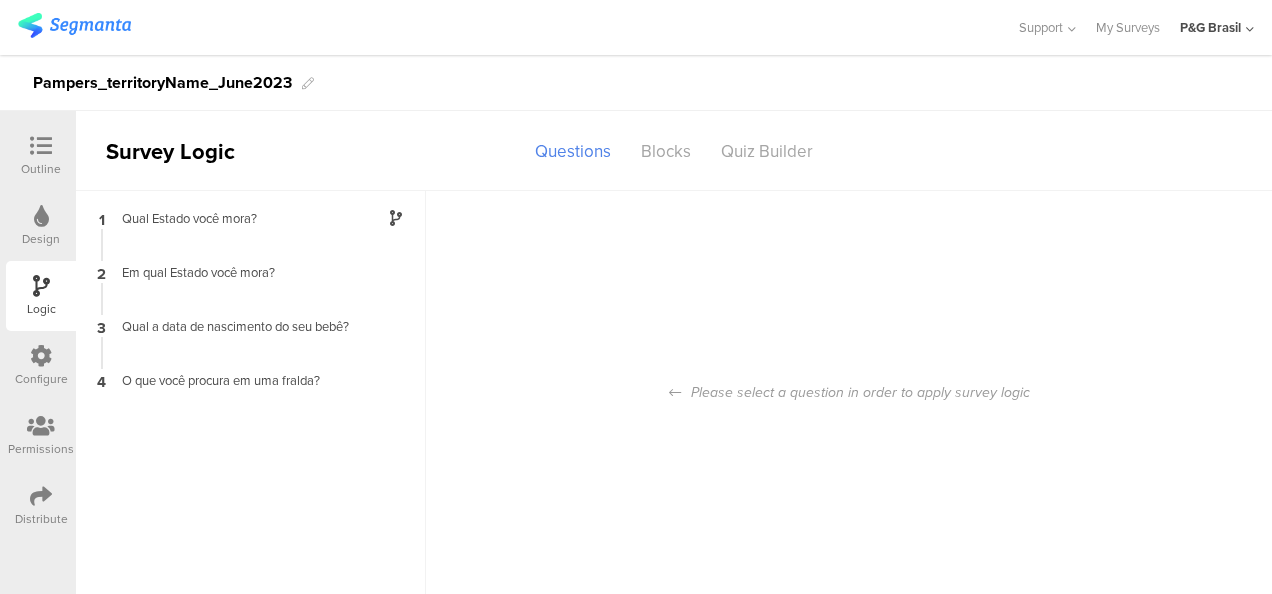 click at bounding box center (41, 427) 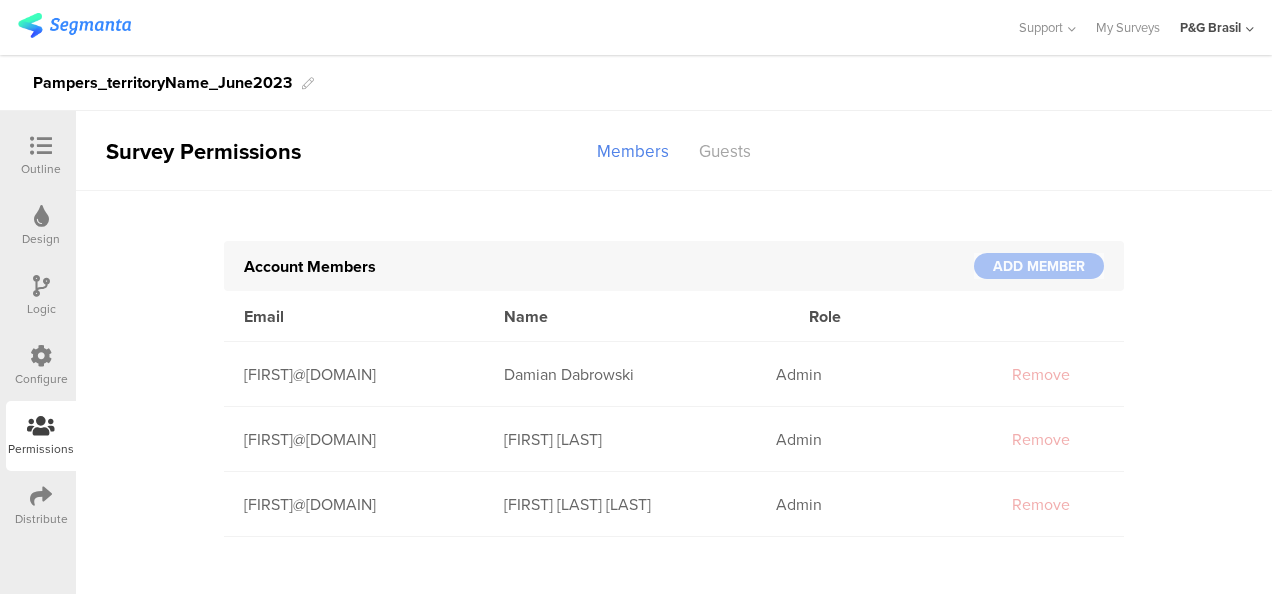 click at bounding box center (41, 497) 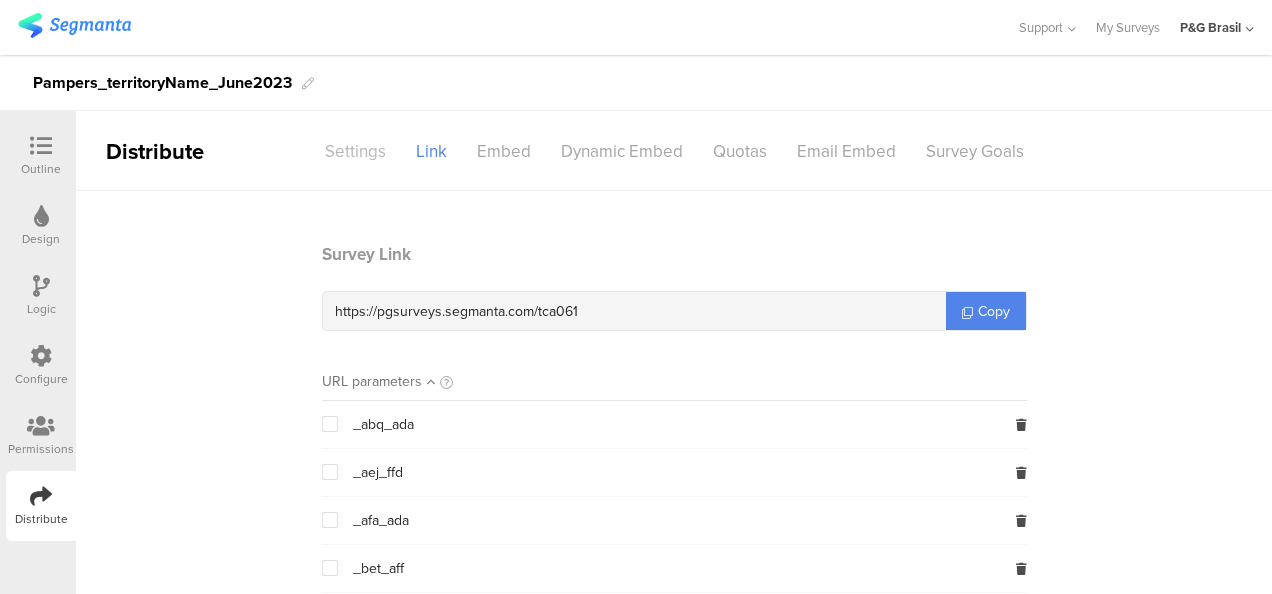 click on "Settings" at bounding box center [355, 151] 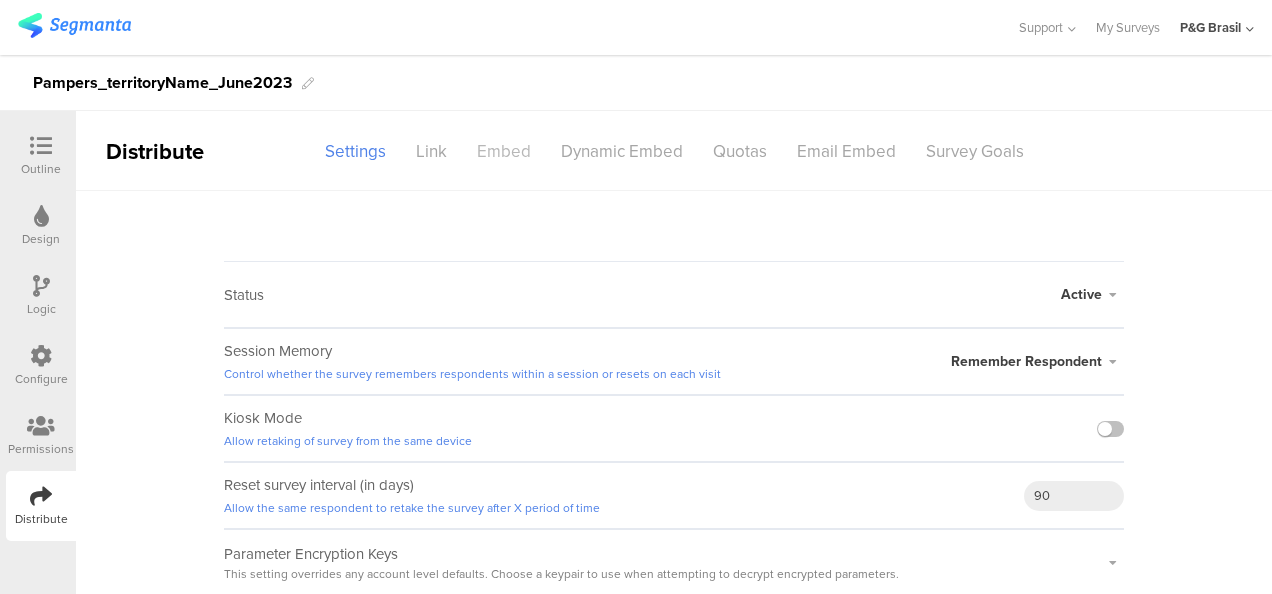 click on "Embed" at bounding box center [504, 151] 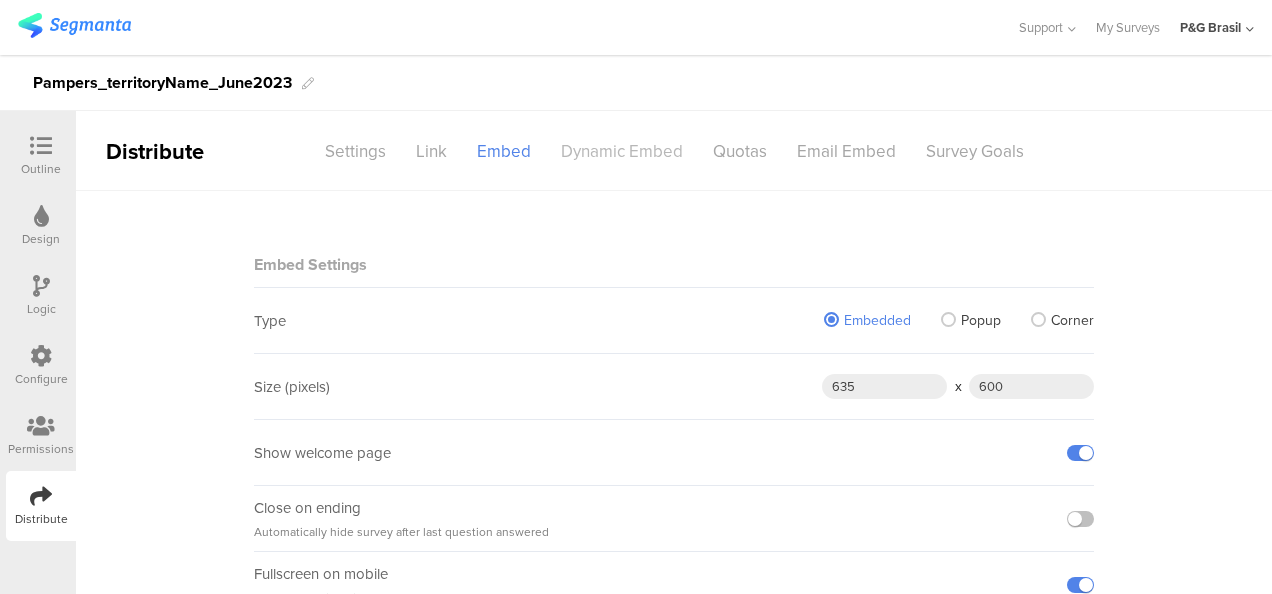 click on "Dynamic Embed" at bounding box center [622, 151] 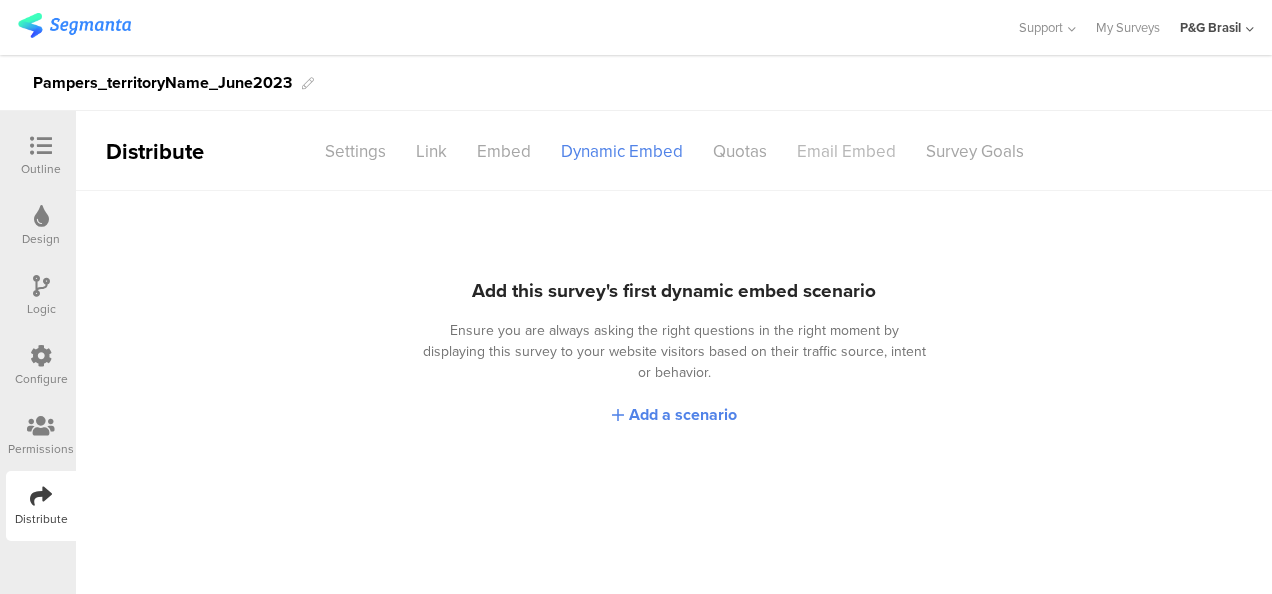 click on "Email Embed" at bounding box center (846, 151) 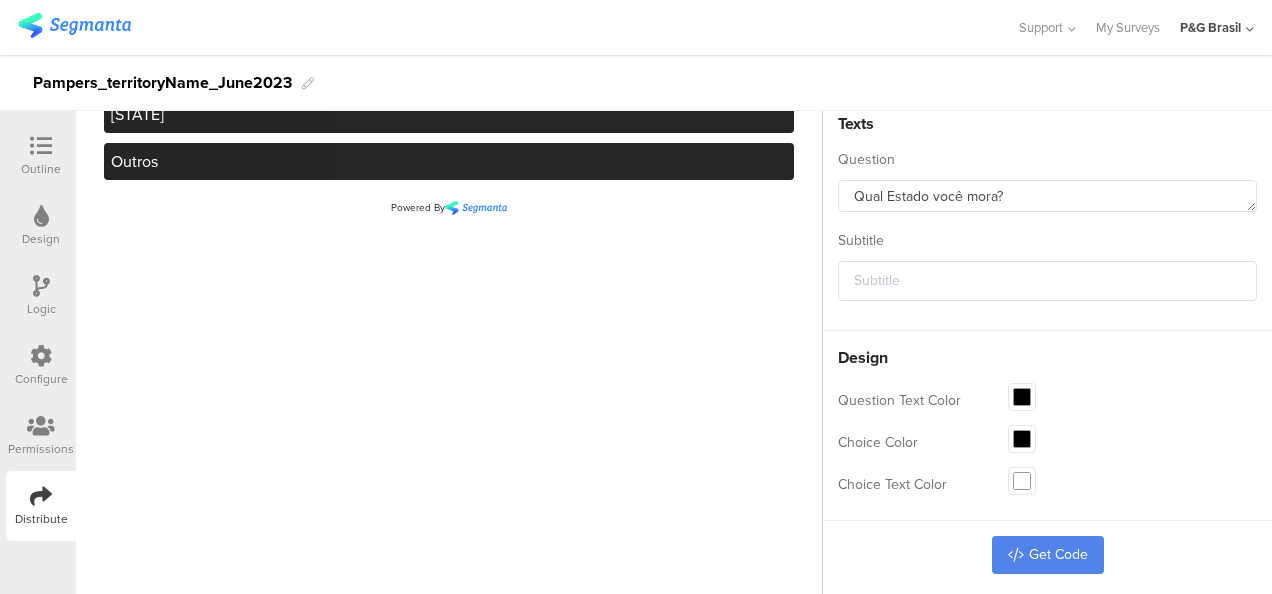 scroll, scrollTop: 0, scrollLeft: 0, axis: both 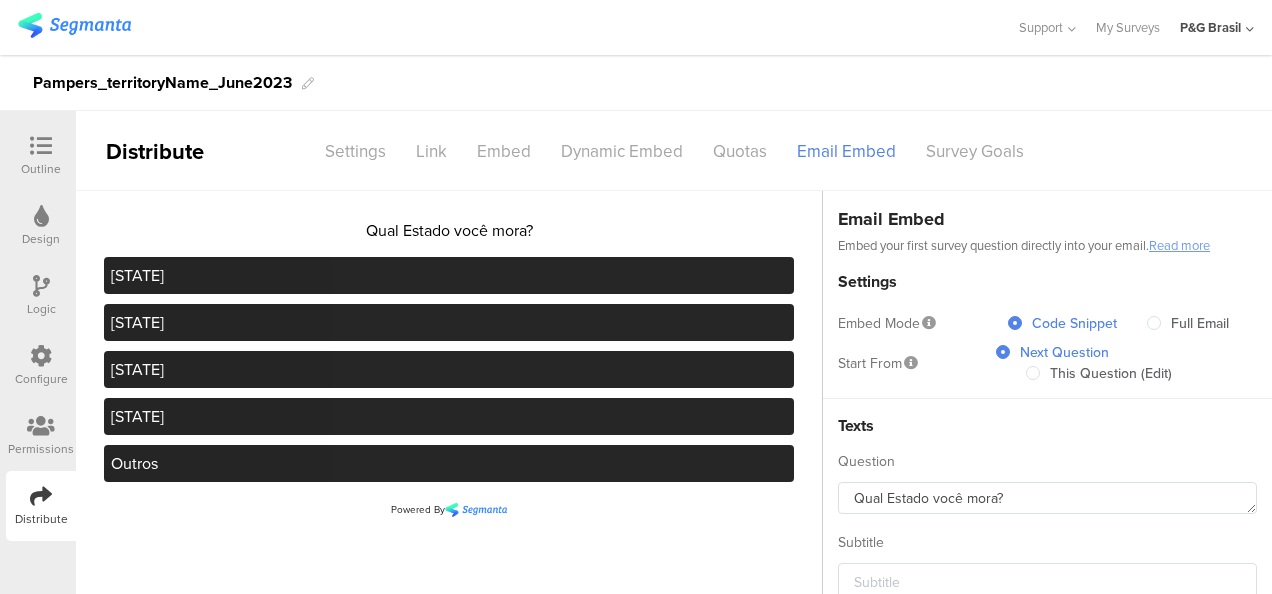 click on "Design" at bounding box center (41, 226) 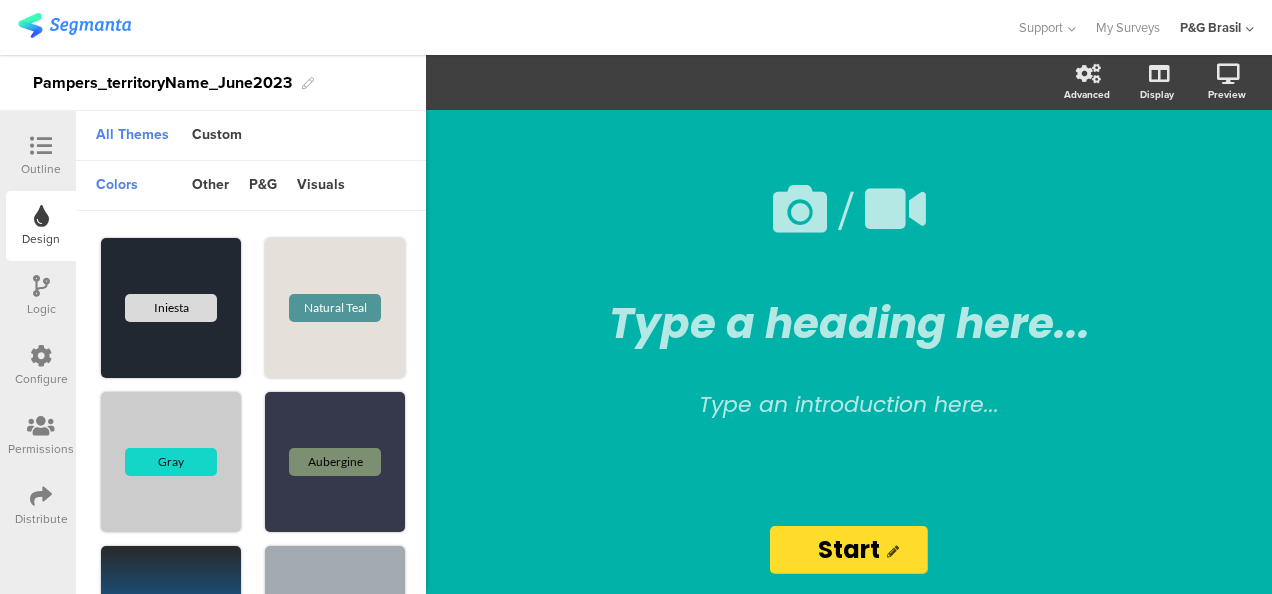 click on "Outline" at bounding box center [41, 156] 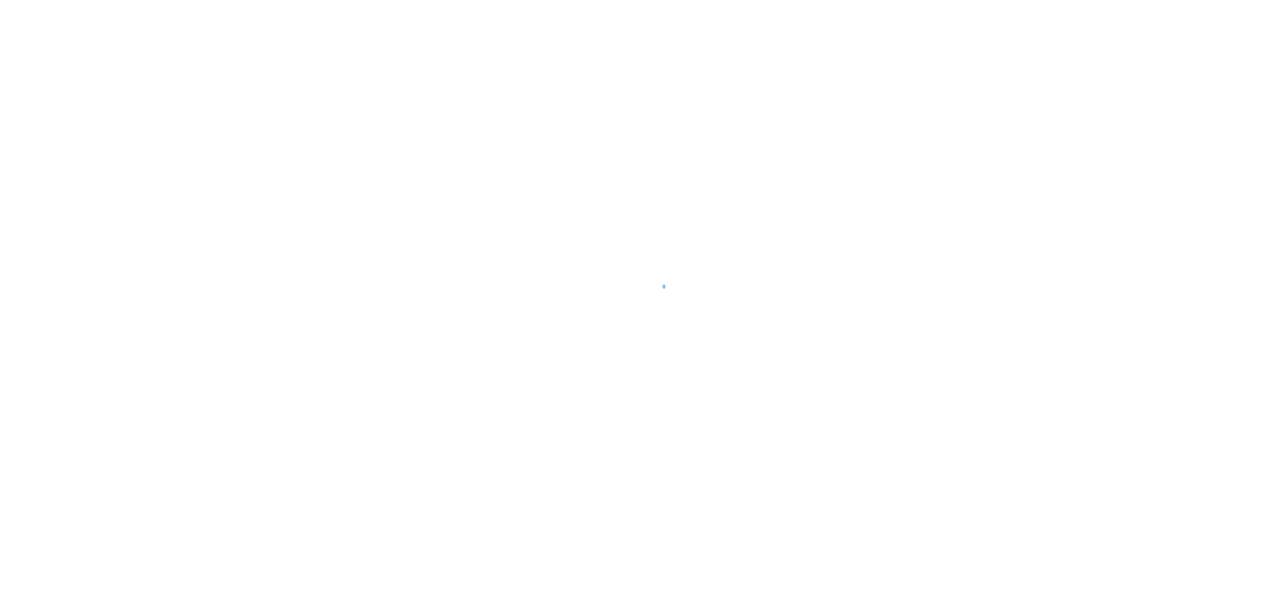 scroll, scrollTop: 0, scrollLeft: 0, axis: both 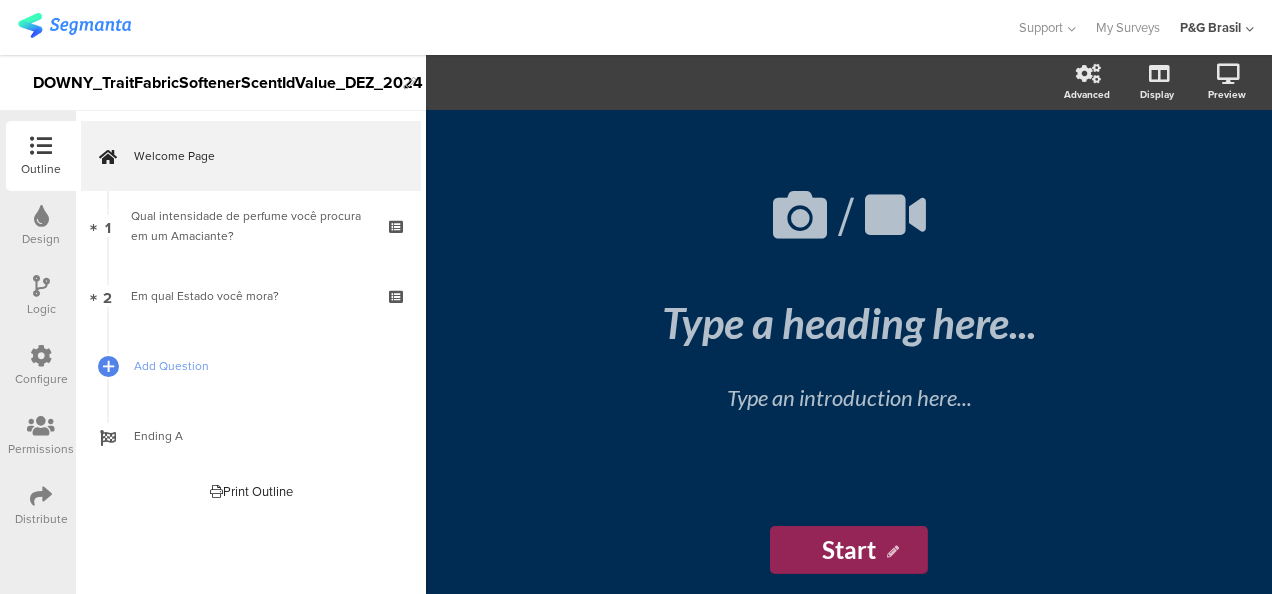 click on "Configure" at bounding box center (41, 366) 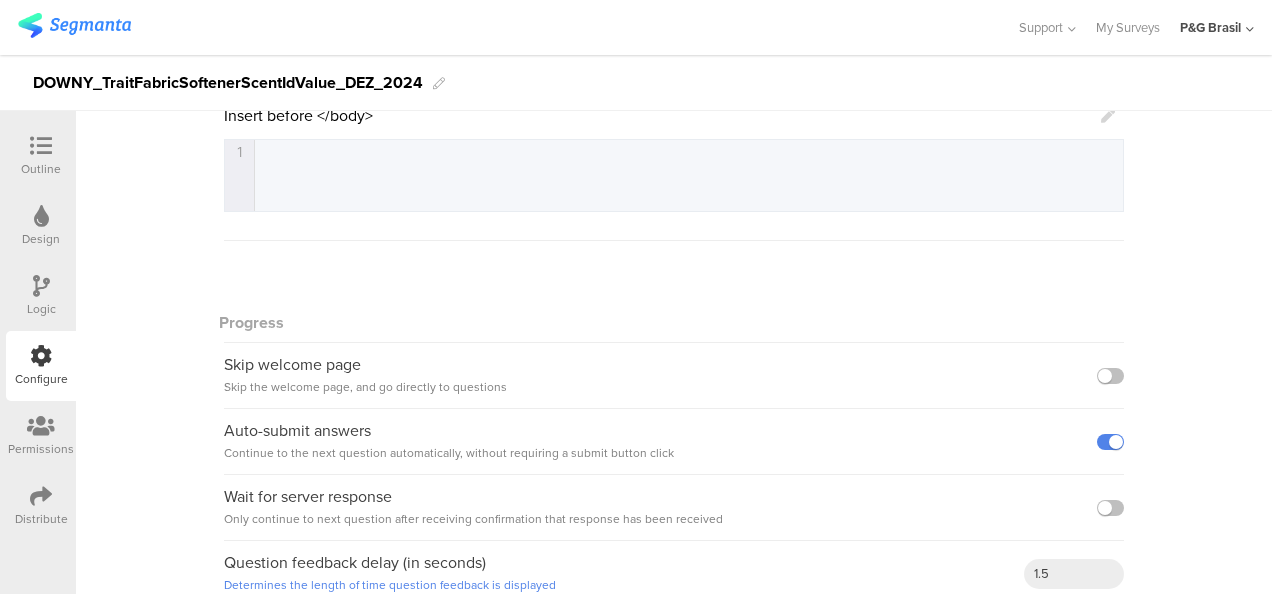 scroll, scrollTop: 0, scrollLeft: 0, axis: both 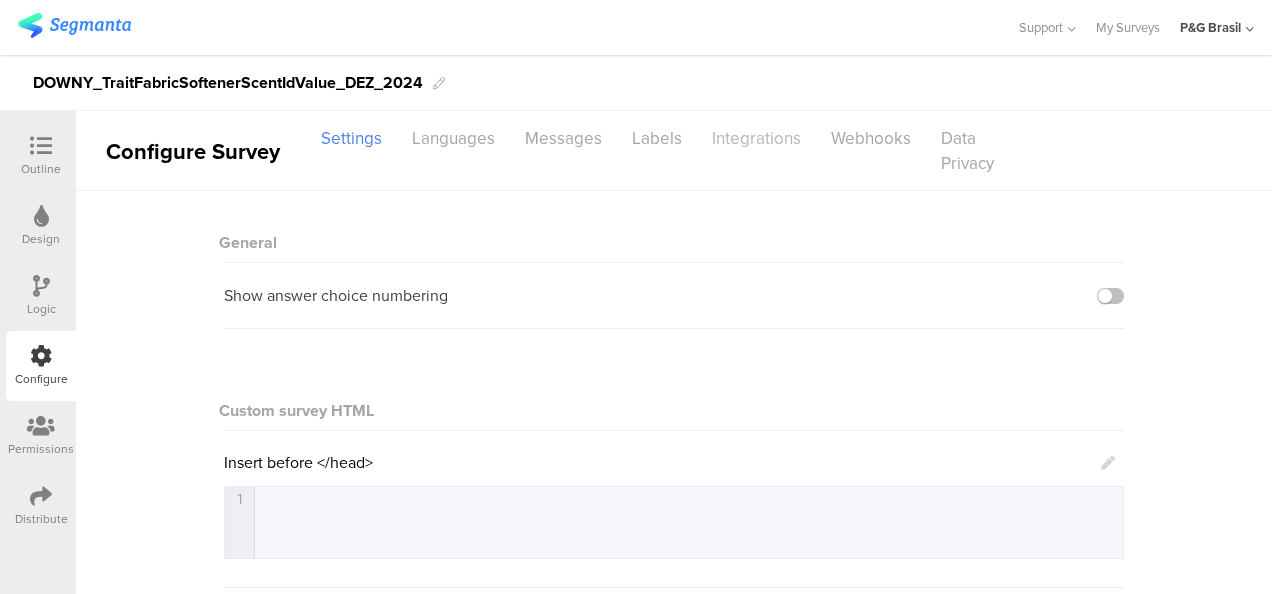 click on "Integrations" at bounding box center [756, 138] 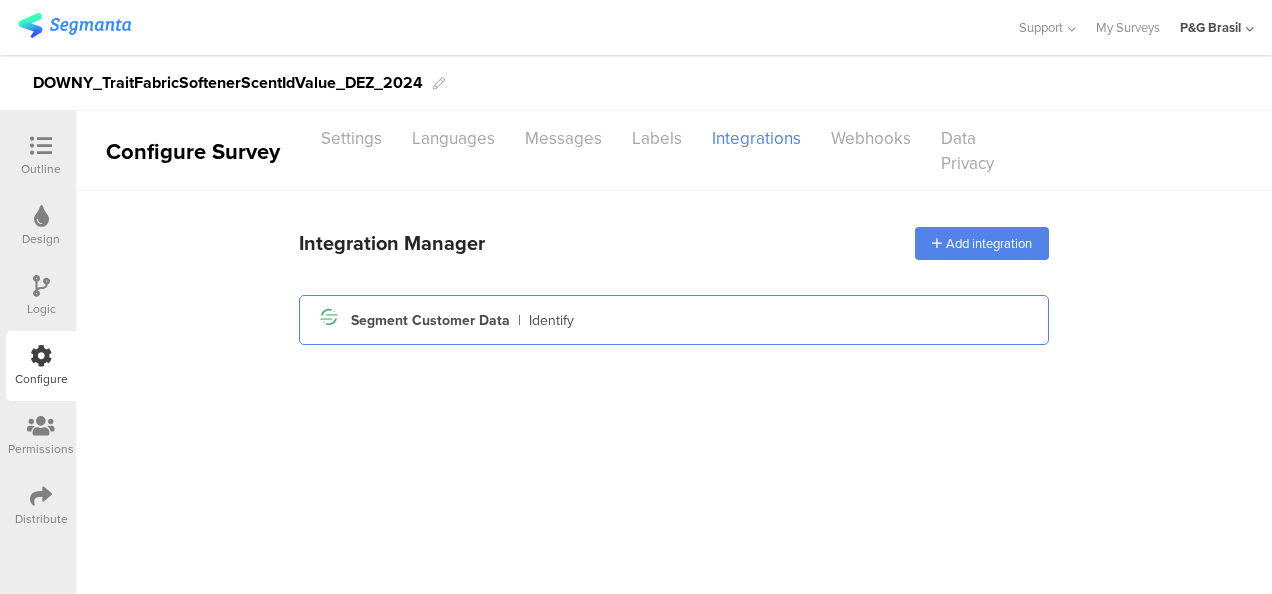 click on "Segment Customer Data" at bounding box center [430, 320] 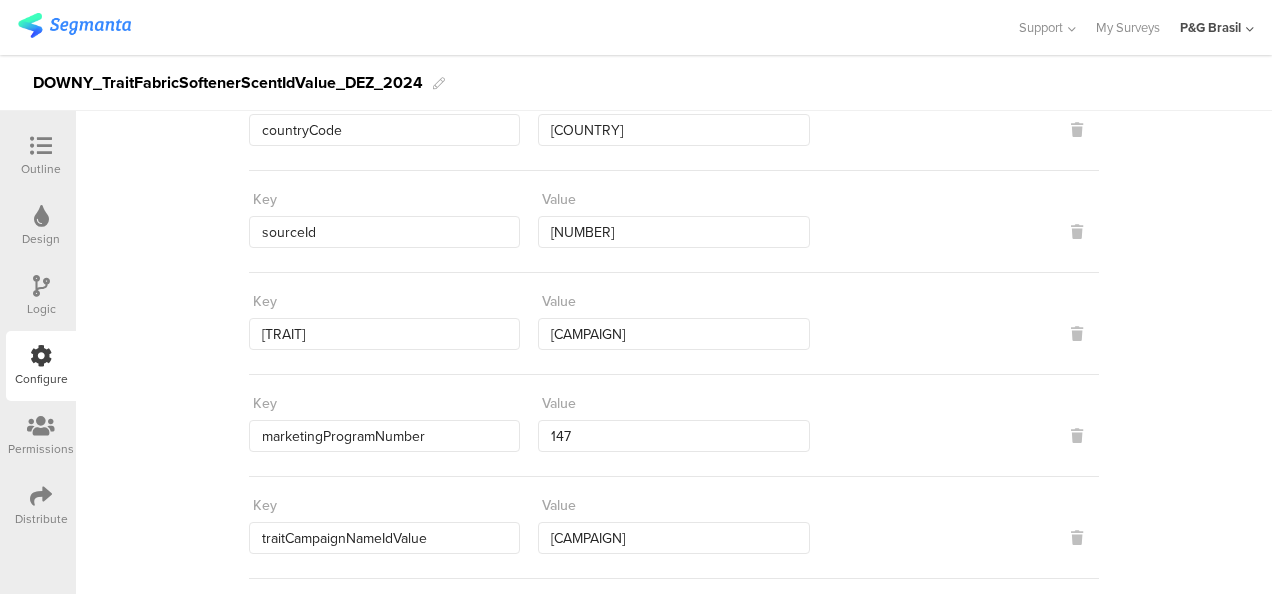scroll, scrollTop: 458, scrollLeft: 0, axis: vertical 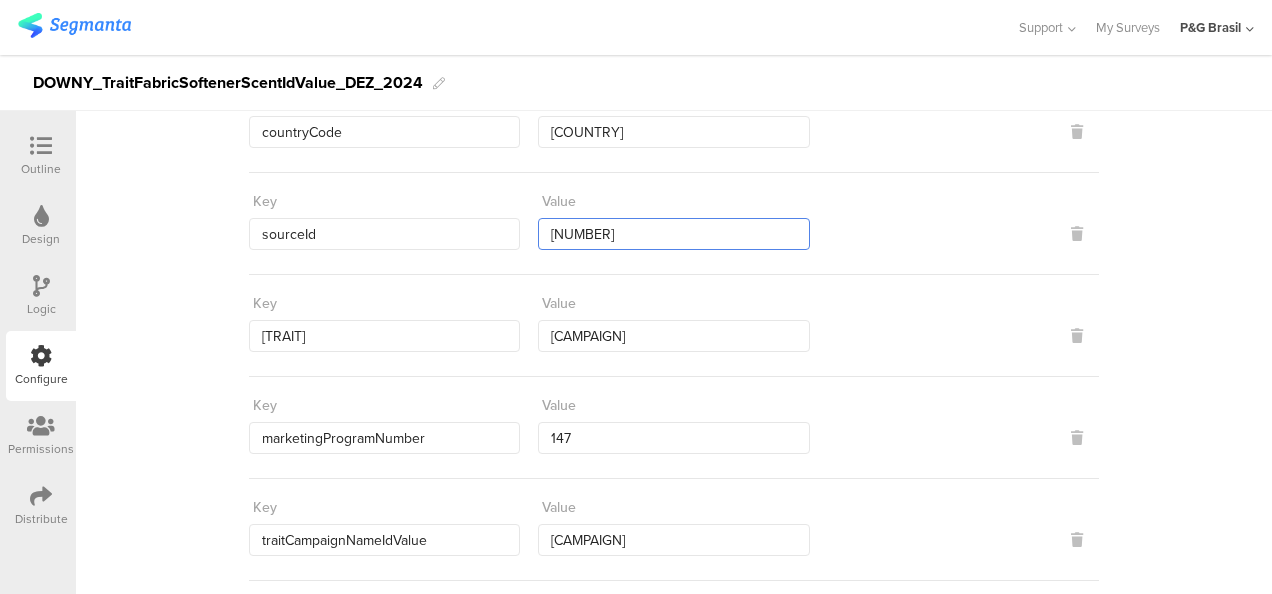 click on "13790" at bounding box center [673, 234] 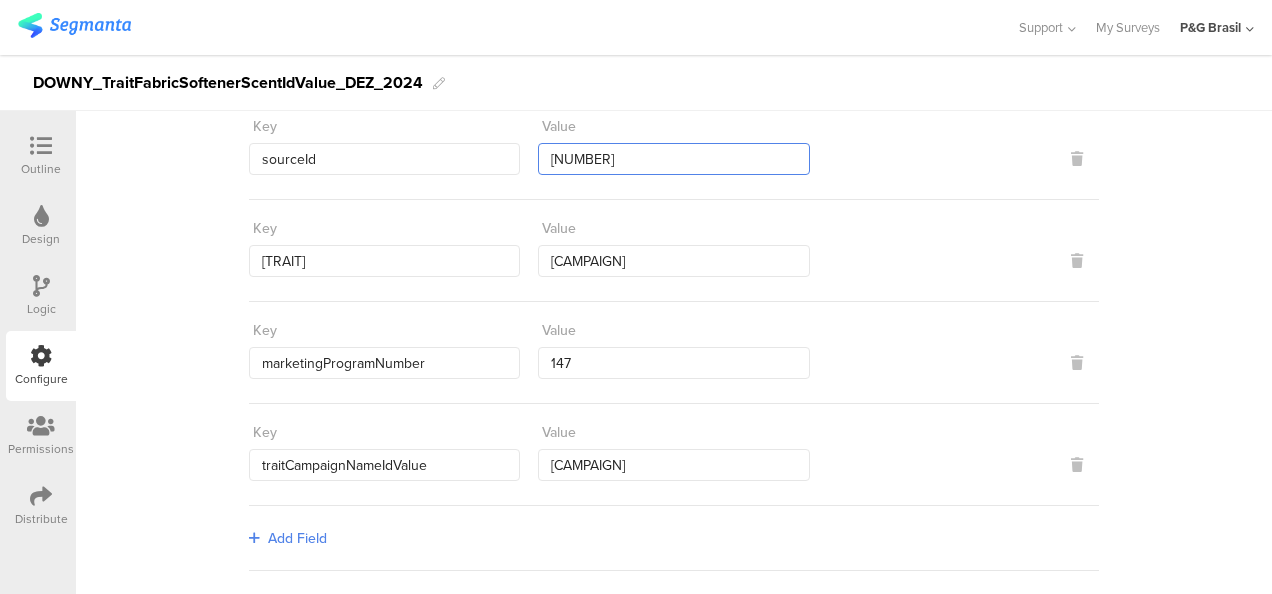 scroll, scrollTop: 536, scrollLeft: 0, axis: vertical 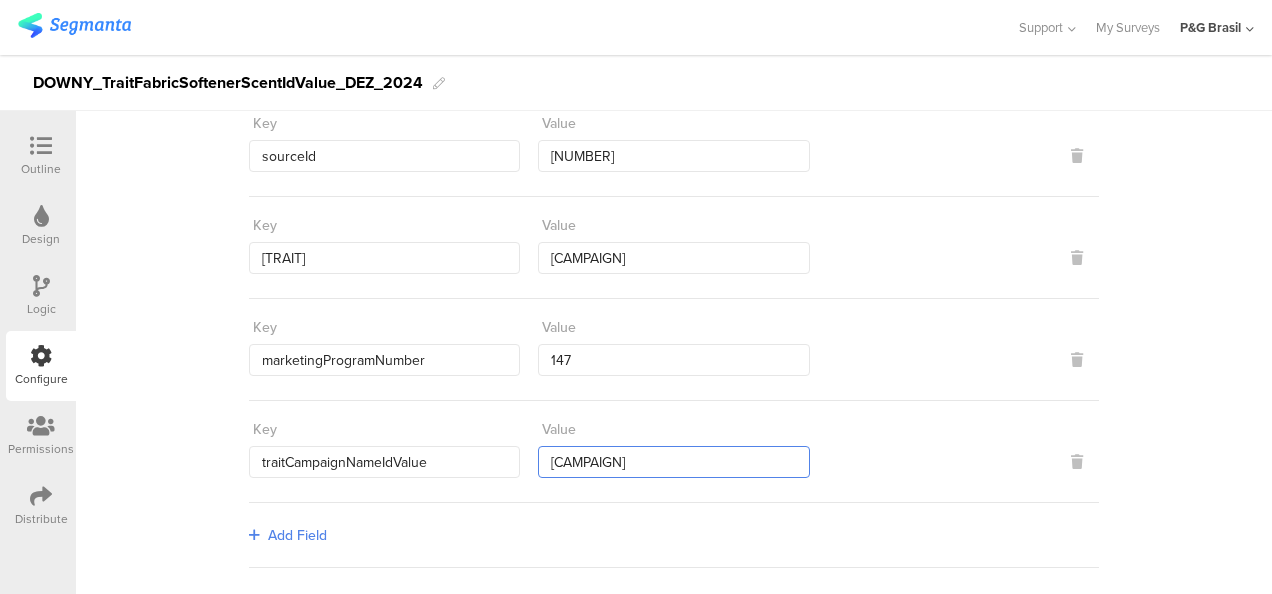click on "BRA_FY2425_FC_Downy_TraitFabricSoftenerScentIdValue" at bounding box center (673, 462) 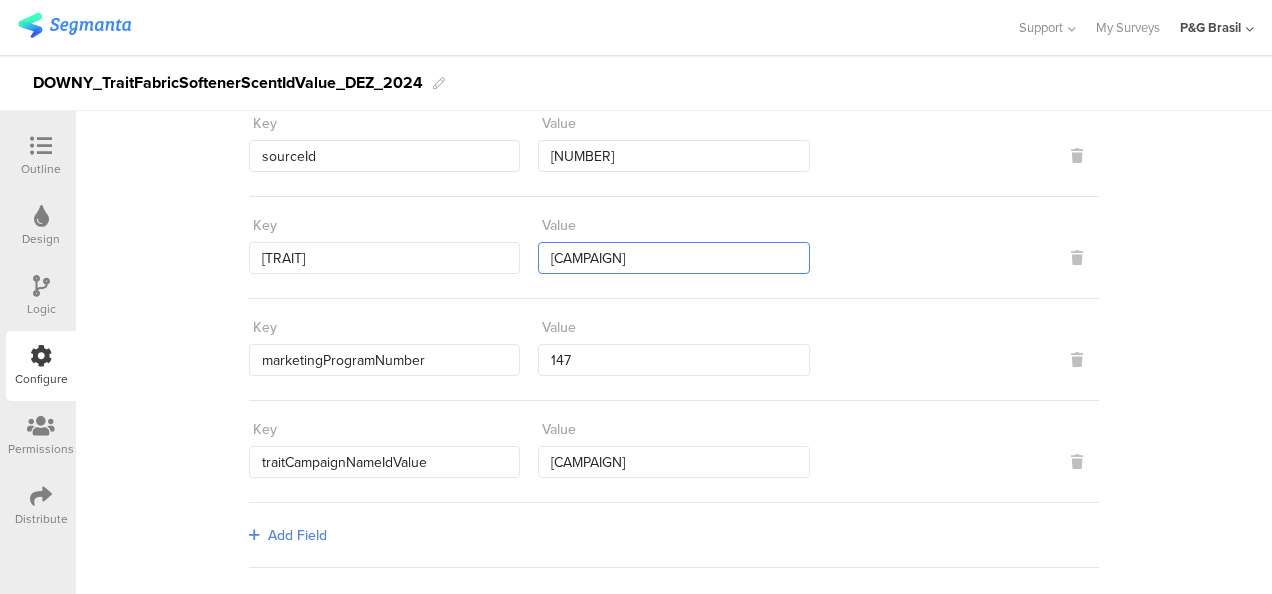 click on "BRA_FY2425_FC_Downy_TraitFabricSoftenerScentIdValue_Segmanta" at bounding box center [673, 258] 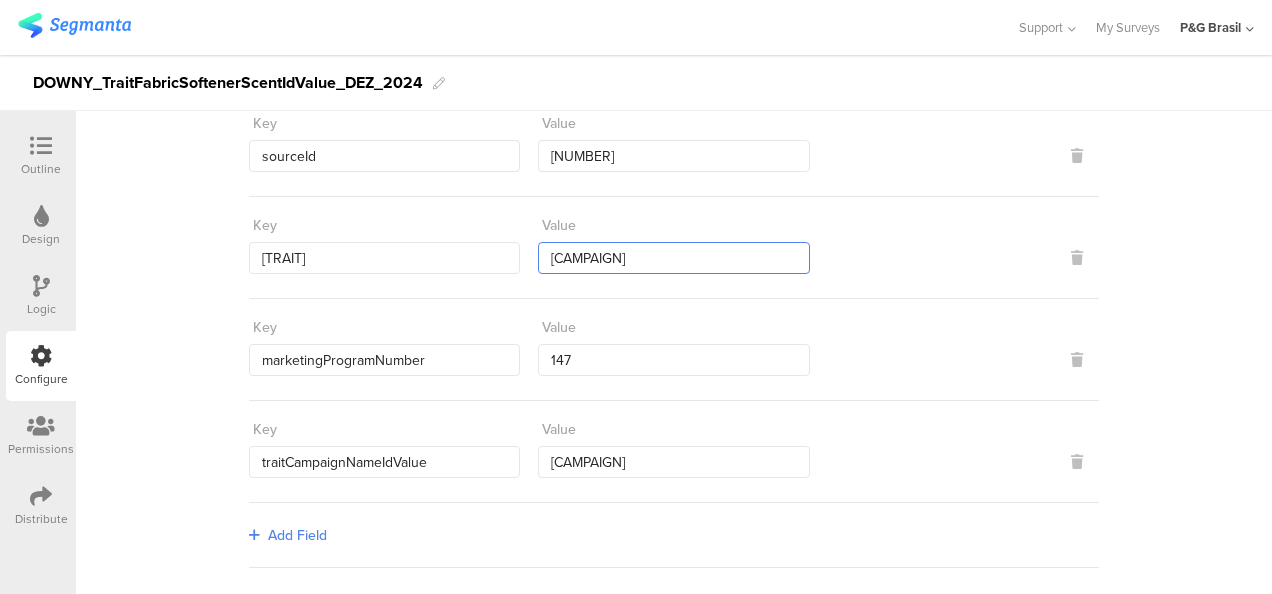 scroll, scrollTop: 0, scrollLeft: 188, axis: horizontal 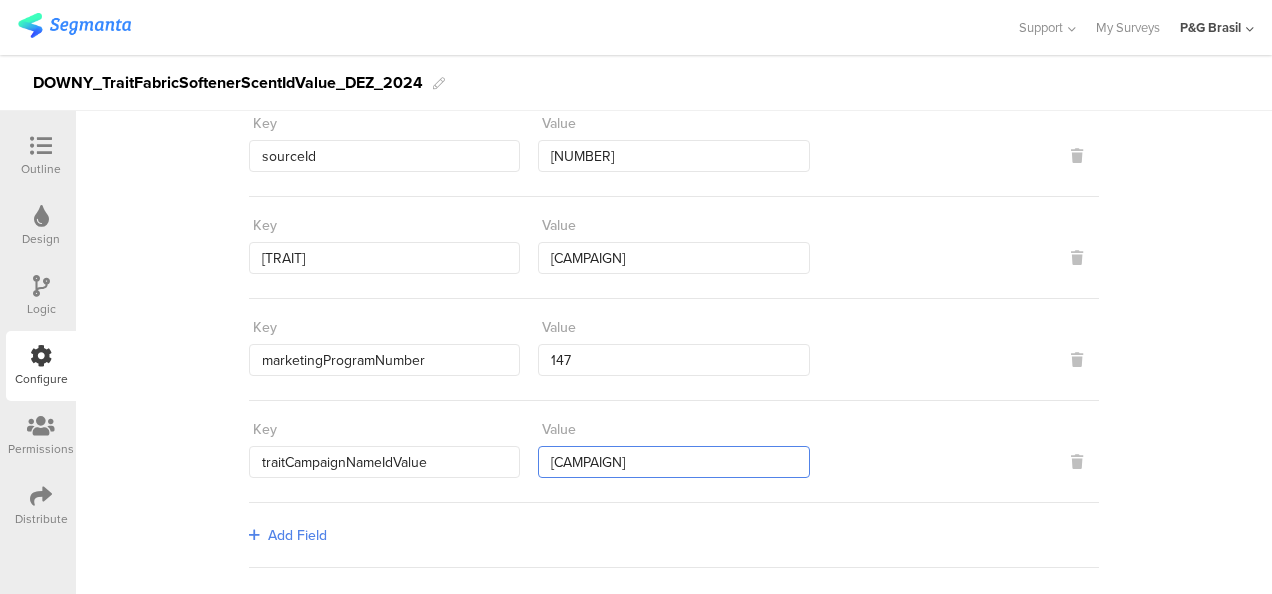 click on "BRA_FY2425_FC_Downy_TraitFabricSoftenerScentIdValue" at bounding box center [673, 462] 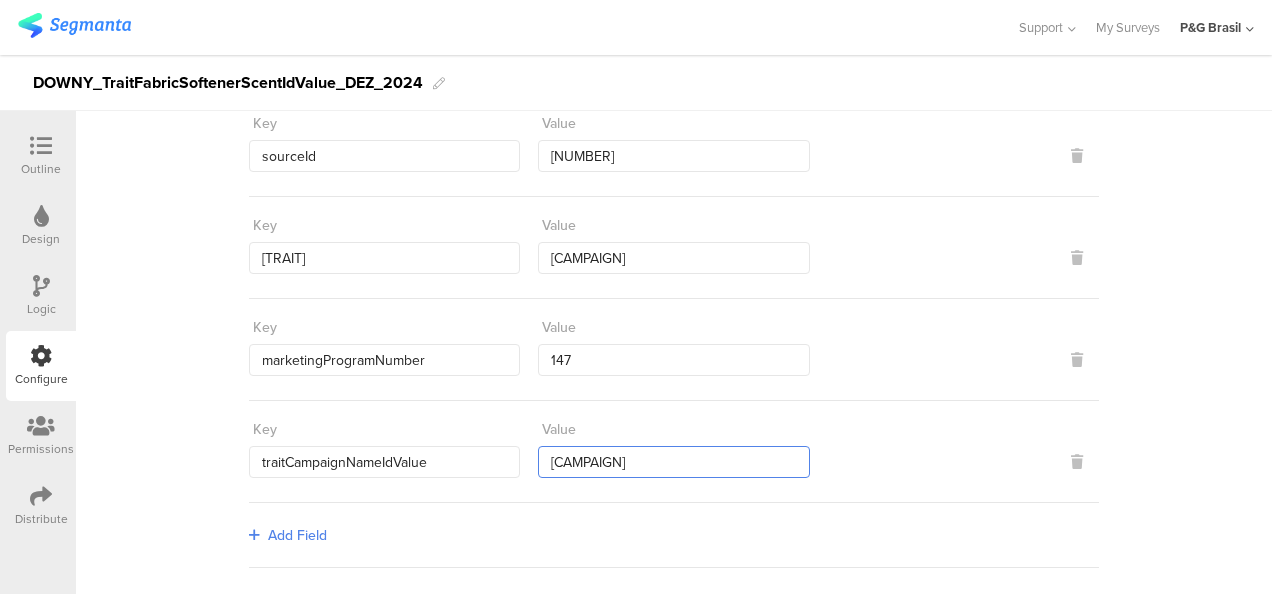scroll, scrollTop: 0, scrollLeft: 118, axis: horizontal 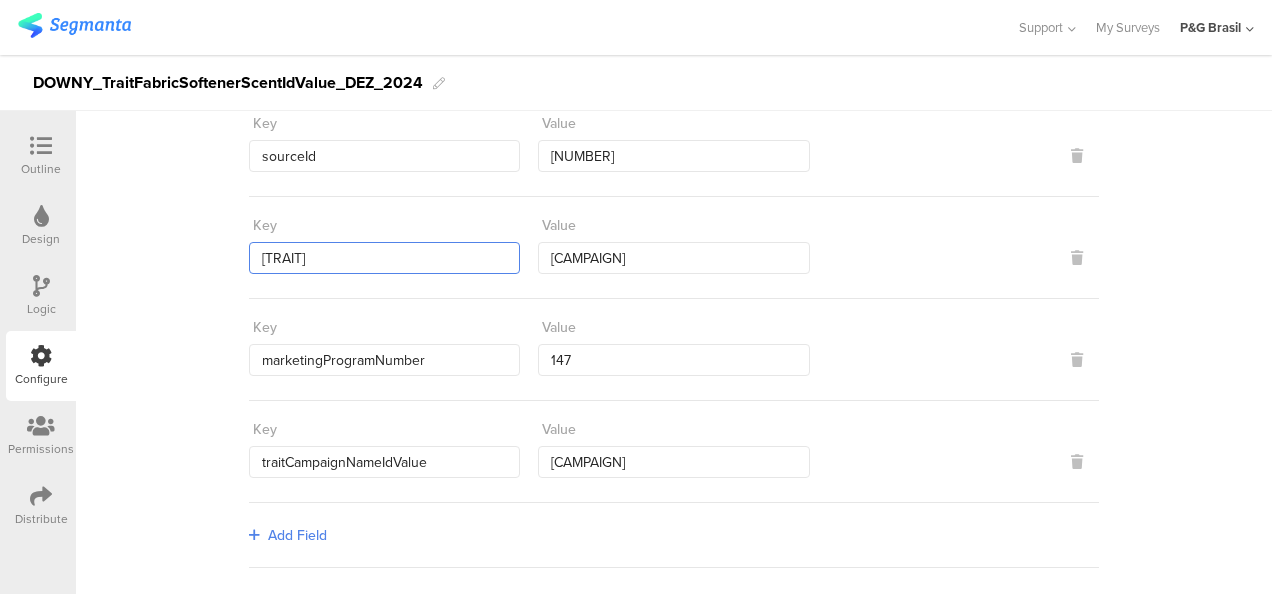 click on "traitTrafficSourceIdValue" at bounding box center [384, 258] 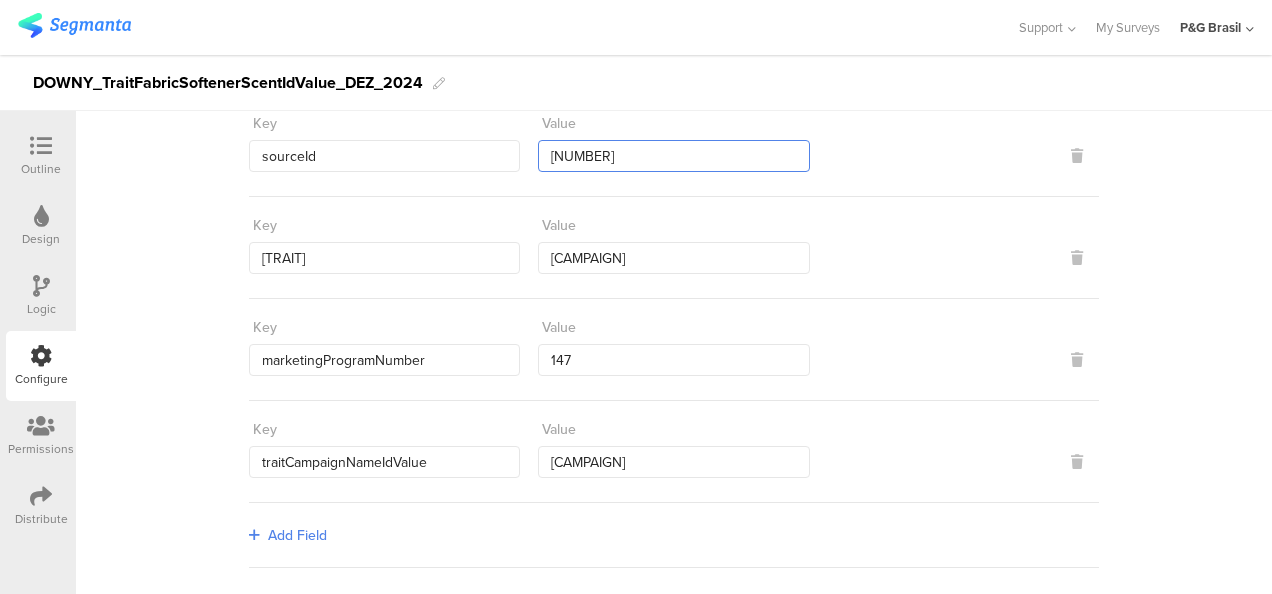 click on "13790" at bounding box center (673, 156) 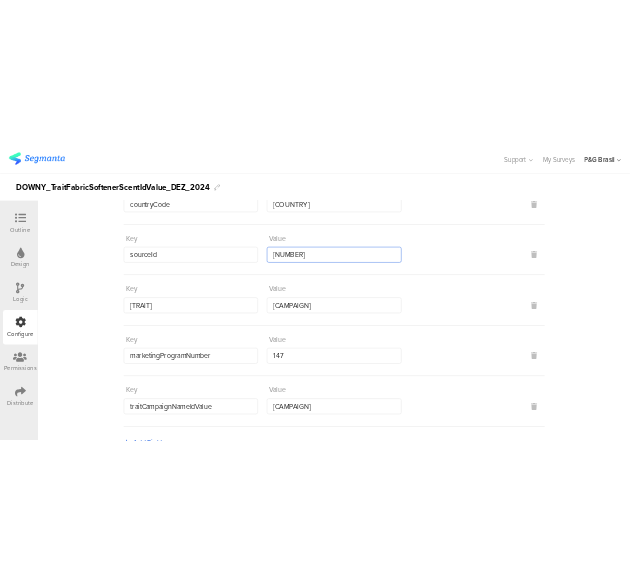 scroll, scrollTop: 474, scrollLeft: 0, axis: vertical 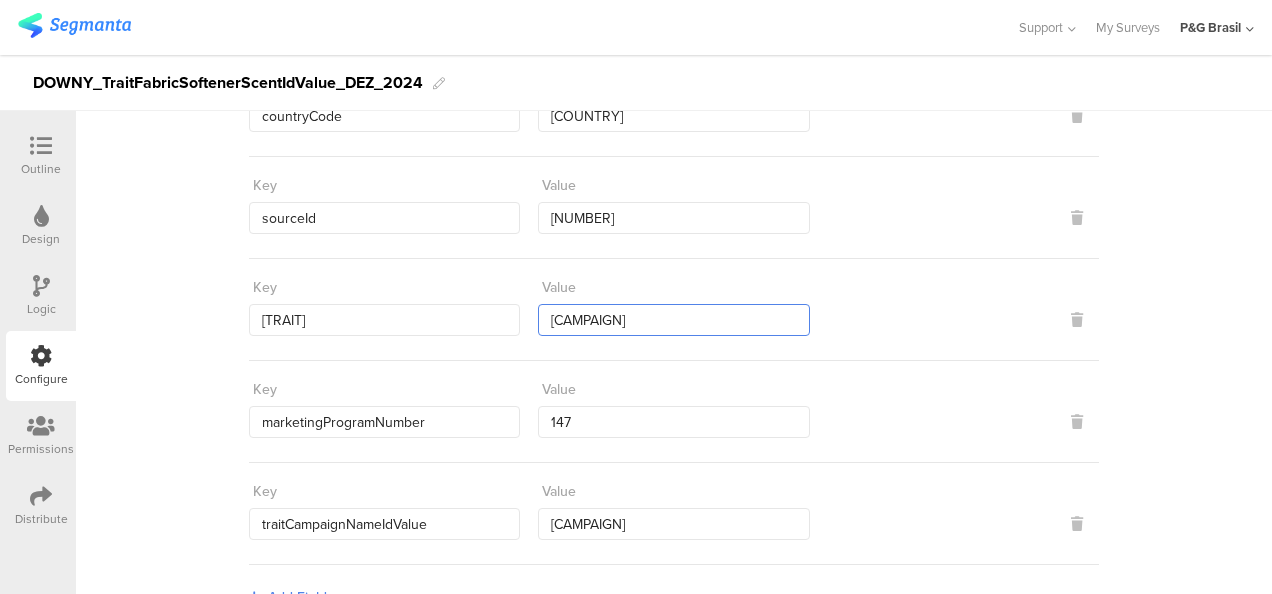 click on "BRA_FY2425_FC_Downy_TraitFabricSoftenerScentIdValue_Segmanta" at bounding box center [673, 320] 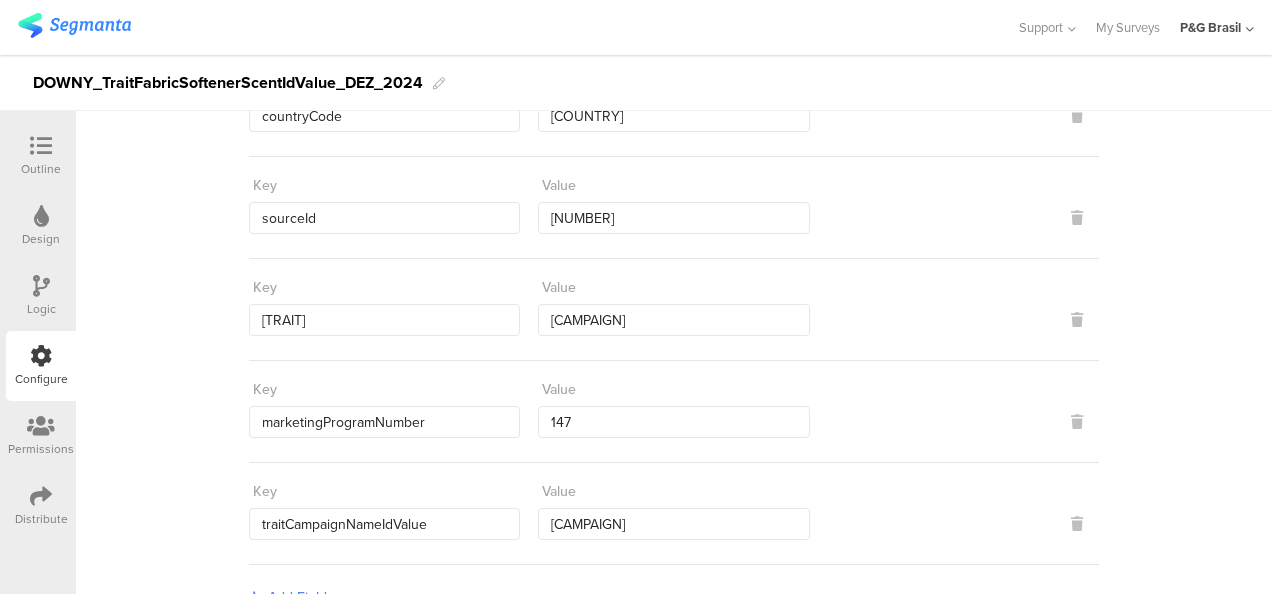 click on "**********" at bounding box center [674, 1346] 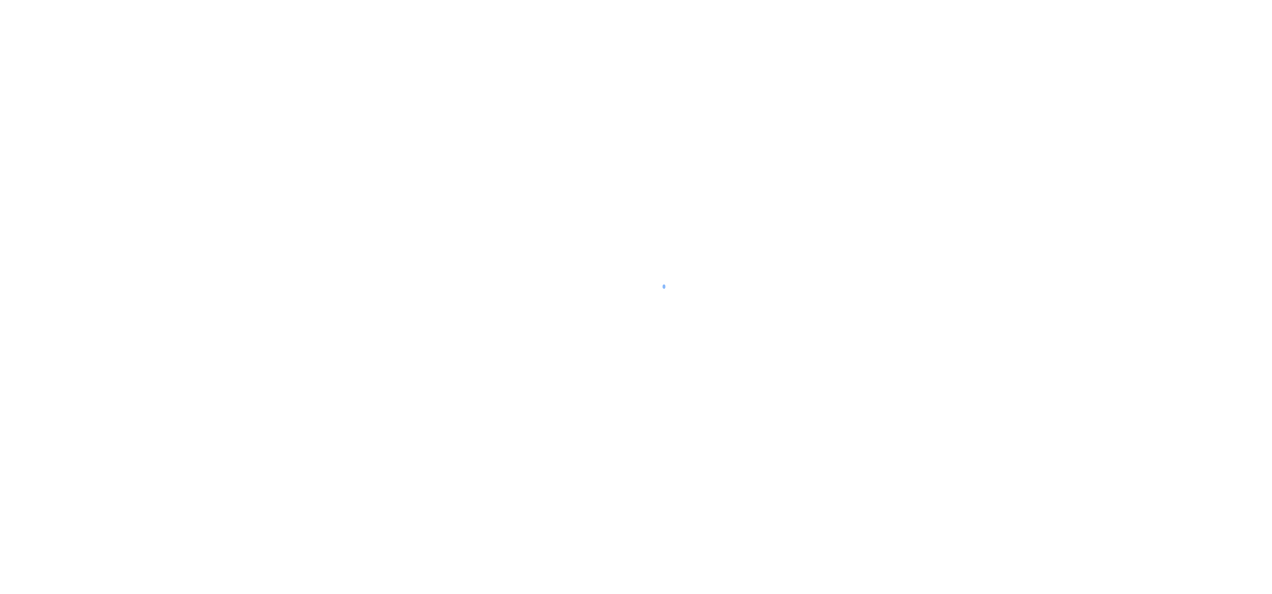 scroll, scrollTop: 0, scrollLeft: 0, axis: both 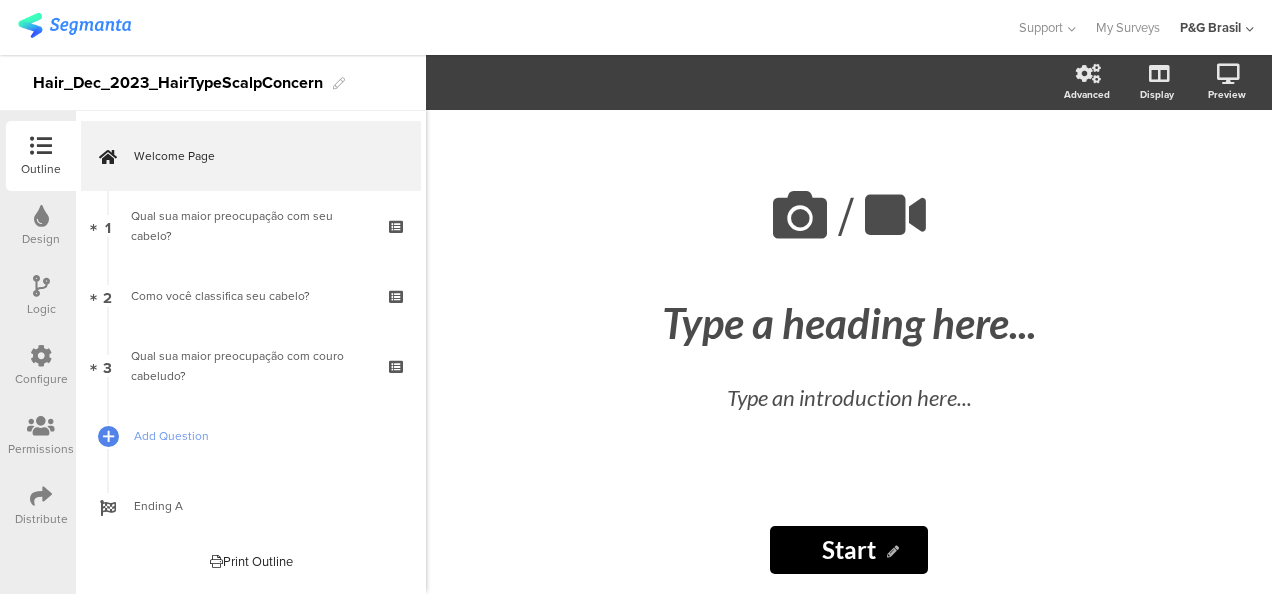 click on "Logic" at bounding box center [41, 296] 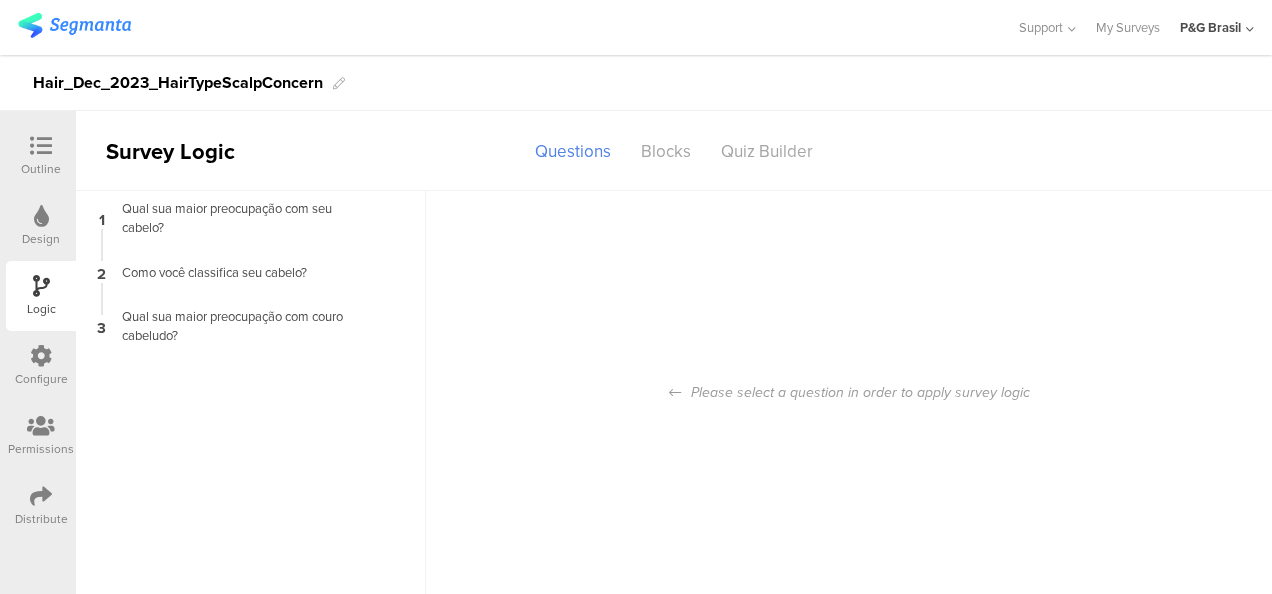 click on "Configure" at bounding box center [41, 366] 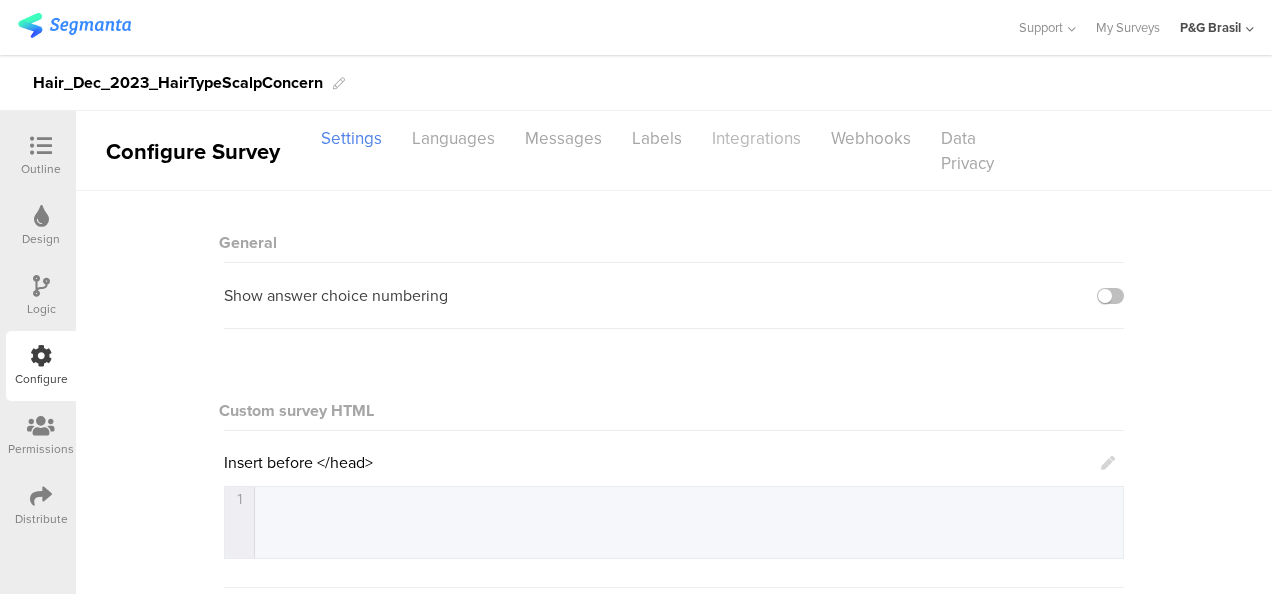 click on "Integrations" at bounding box center (756, 138) 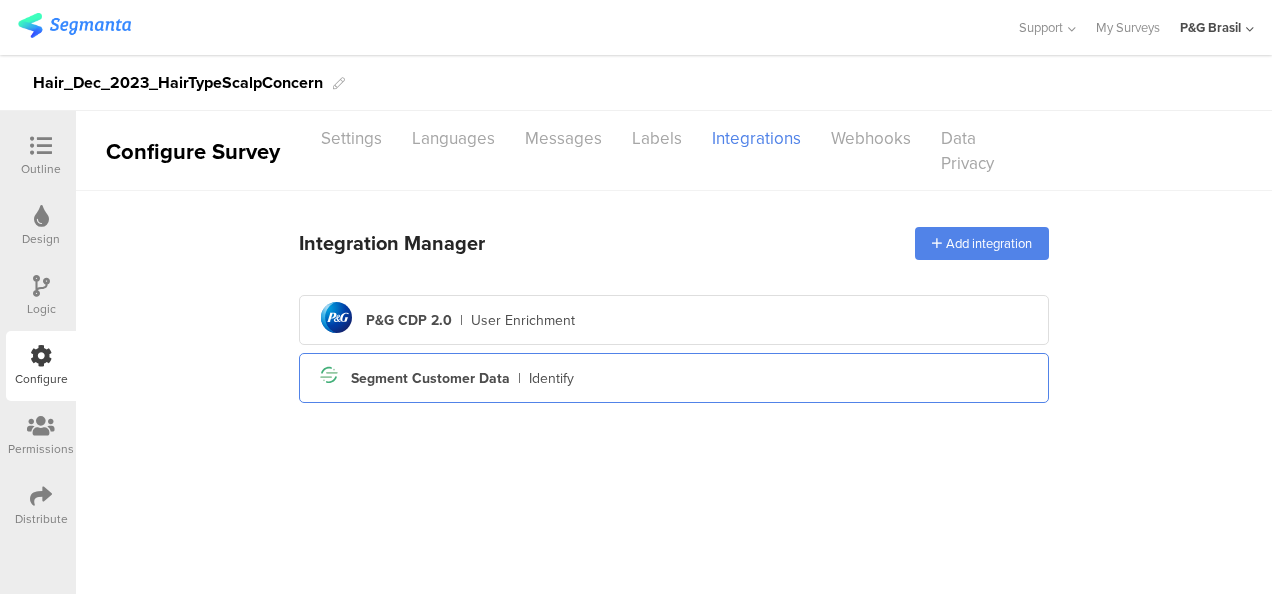 click on "Segment Customer Data" at bounding box center [430, 378] 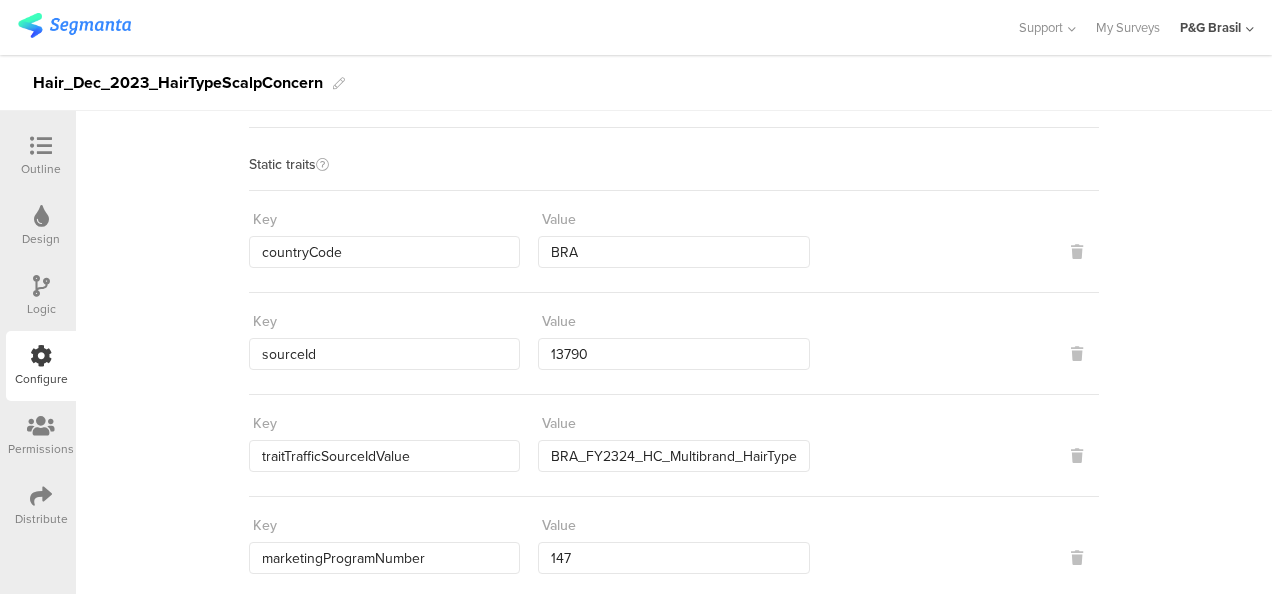 scroll, scrollTop: 340, scrollLeft: 0, axis: vertical 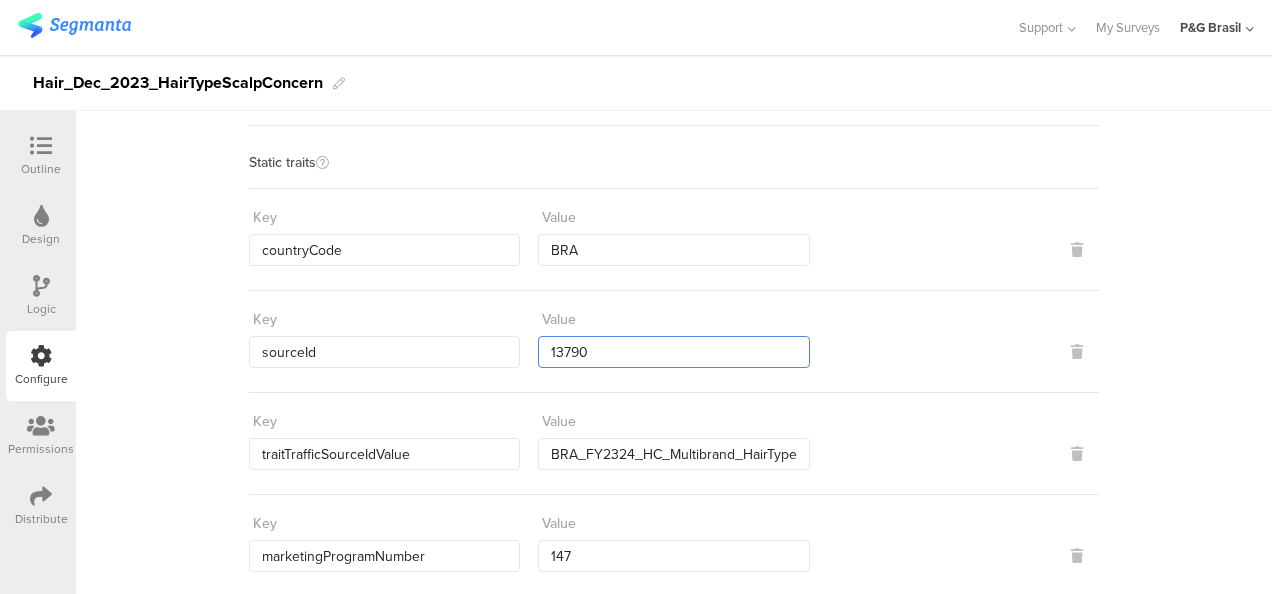 click on "13790" at bounding box center (673, 352) 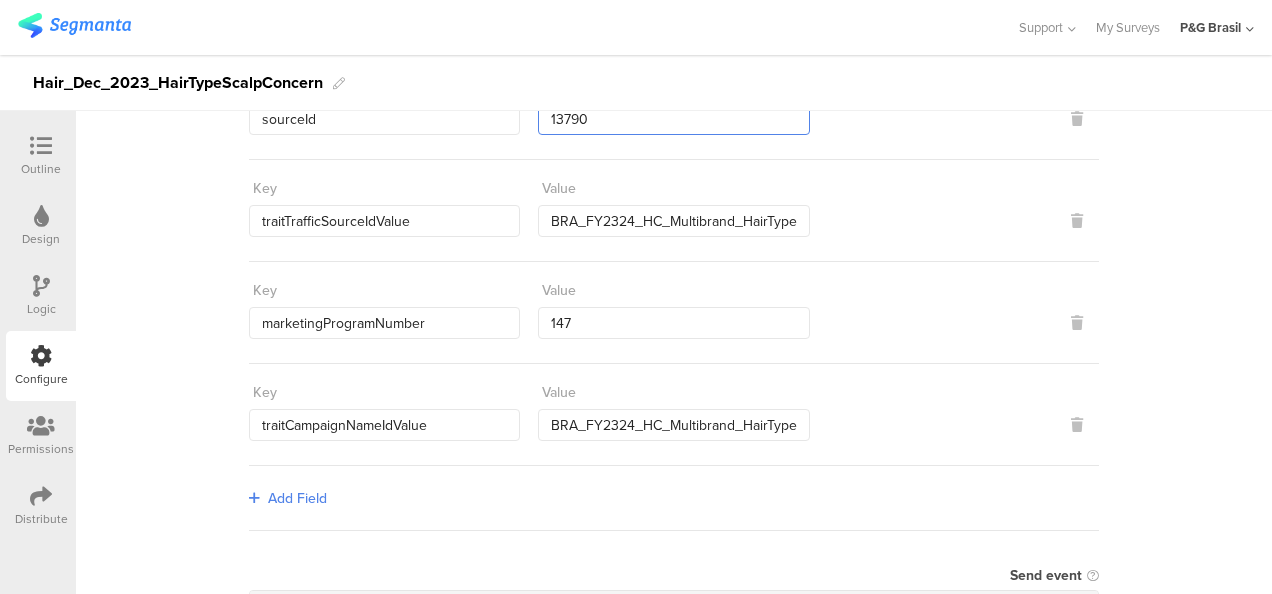 scroll, scrollTop: 576, scrollLeft: 0, axis: vertical 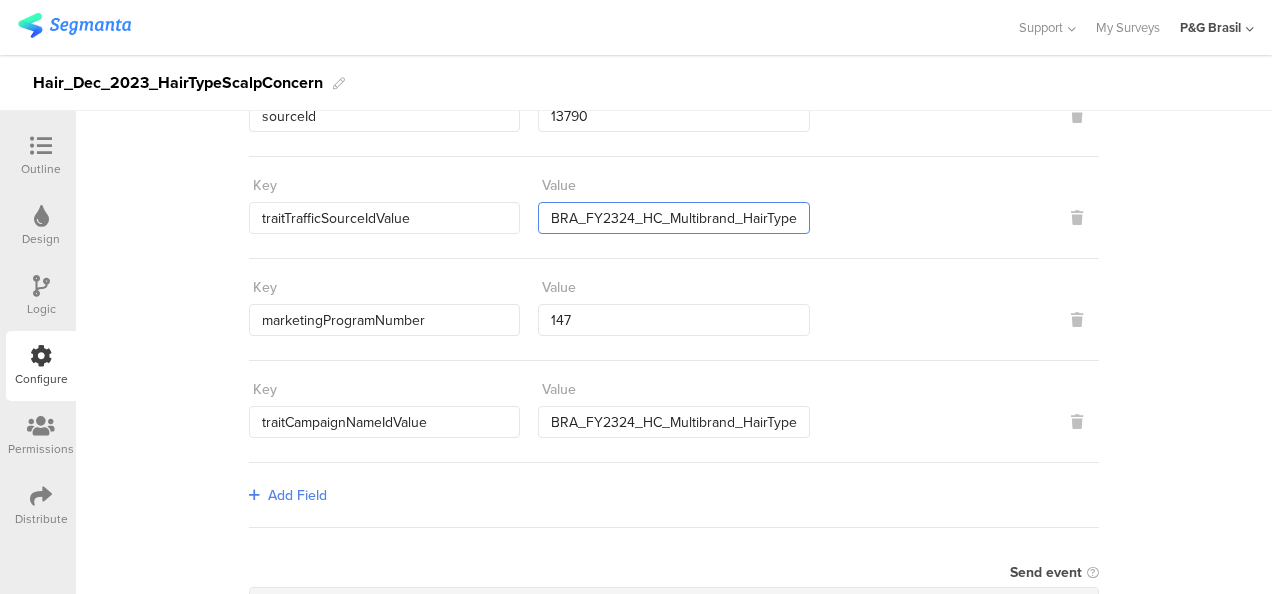 click on "BRA_FY2324_HC_Multibrand_HairTypeConcern_Segmanta" at bounding box center (673, 218) 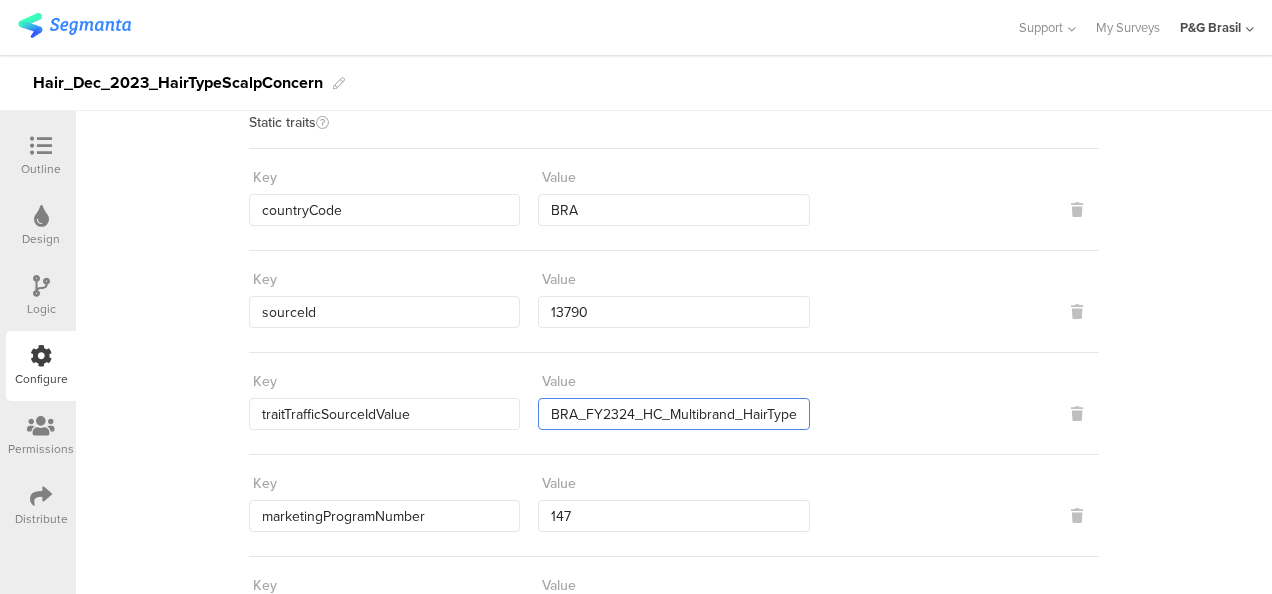 scroll, scrollTop: 378, scrollLeft: 0, axis: vertical 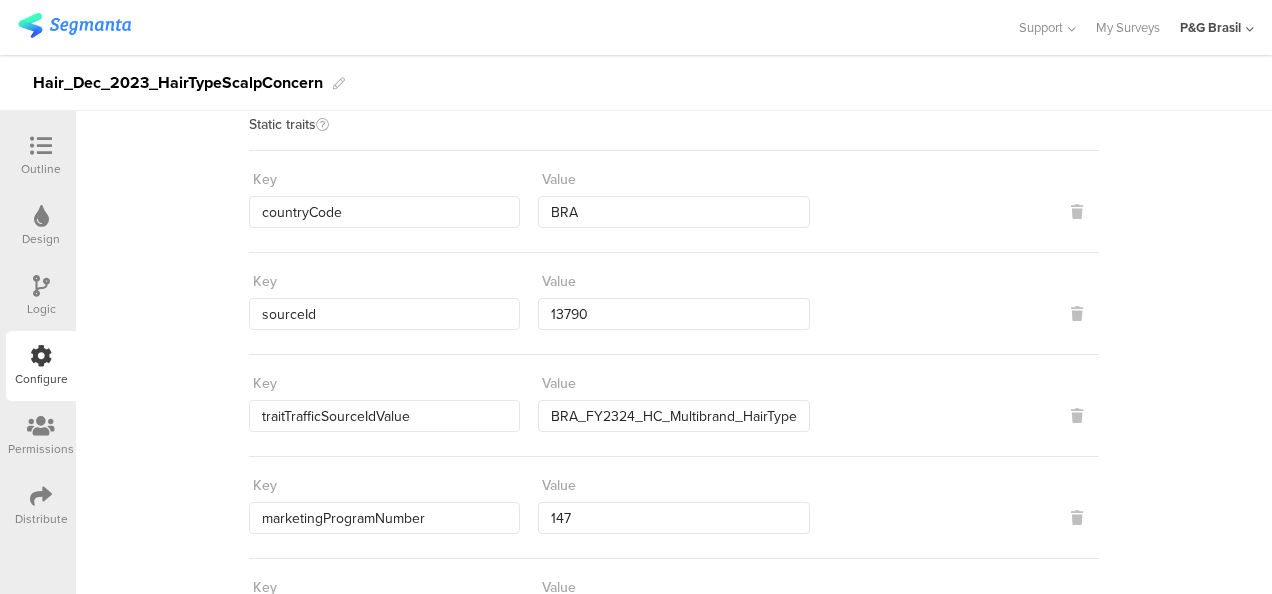 click on "**********" at bounding box center [674, 1017] 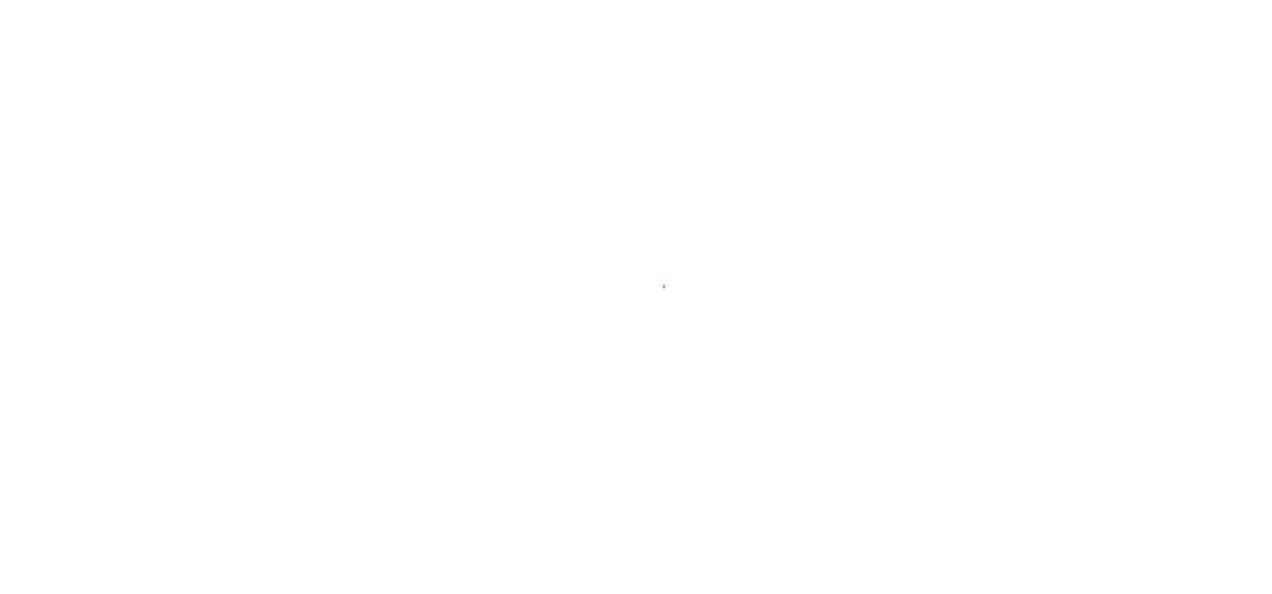 scroll, scrollTop: 0, scrollLeft: 0, axis: both 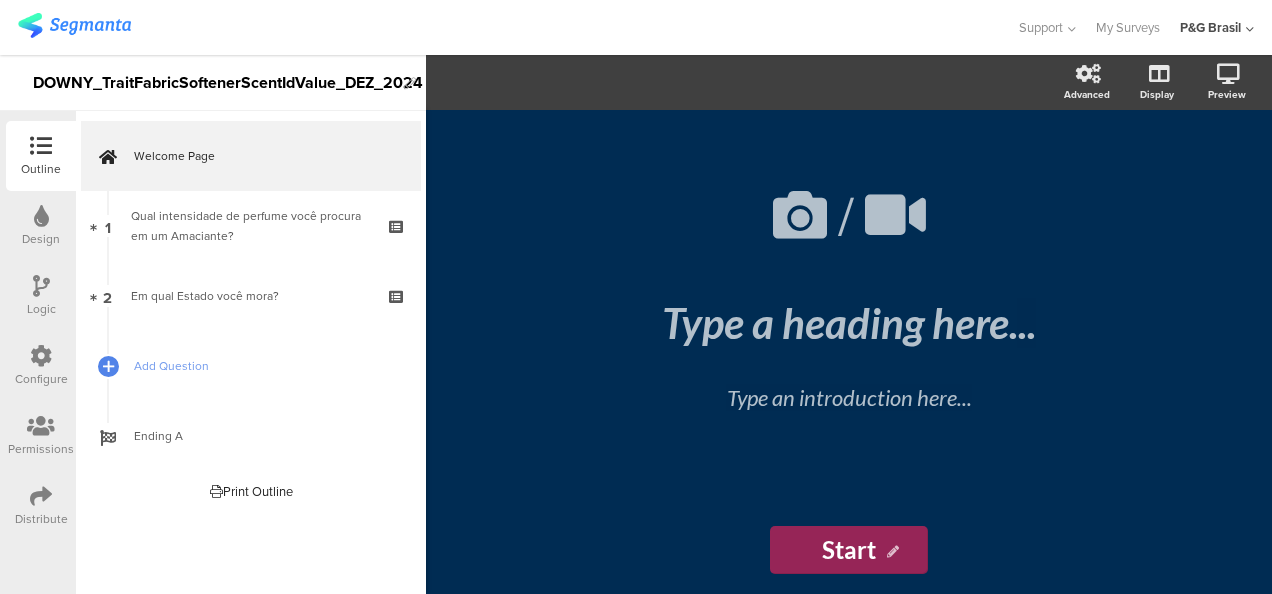 click on "Configure" at bounding box center [41, 366] 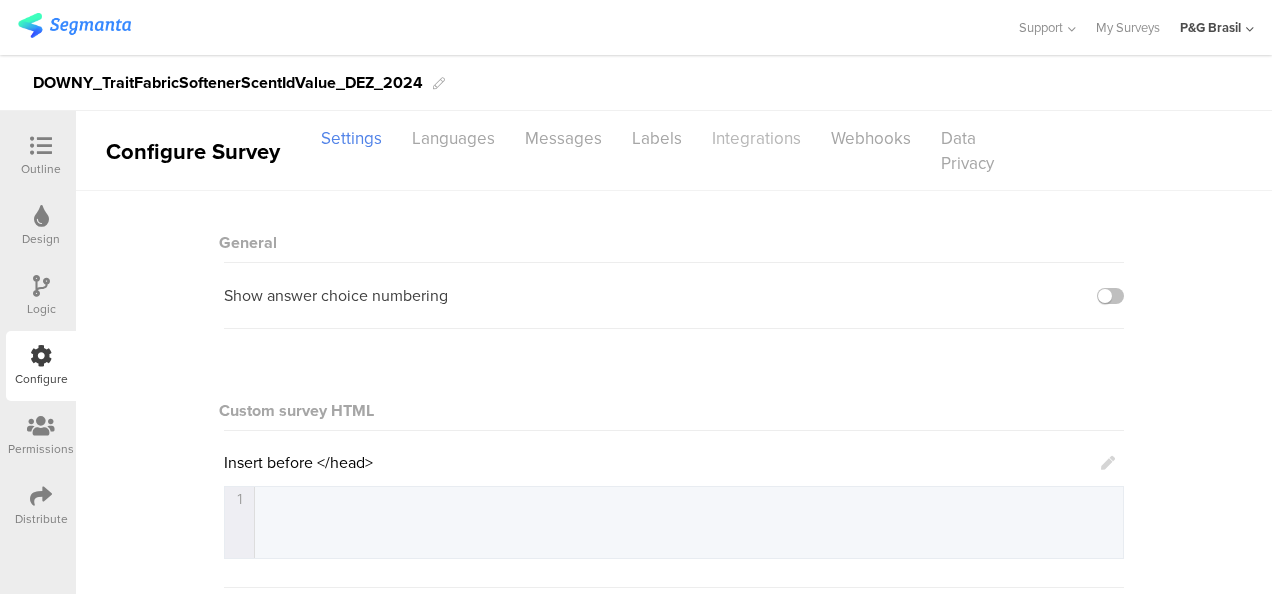 click on "Integrations" at bounding box center [756, 138] 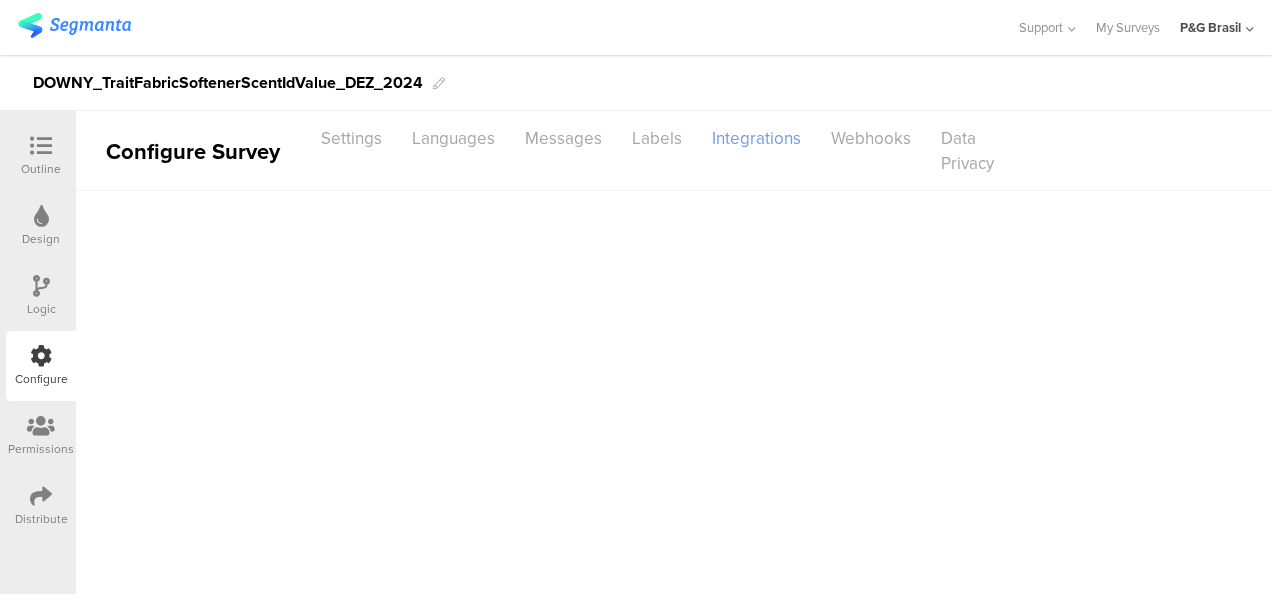 click on "Integrations" at bounding box center [756, 138] 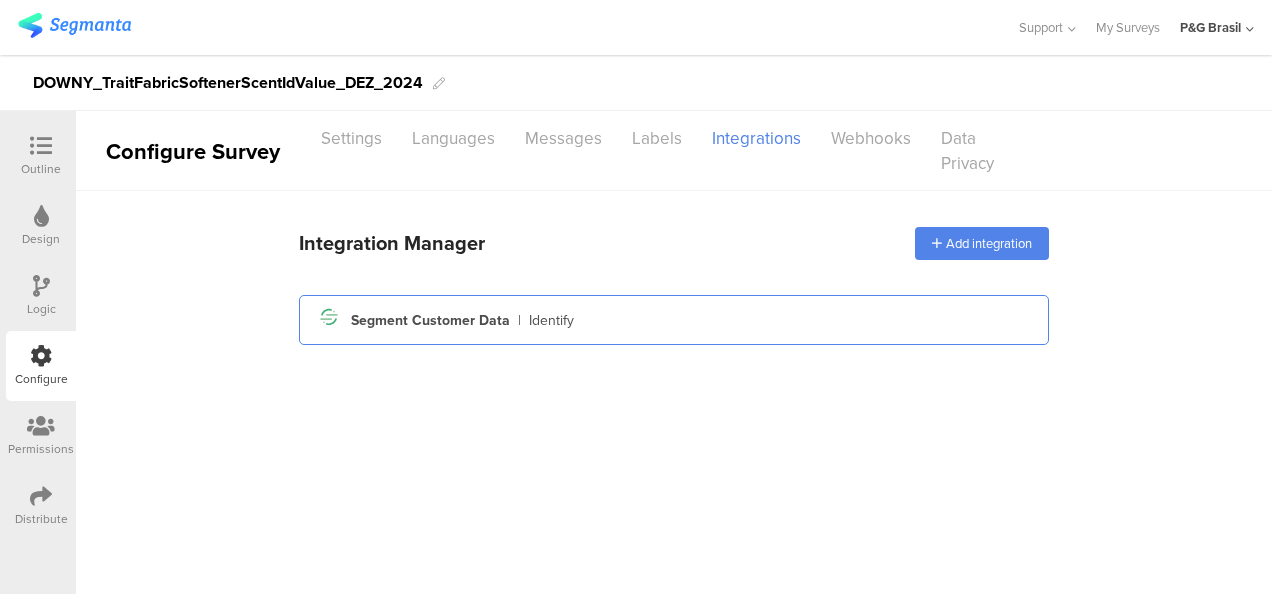click on "Segment Customer Data" at bounding box center (430, 320) 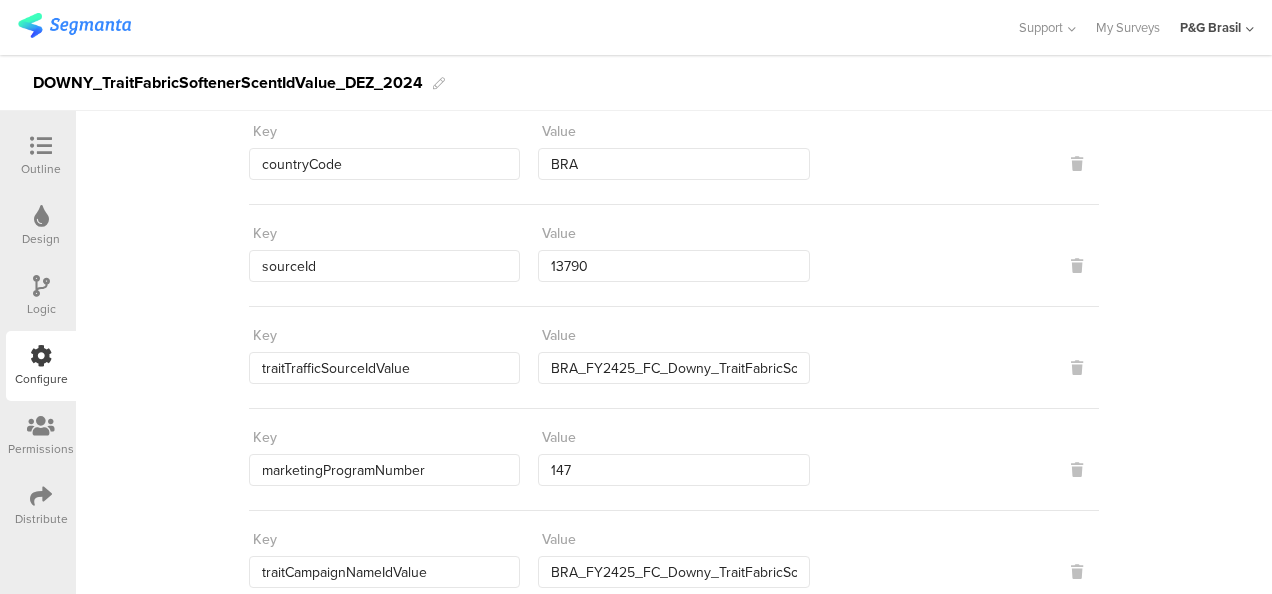 scroll, scrollTop: 429, scrollLeft: 0, axis: vertical 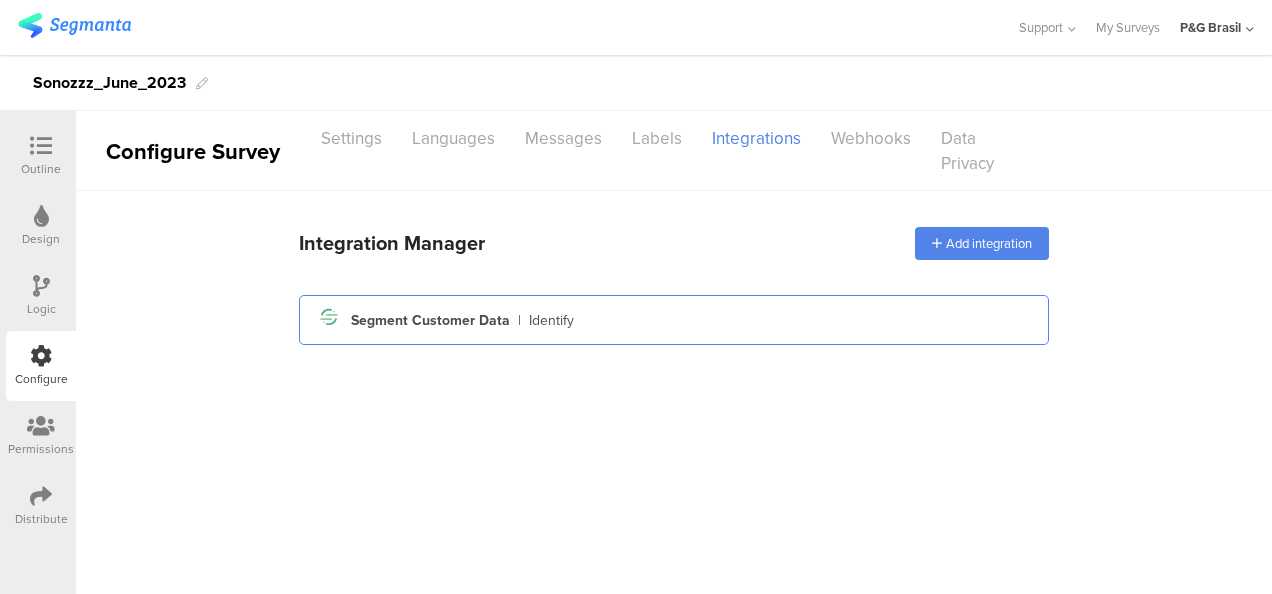click on "Segment icon   Created with Sketch.               Segment Customer Data   |   Identify" at bounding box center (674, 320) 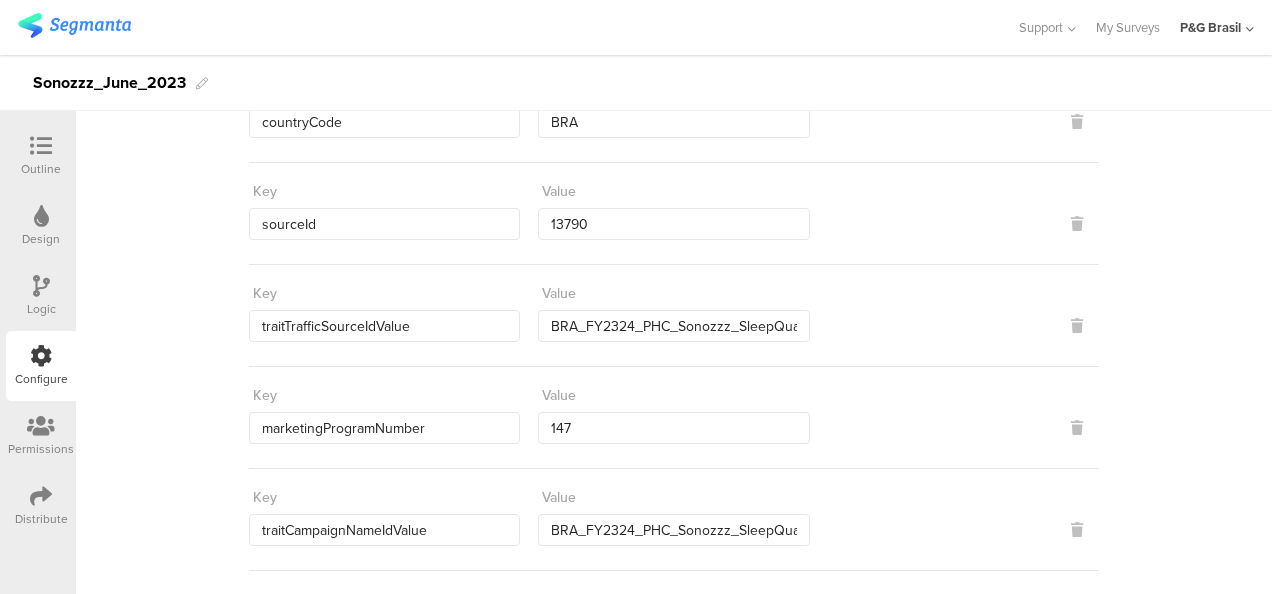 scroll, scrollTop: 516, scrollLeft: 0, axis: vertical 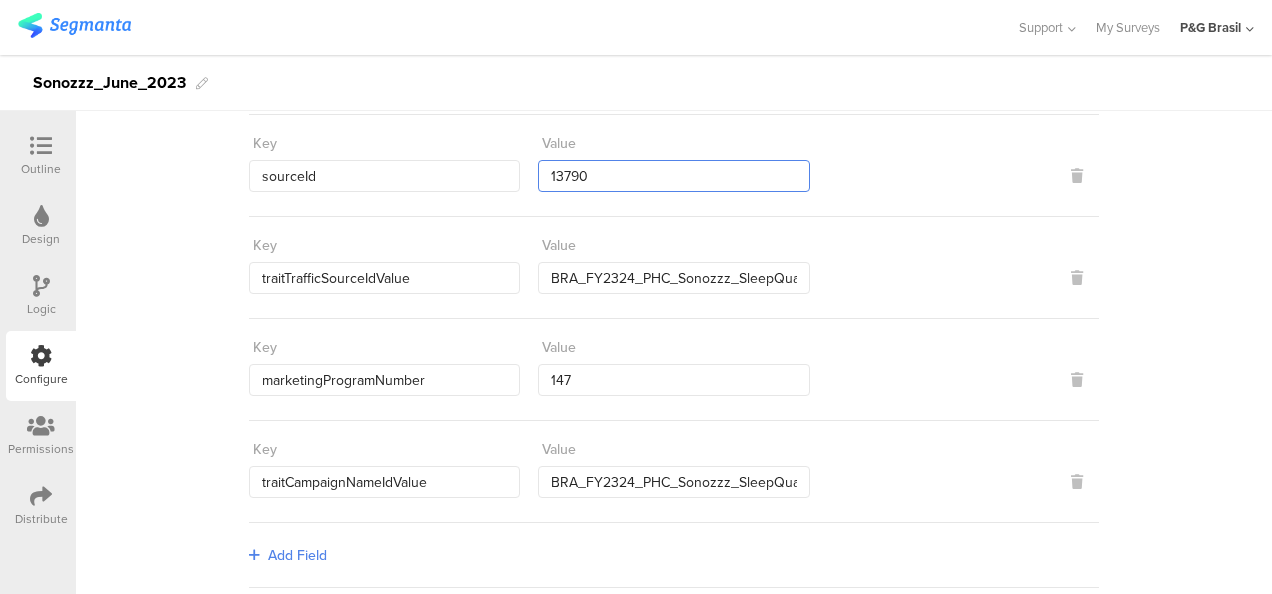 click on "13790" at bounding box center [673, 176] 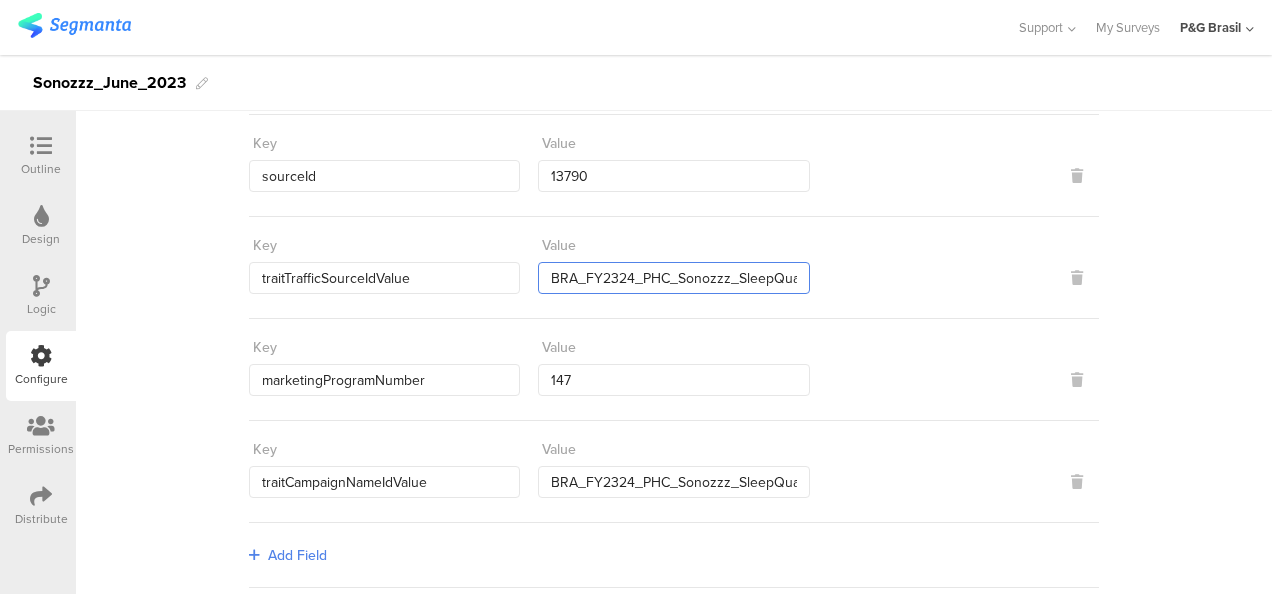 click on "BRA_FY2324_PHC_Sonozzz_SleepQuality_Segmanta" at bounding box center [673, 278] 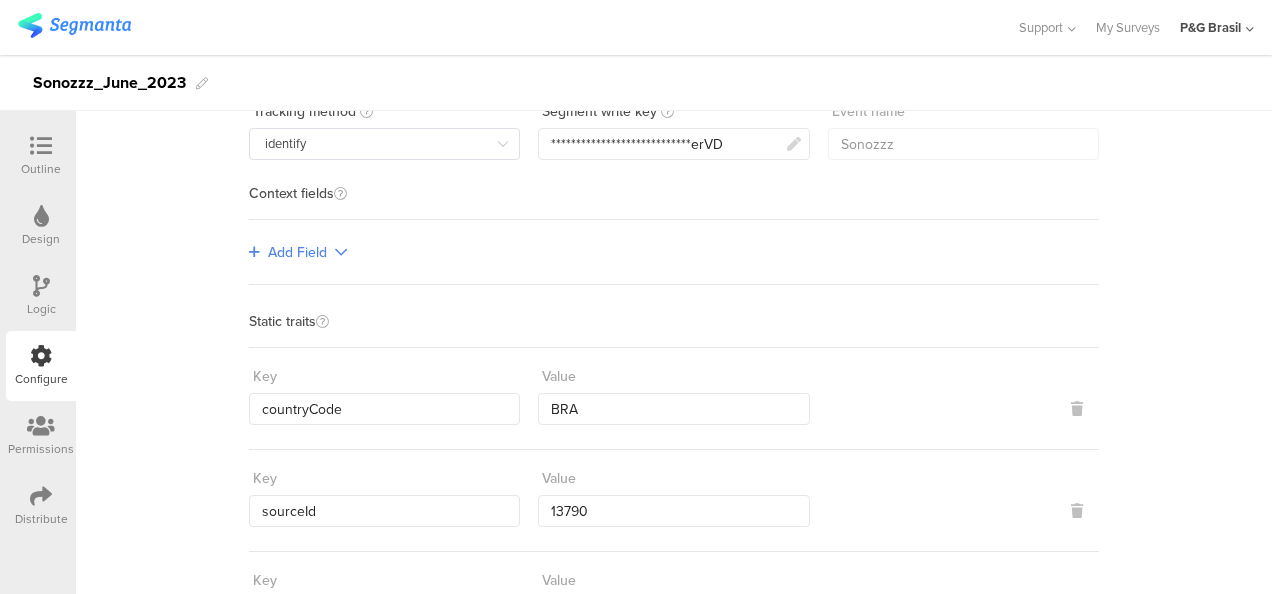 scroll, scrollTop: 0, scrollLeft: 0, axis: both 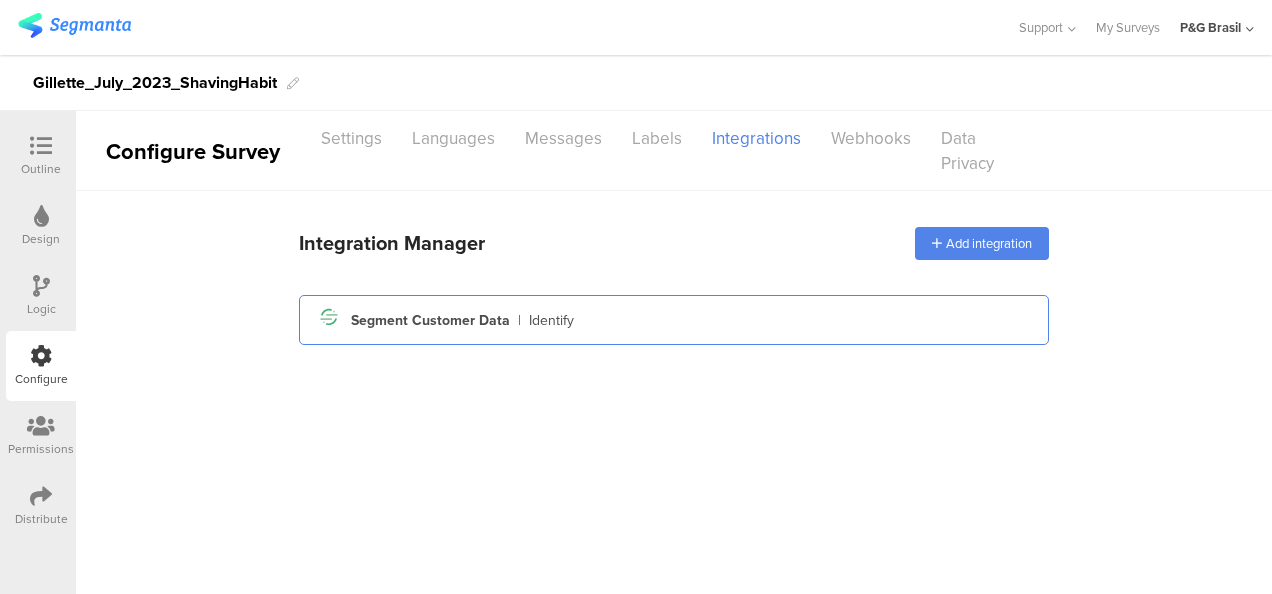 click on "Segment Customer Data" at bounding box center [430, 320] 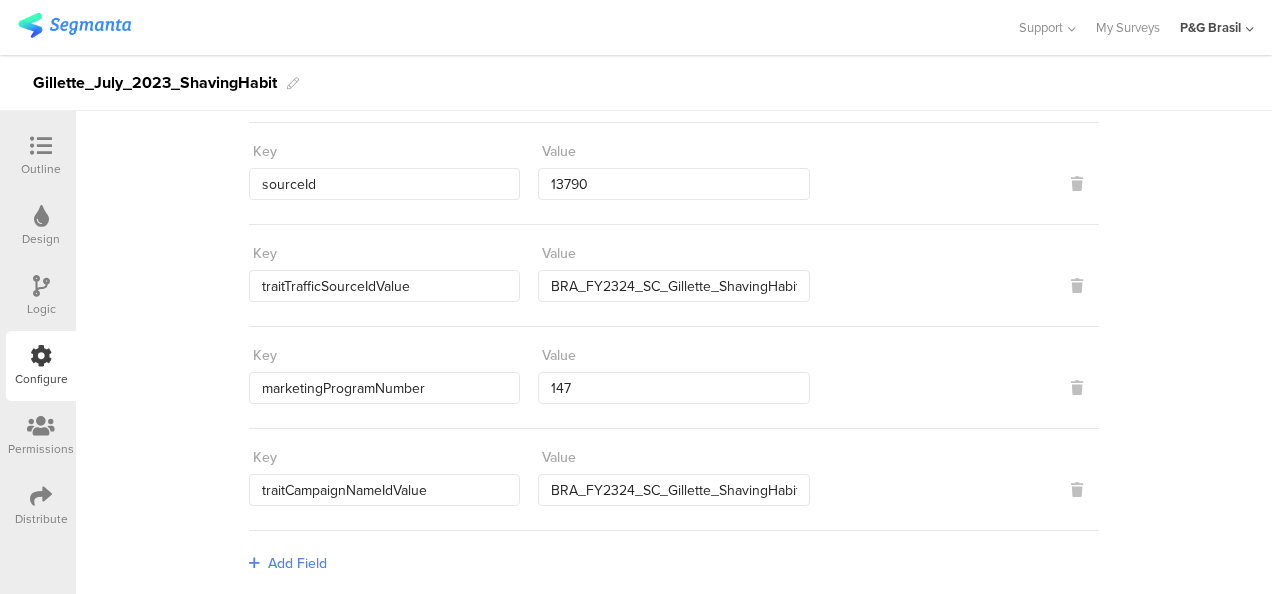 scroll, scrollTop: 507, scrollLeft: 0, axis: vertical 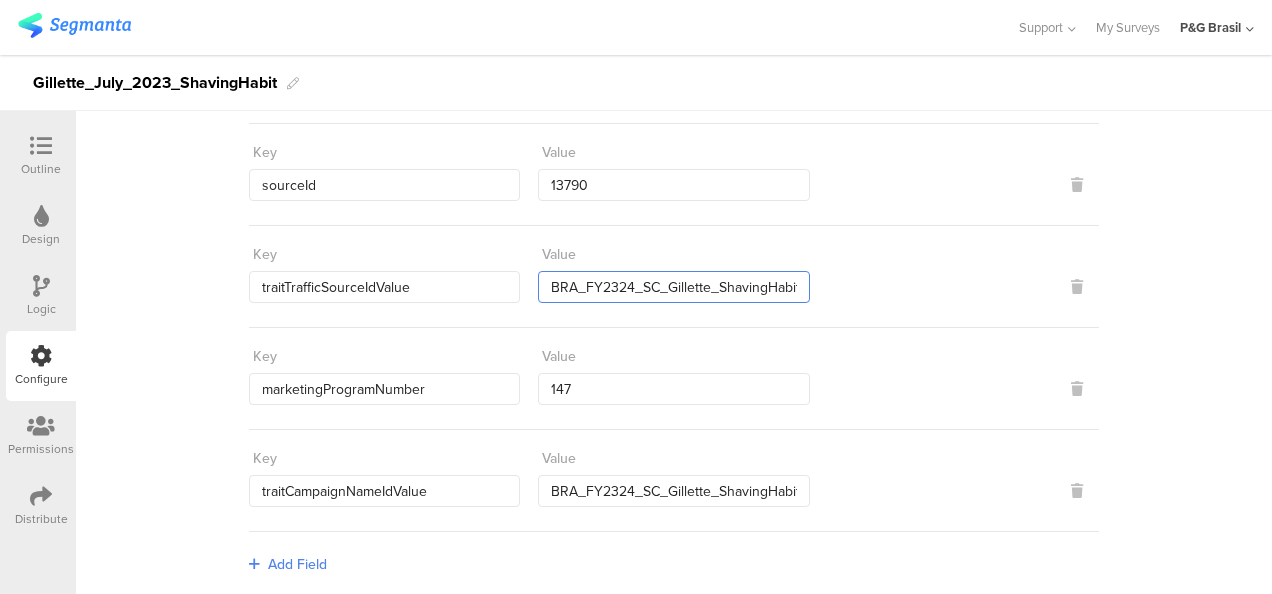 click on "BRA_FY2324_SC_Gillette_ShavingHabit_Segmanta" at bounding box center (673, 287) 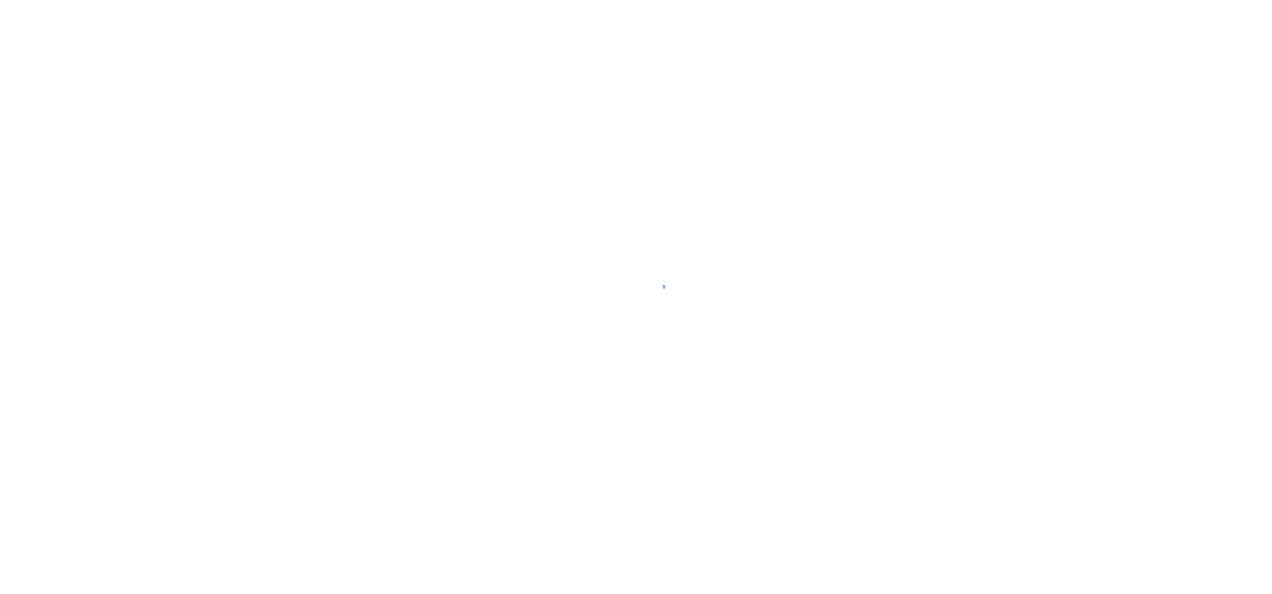 scroll, scrollTop: 0, scrollLeft: 0, axis: both 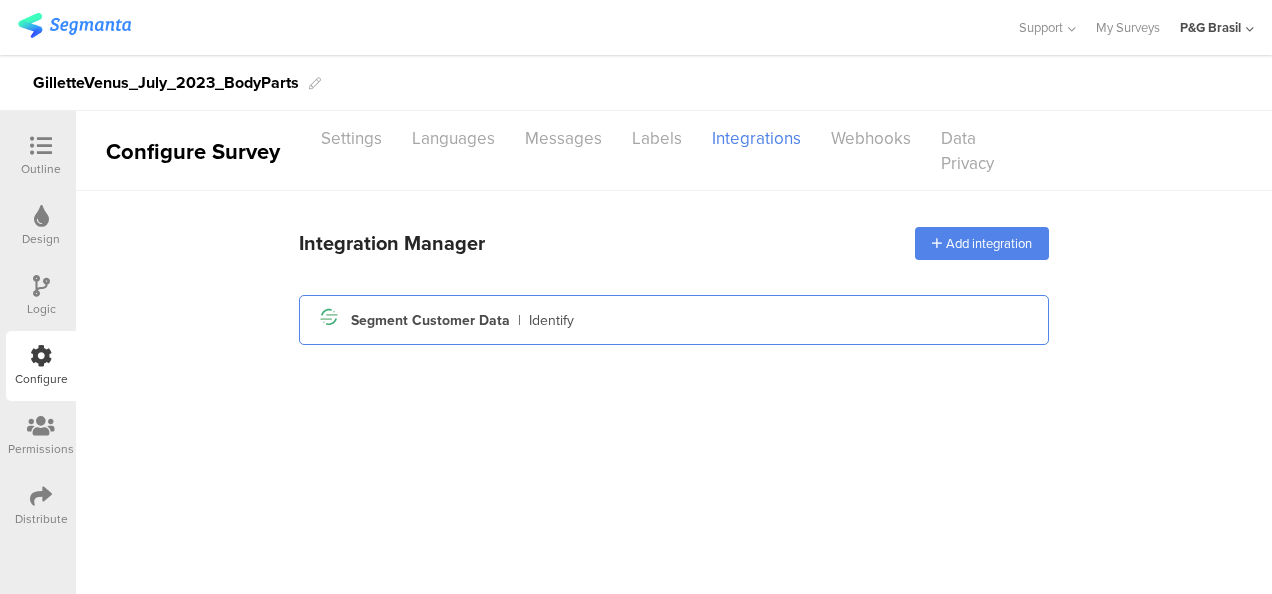 click on "Segment icon   Created with Sketch.               Segment Customer Data   |   Identify" at bounding box center [674, 320] 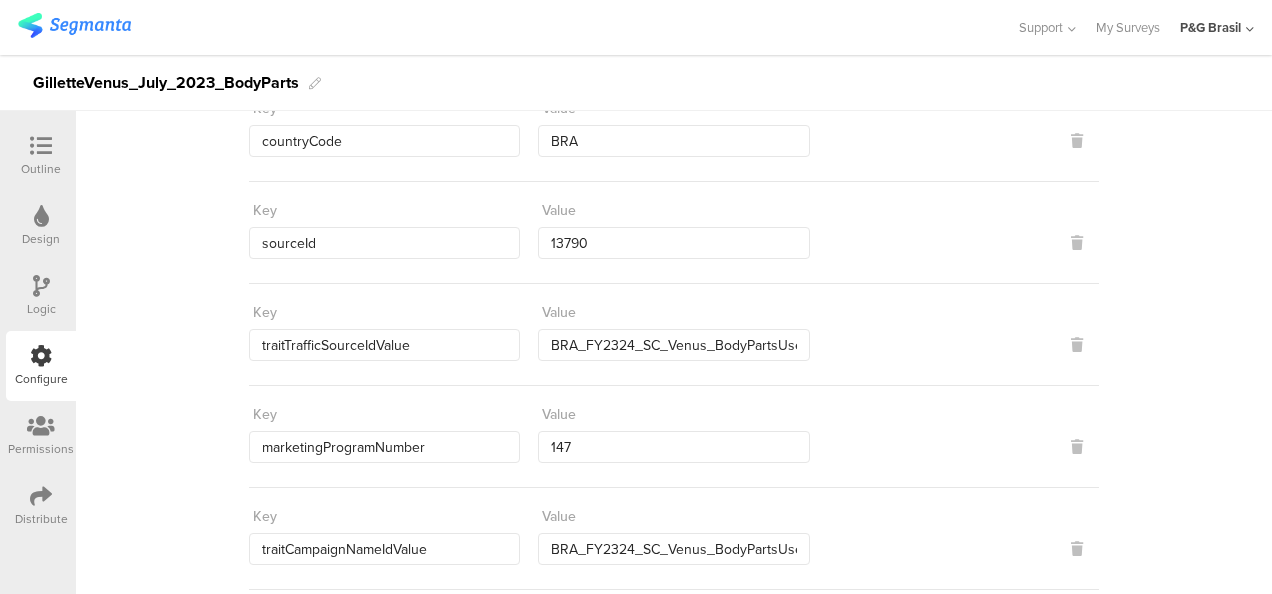 scroll, scrollTop: 452, scrollLeft: 0, axis: vertical 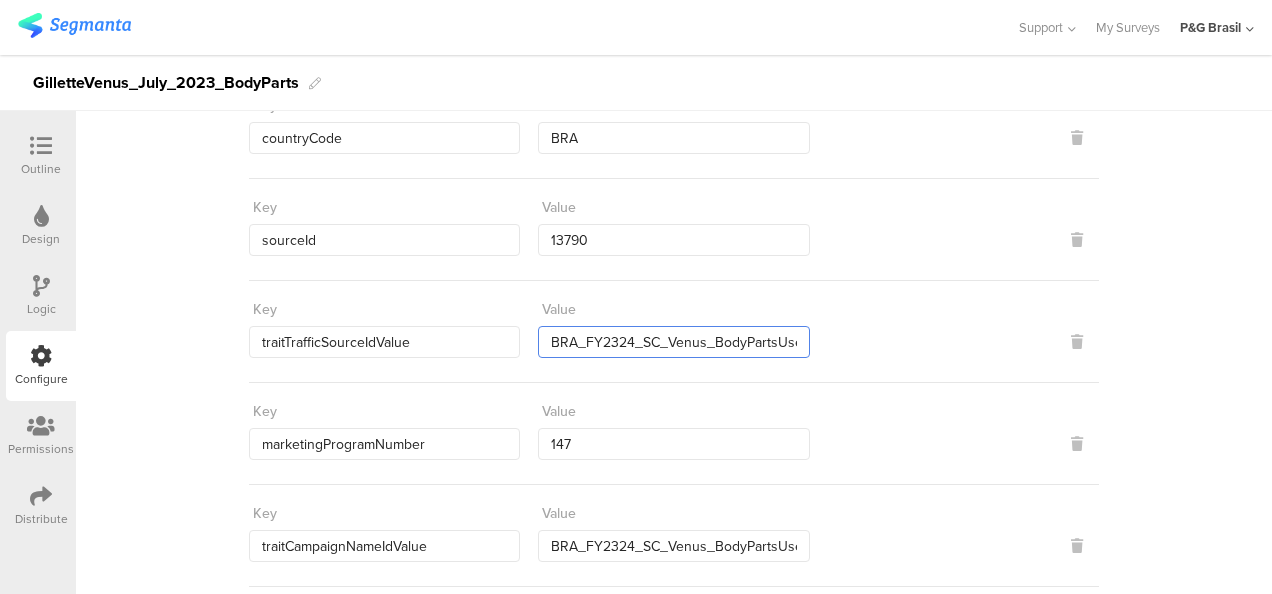 click on "BRA_FY2324_SC_Venus_BodyPartsUseRazor_Segmanta" at bounding box center (673, 342) 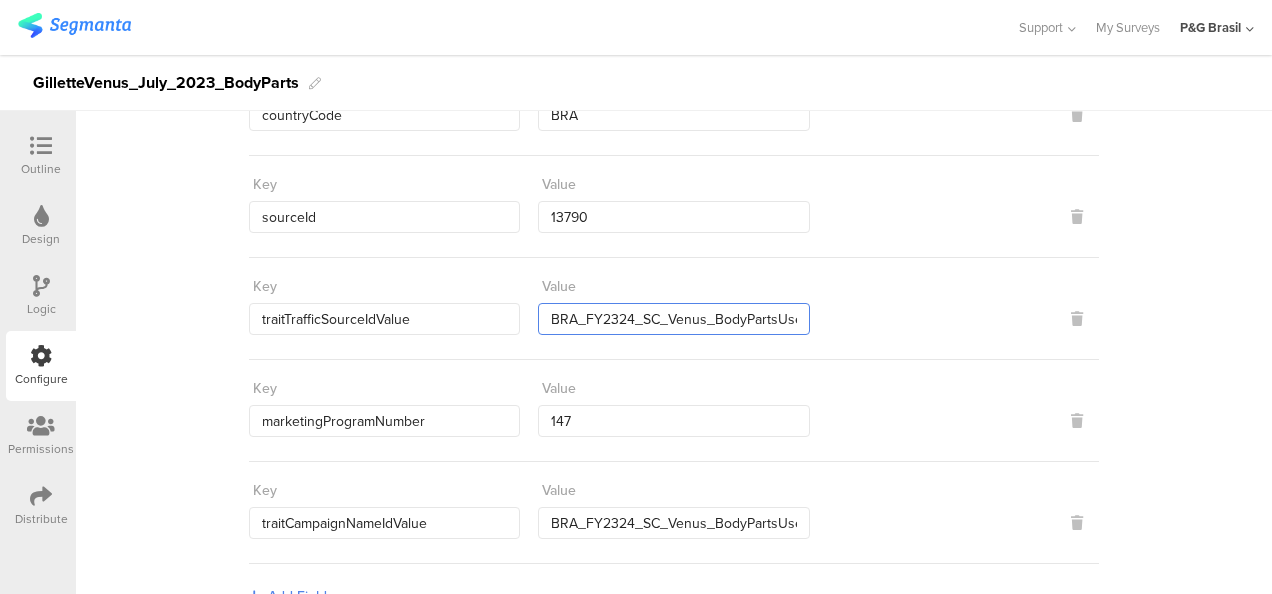 scroll, scrollTop: 471, scrollLeft: 0, axis: vertical 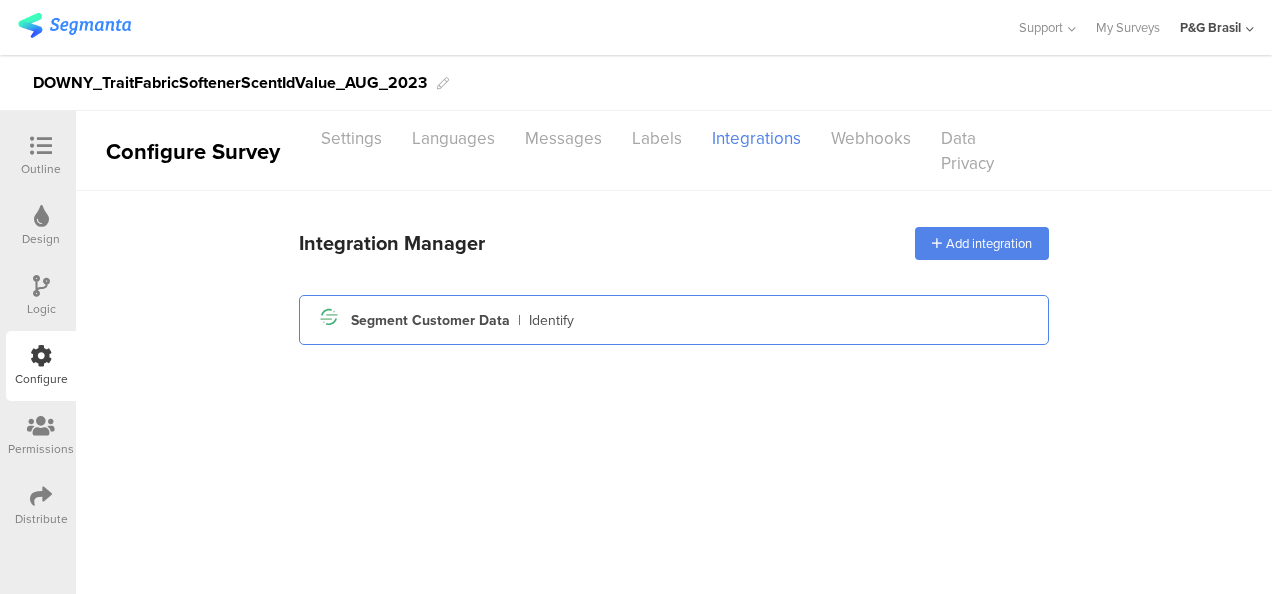 click on "Segment Customer Data" at bounding box center (430, 320) 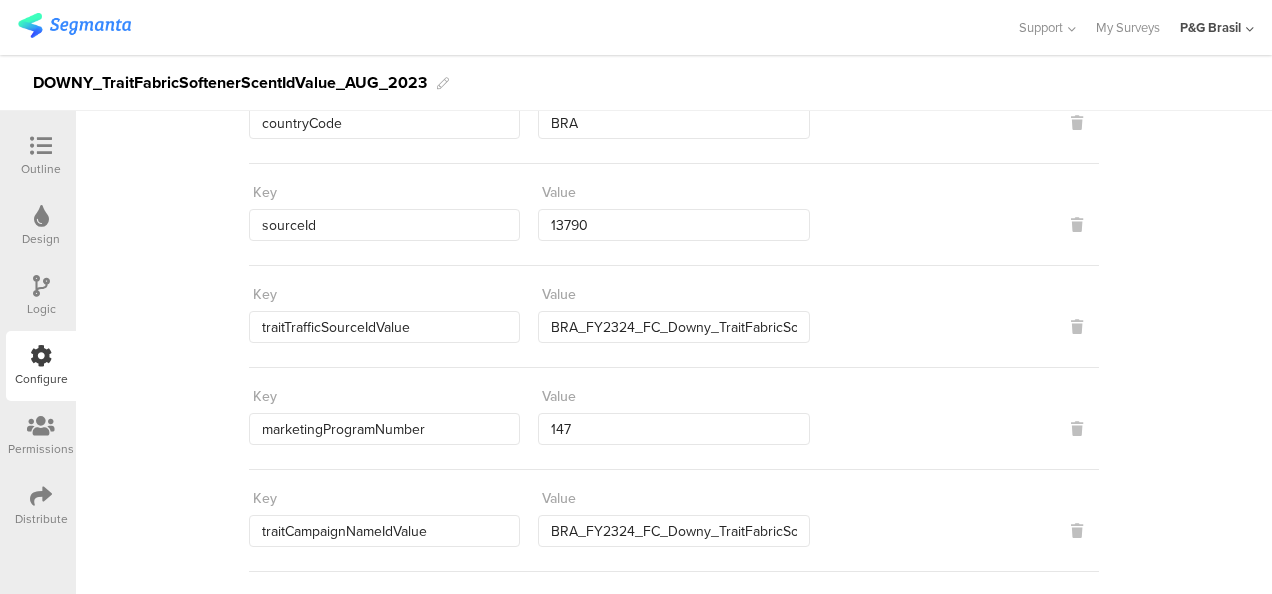 scroll, scrollTop: 468, scrollLeft: 0, axis: vertical 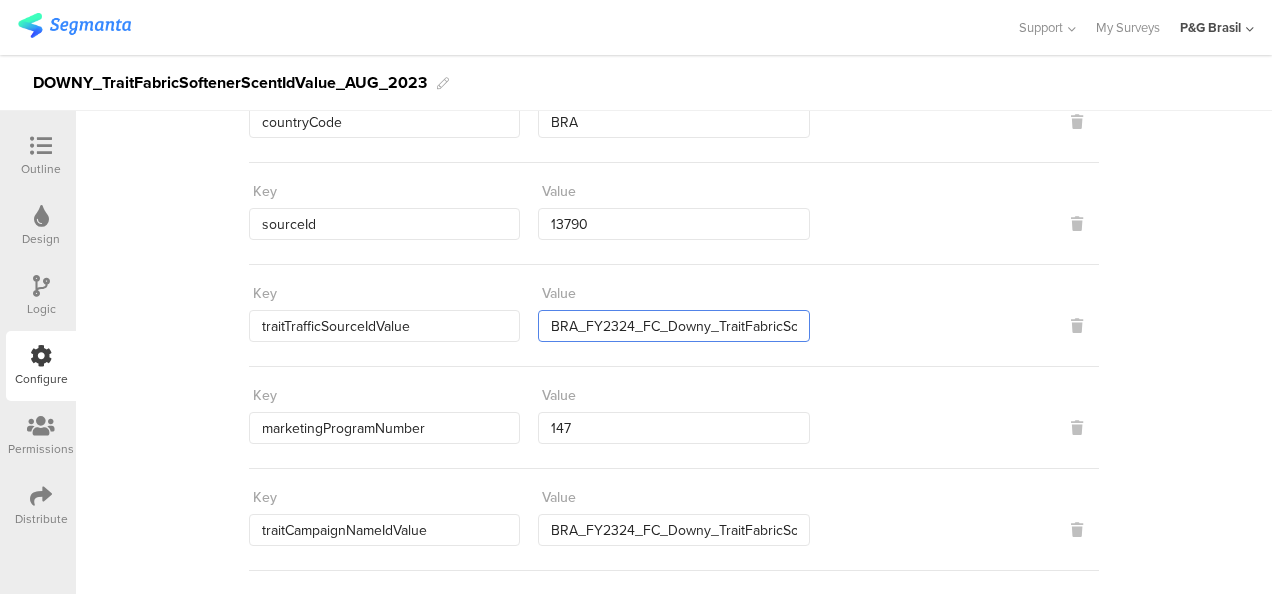 click on "BRA_FY2324_FC_Downy_TraitFabricSoftenerScentIdValue_Segmanta" at bounding box center (673, 326) 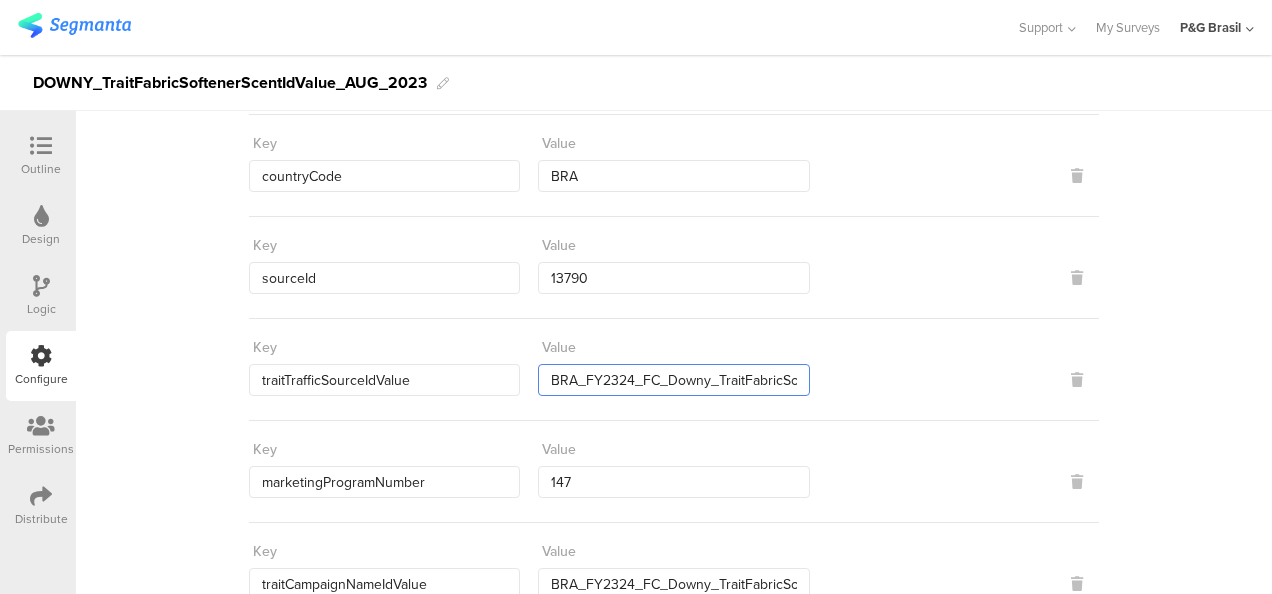 scroll, scrollTop: 415, scrollLeft: 0, axis: vertical 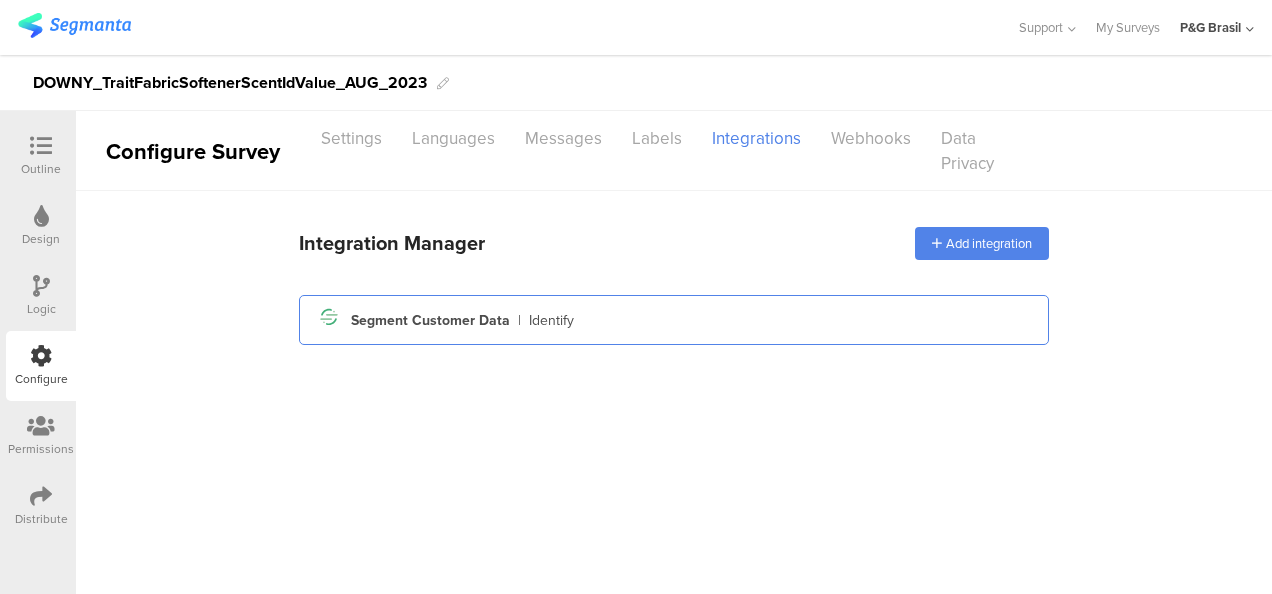 click on "Segment icon   Created with Sketch.               Segment Customer Data   |   Identify" at bounding box center (674, 320) 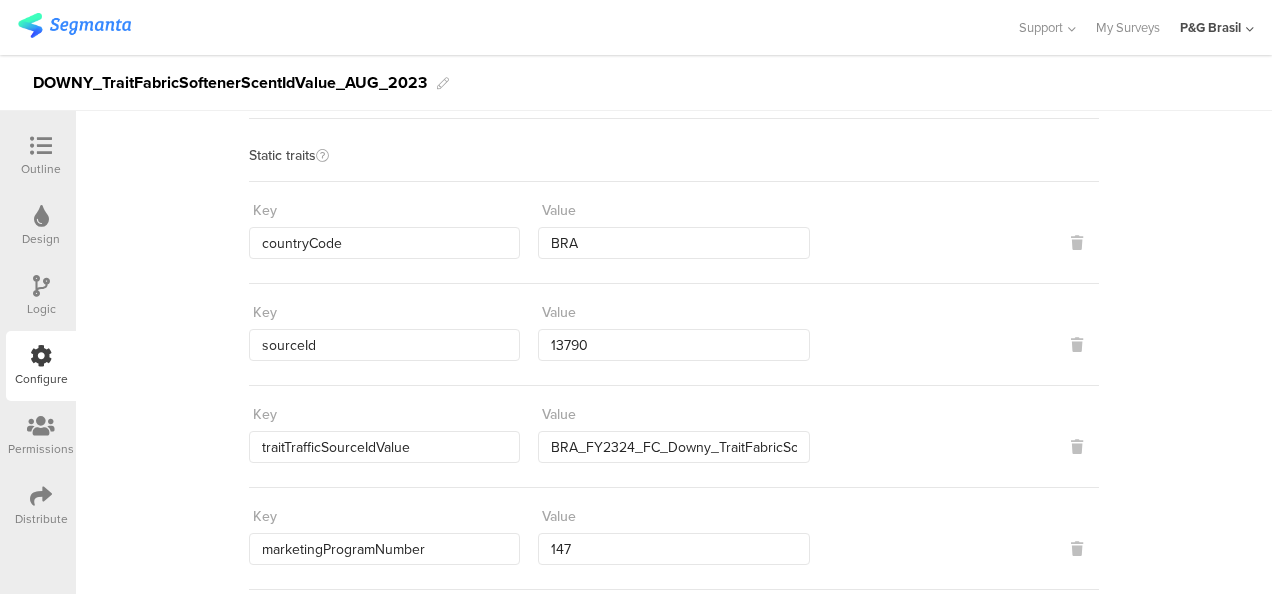 scroll, scrollTop: 482, scrollLeft: 0, axis: vertical 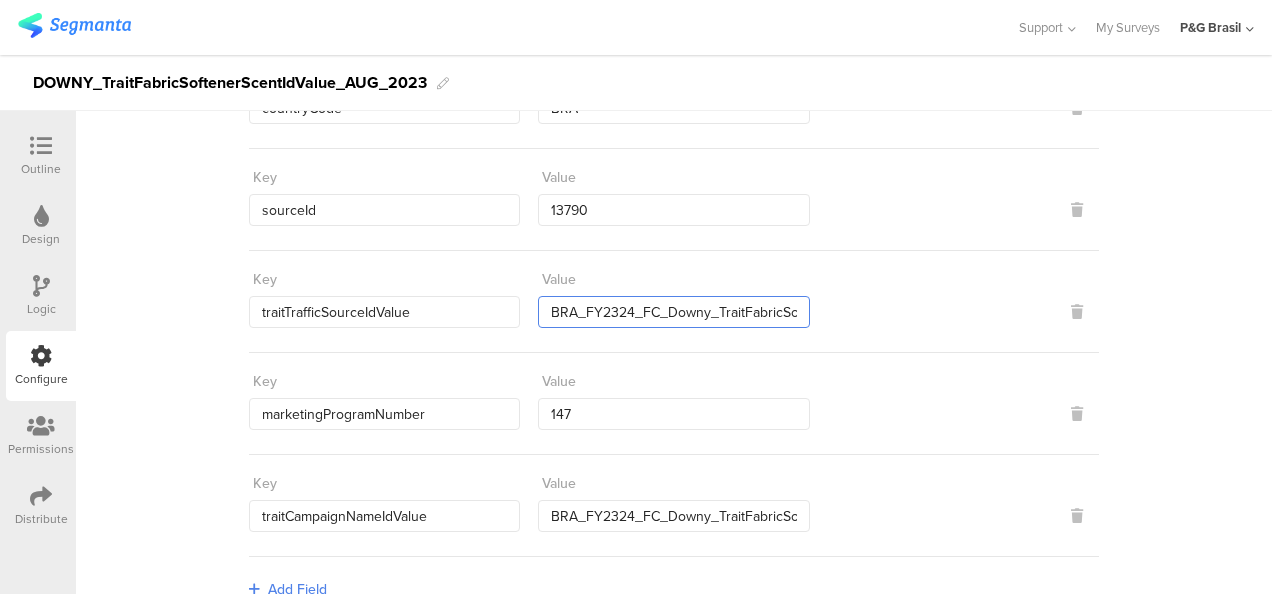 click on "BRA_FY2324_FC_Downy_TraitFabricSoftenerScentIdValue_Segmanta" at bounding box center [673, 312] 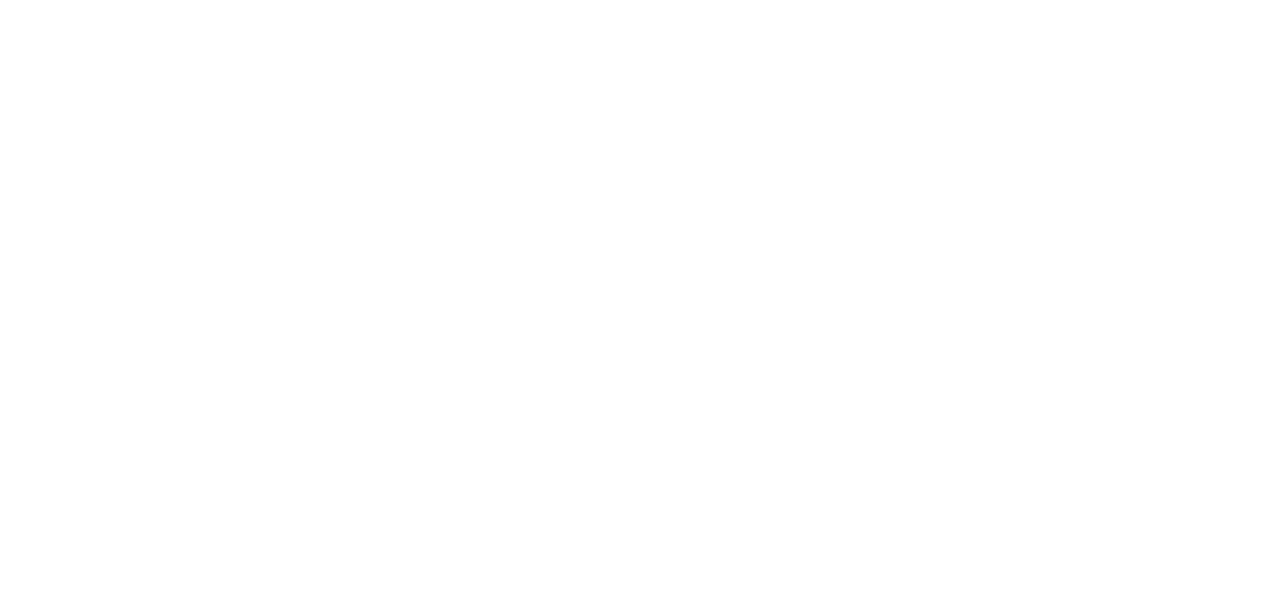 scroll, scrollTop: 0, scrollLeft: 0, axis: both 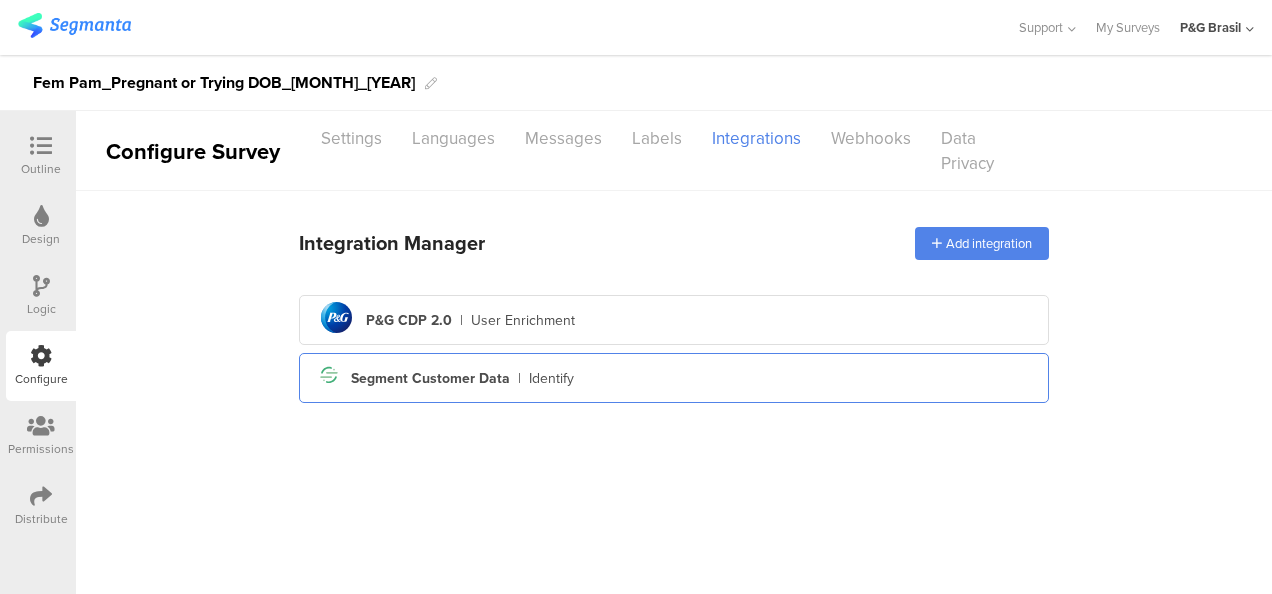 click on "Identify" at bounding box center (551, 378) 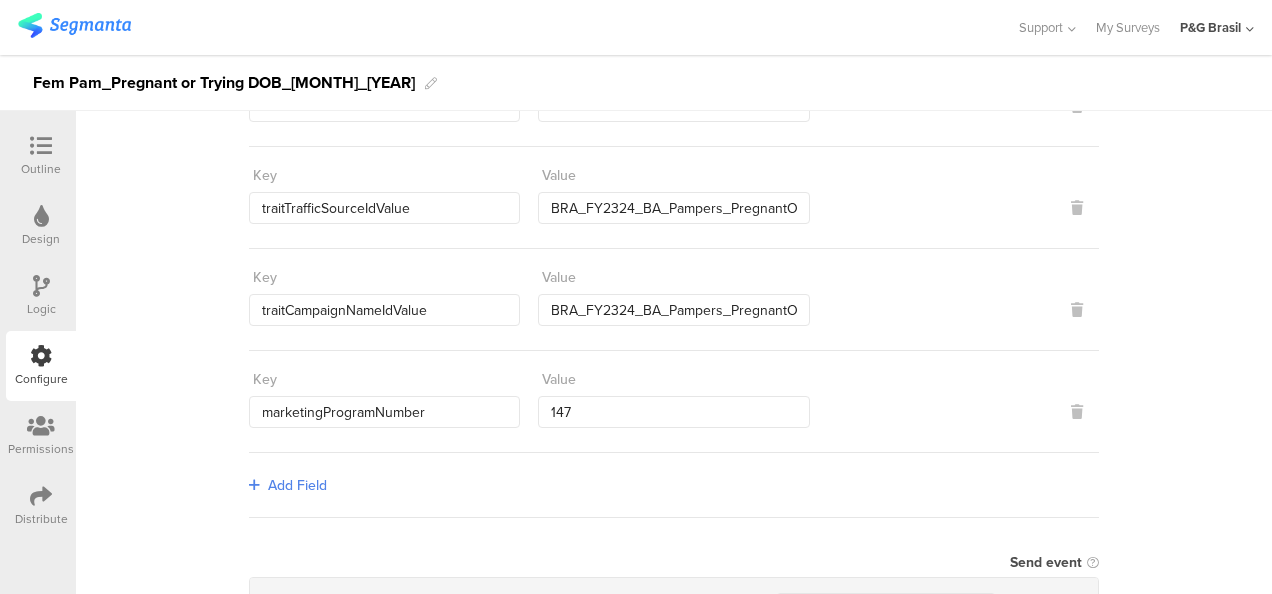 scroll, scrollTop: 587, scrollLeft: 0, axis: vertical 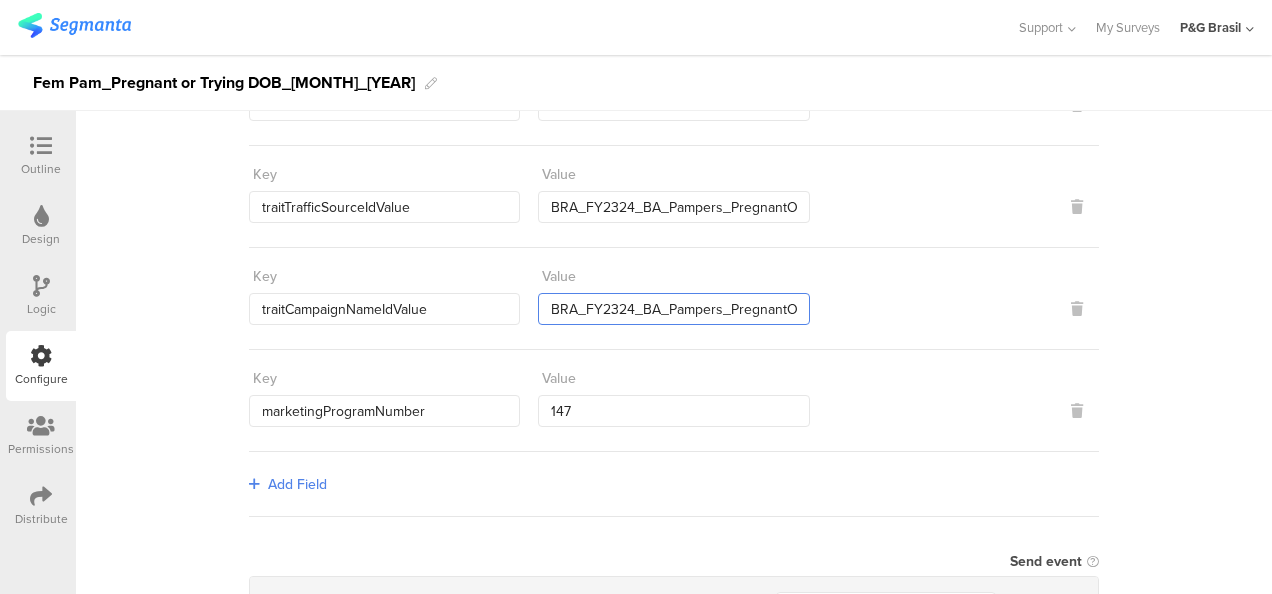 click on "BRA_FY2324_BA_Pampers_PregnantOrPlanningDOB" at bounding box center (673, 309) 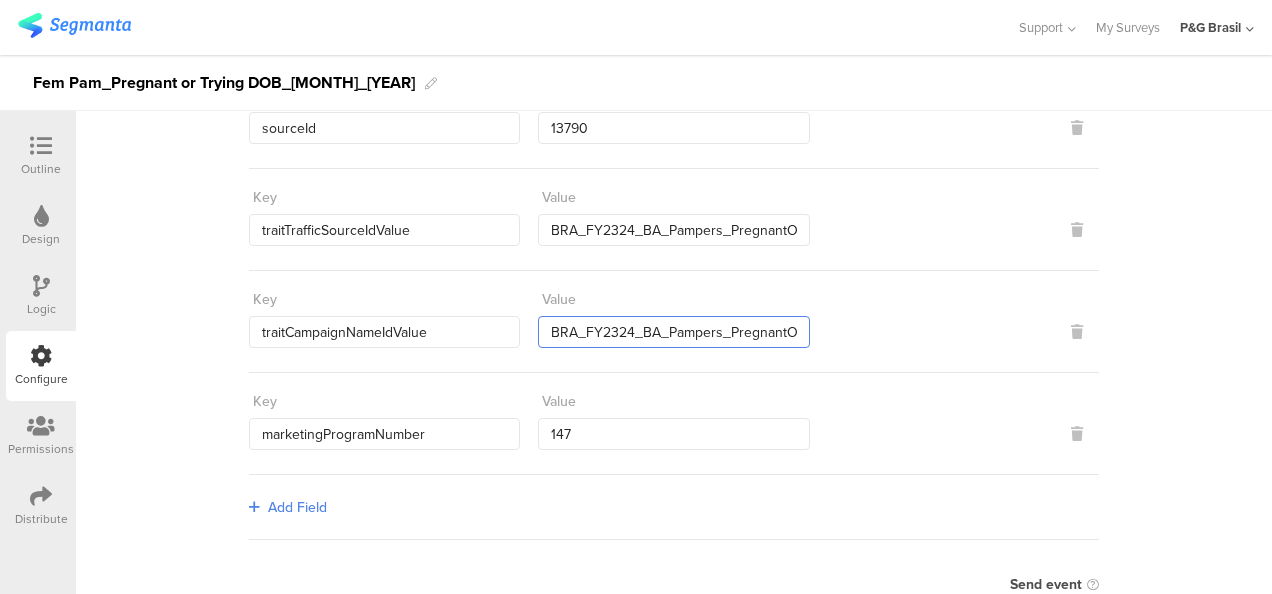 scroll, scrollTop: 554, scrollLeft: 0, axis: vertical 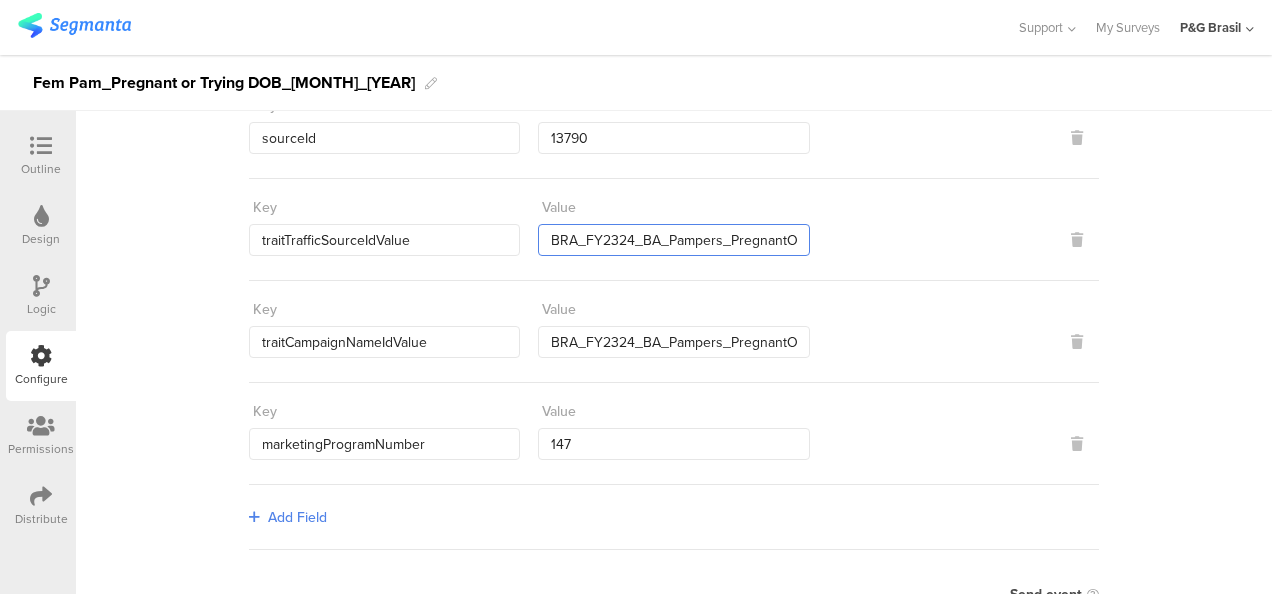 click on "BRA_FY2324_BA_Pampers_PregnantOrPlanningDOB_Segmanta" at bounding box center (673, 240) 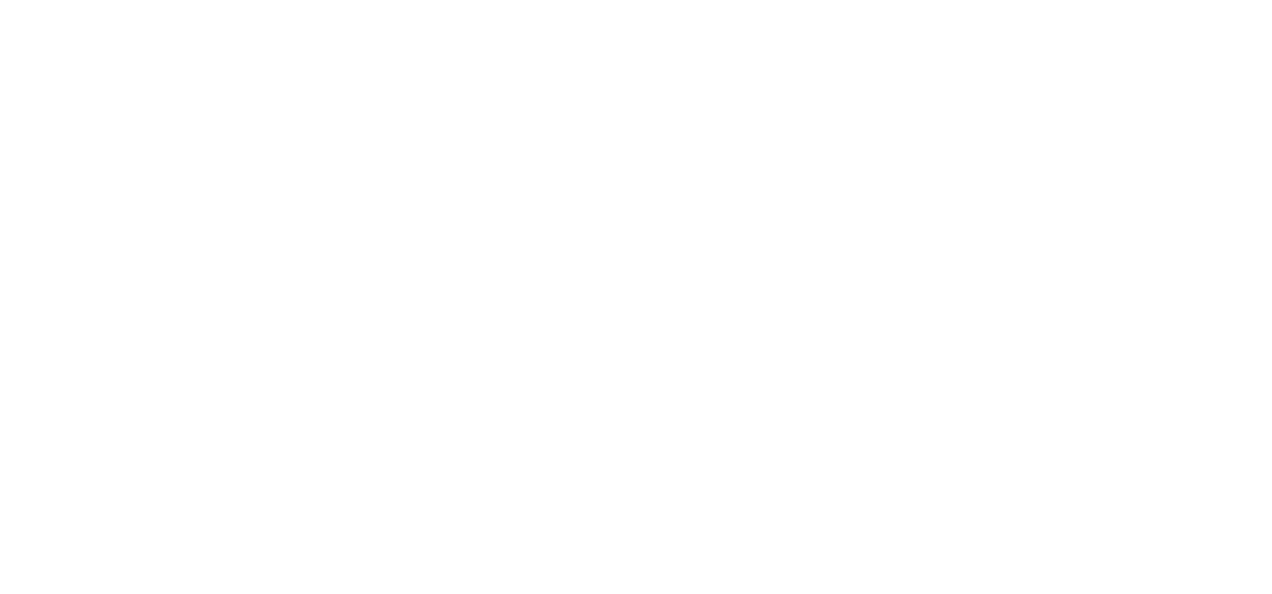 scroll, scrollTop: 0, scrollLeft: 0, axis: both 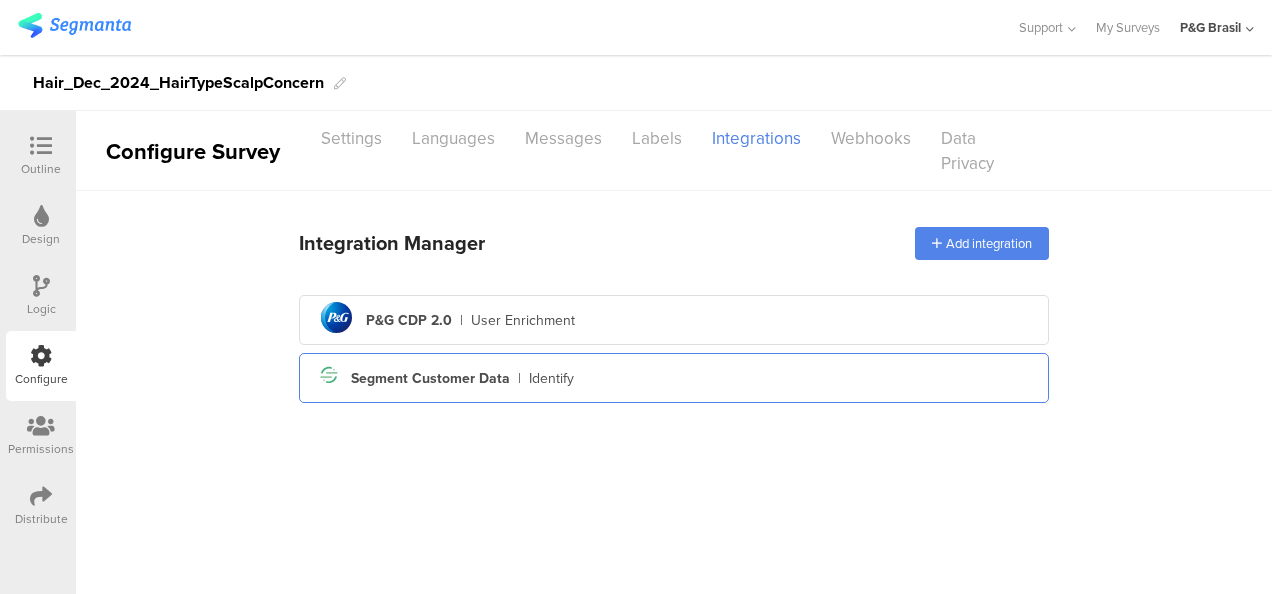 click on "Segment icon   Created with Sketch.               Segment Customer Data   |   Identify" at bounding box center [674, 378] 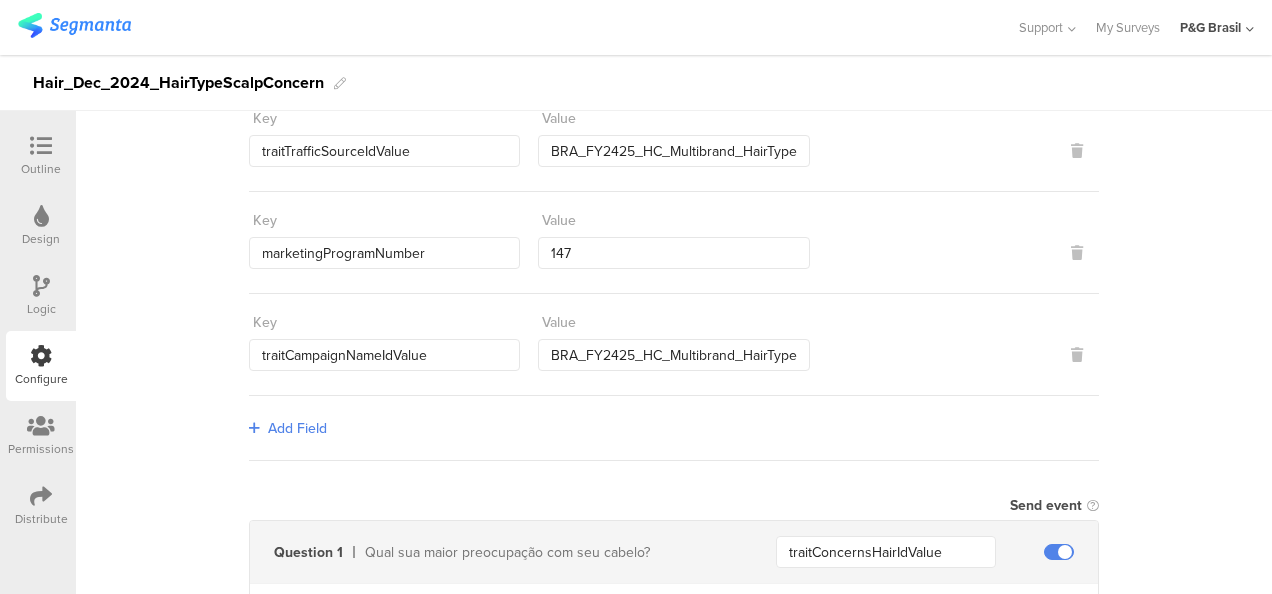 scroll, scrollTop: 644, scrollLeft: 0, axis: vertical 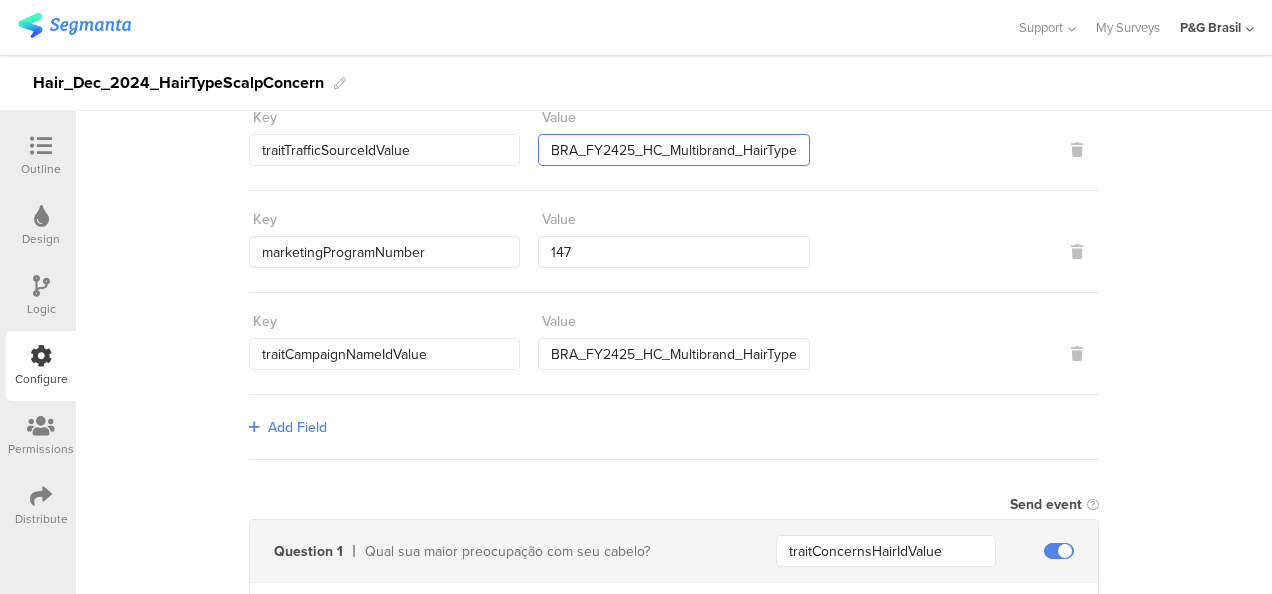 click on "BRA_FY2425_HC_Multibrand_HairTypeConcern_Segmanta" at bounding box center [673, 150] 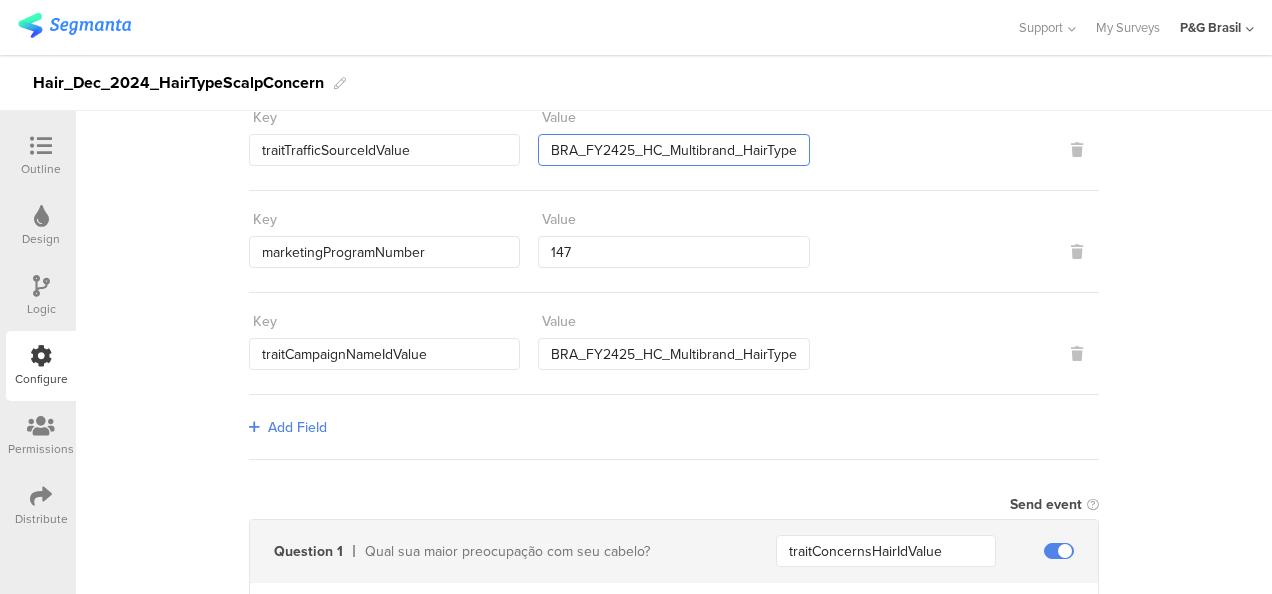 click on "BRA_FY2425_HC_Multibrand_HairTypeConcern_Segmanta" at bounding box center (673, 150) 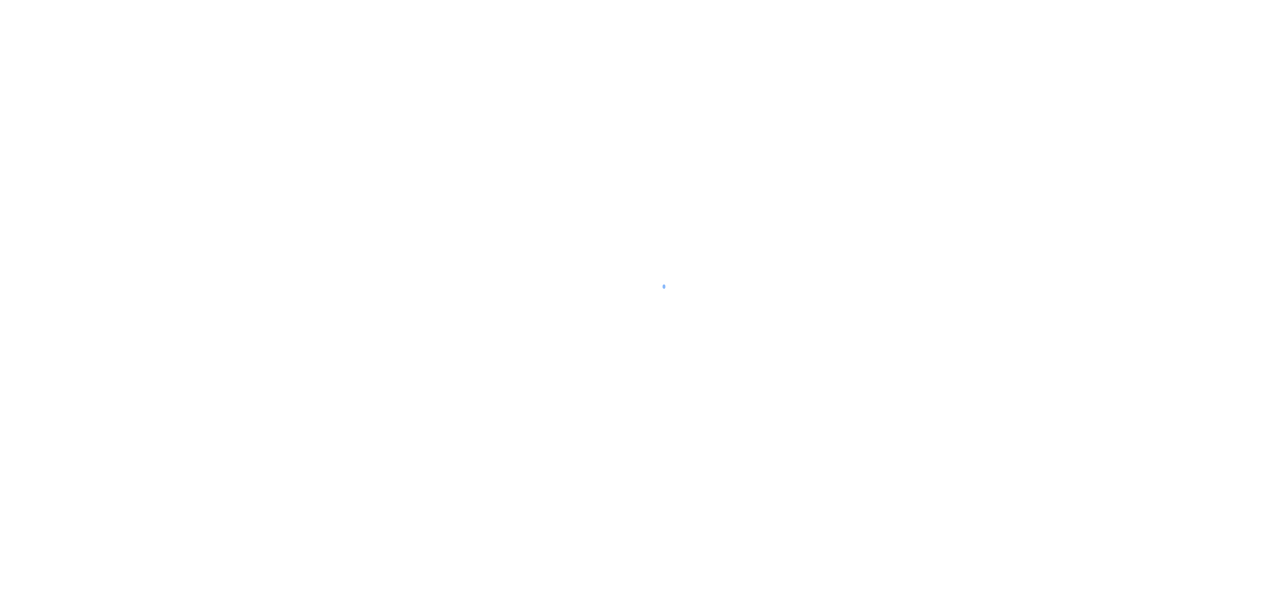 scroll, scrollTop: 0, scrollLeft: 0, axis: both 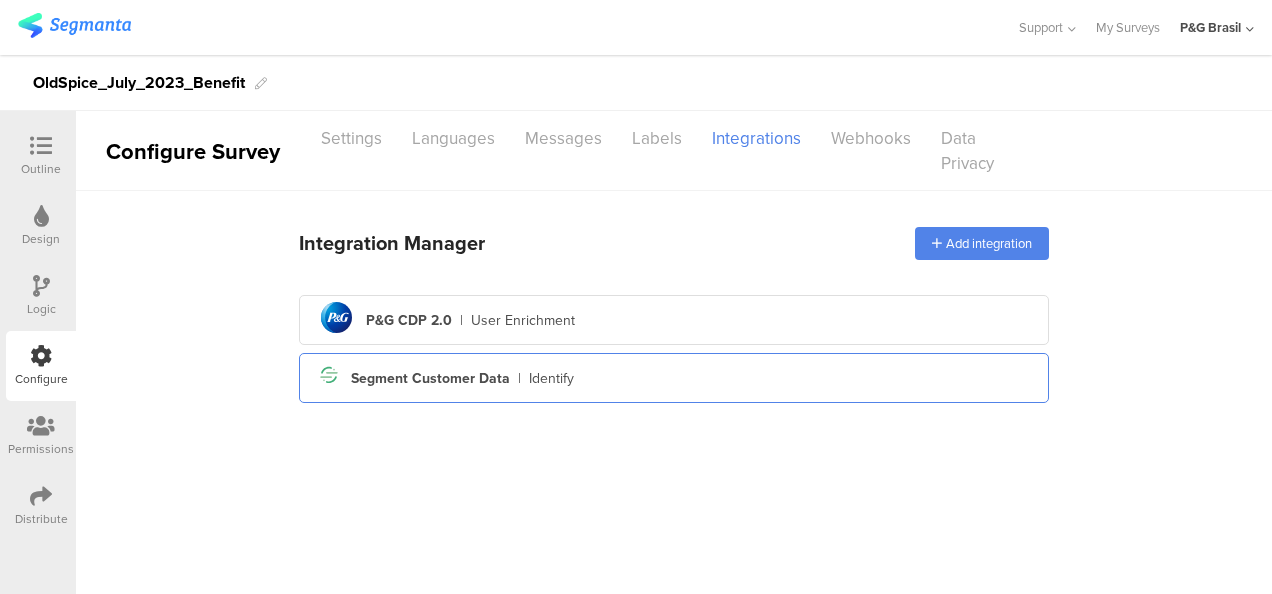 click on "Segment Customer Data" at bounding box center (430, 378) 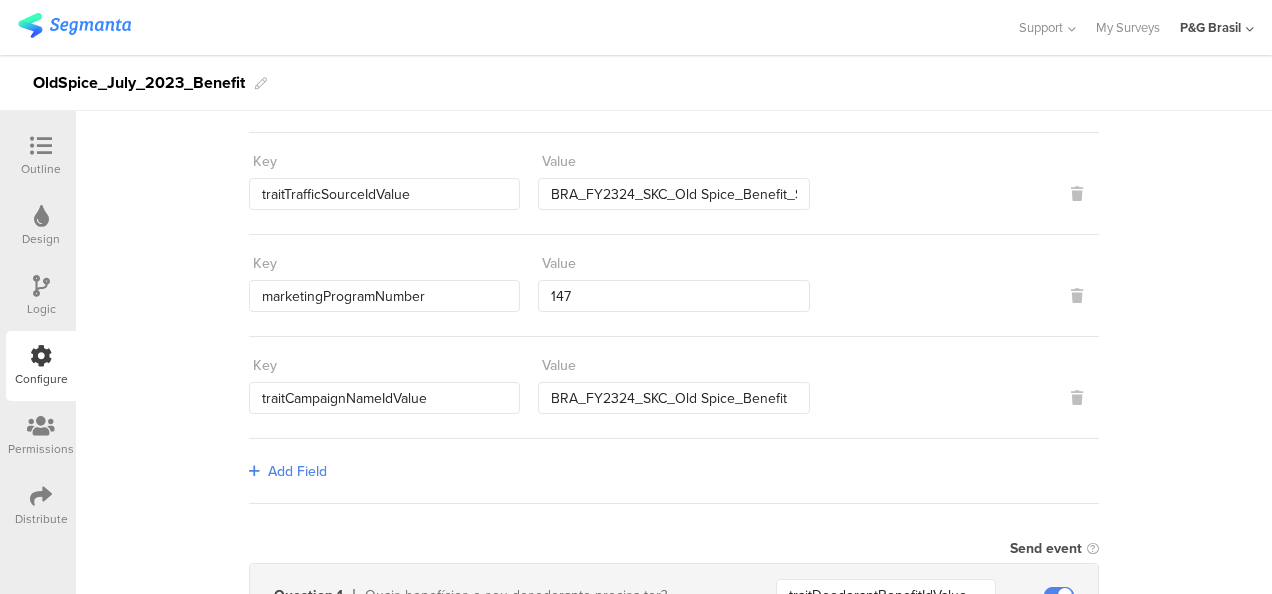 scroll, scrollTop: 590, scrollLeft: 0, axis: vertical 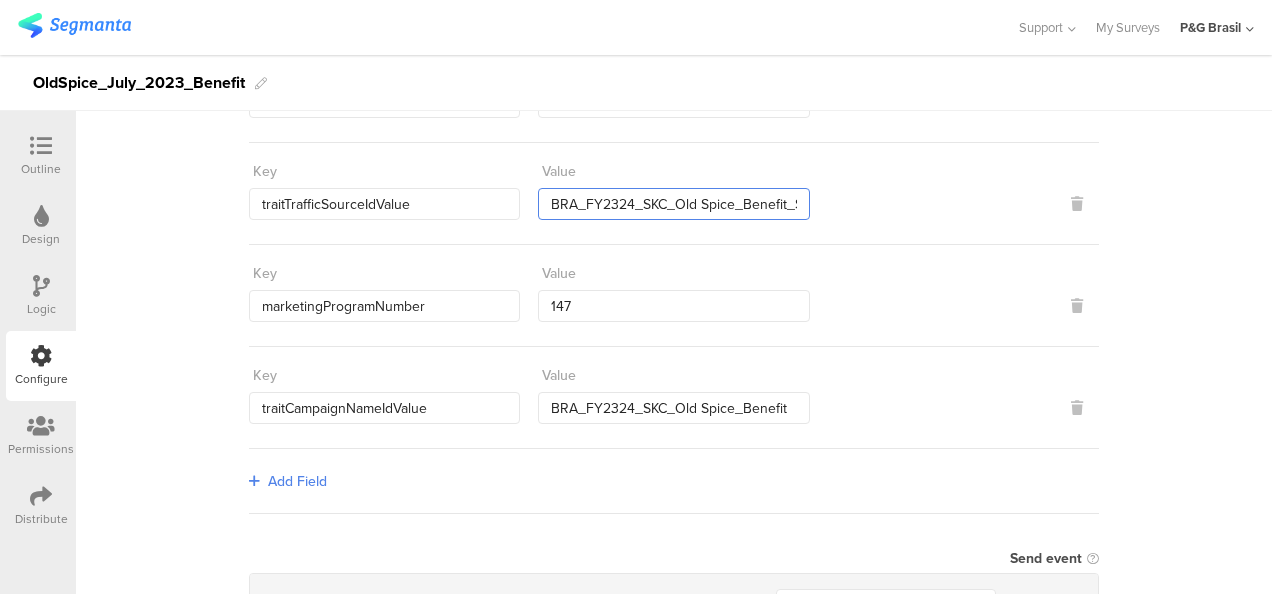 click on "BRA_FY2324_SKC_Old Spice_Benefit_Segmanta" at bounding box center (673, 204) 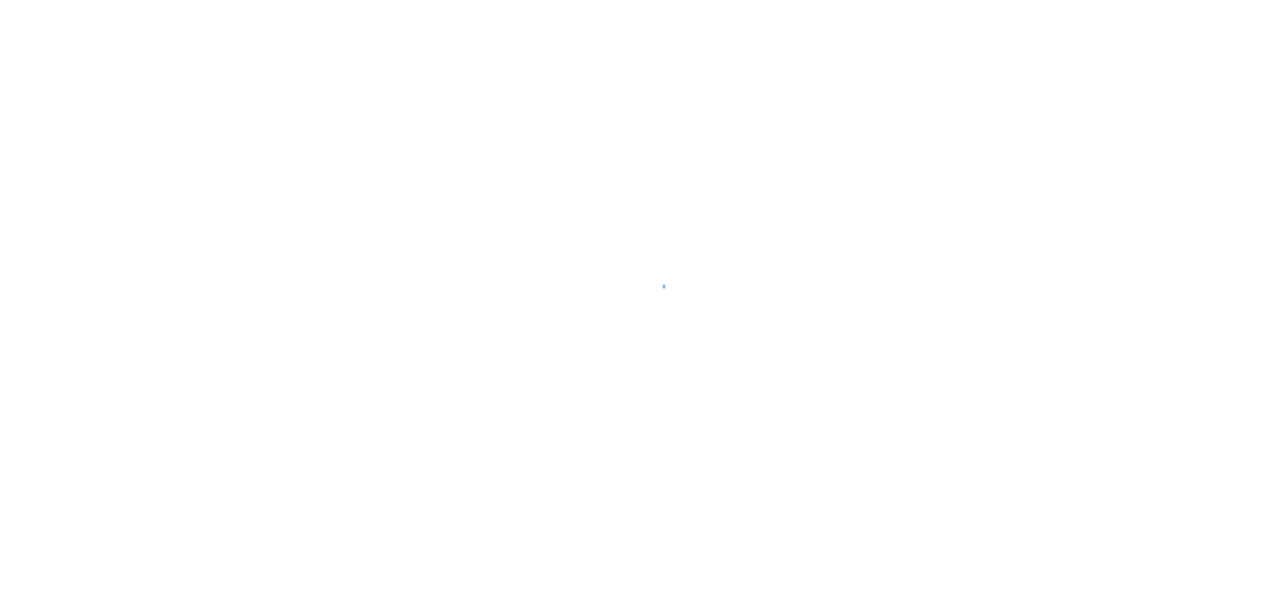 scroll, scrollTop: 0, scrollLeft: 0, axis: both 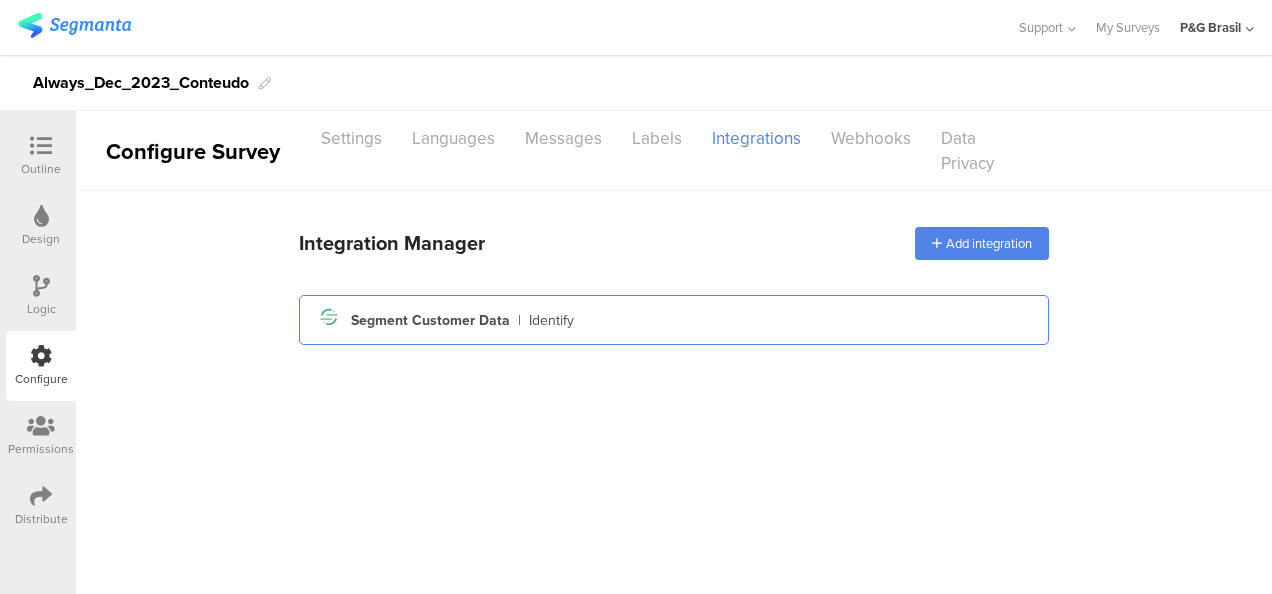 click on "Segment Customer Data" at bounding box center [430, 320] 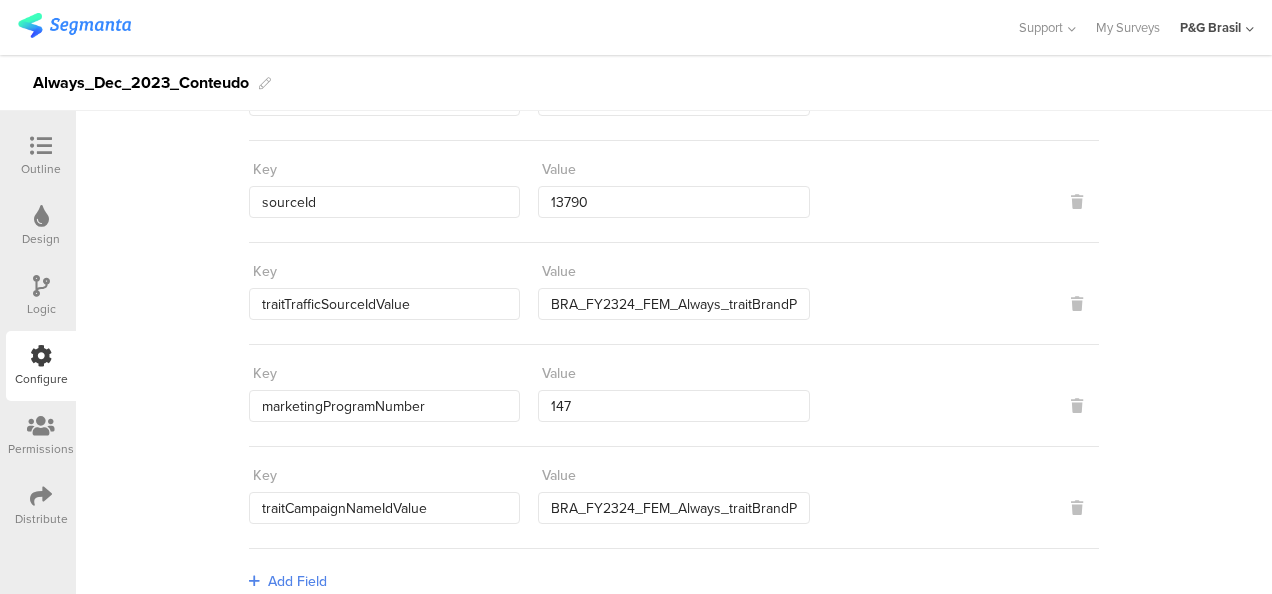 scroll, scrollTop: 429, scrollLeft: 0, axis: vertical 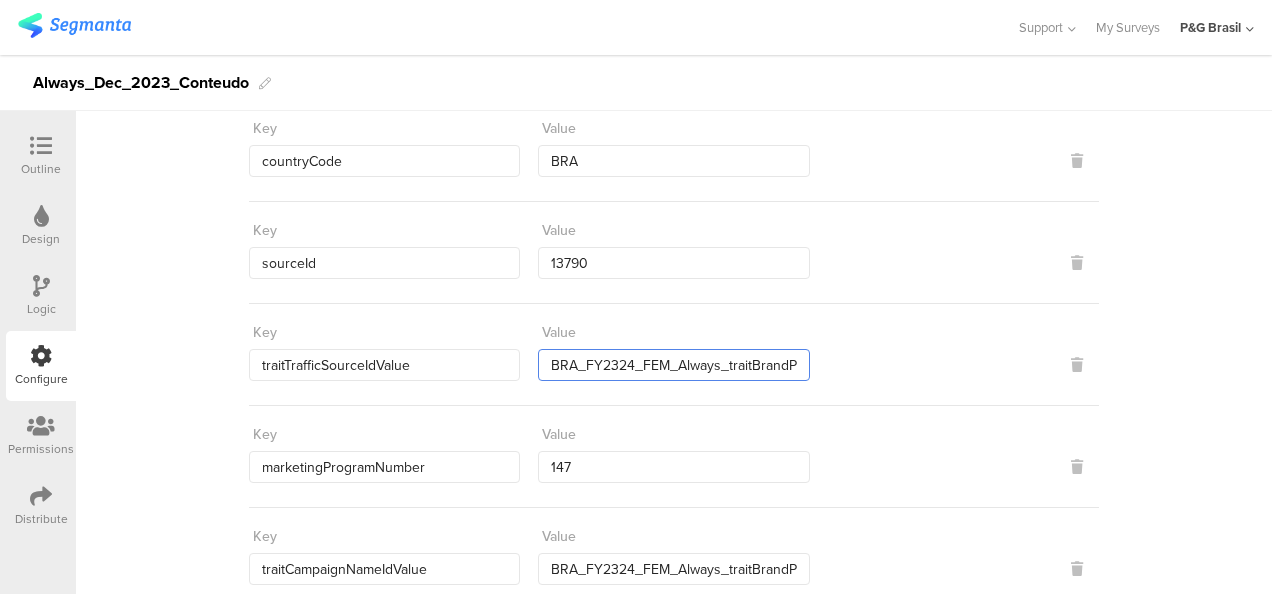 click on "BRA_FY2324_FEM_Always_traitBrandPadsValue_Segmanta" at bounding box center [673, 365] 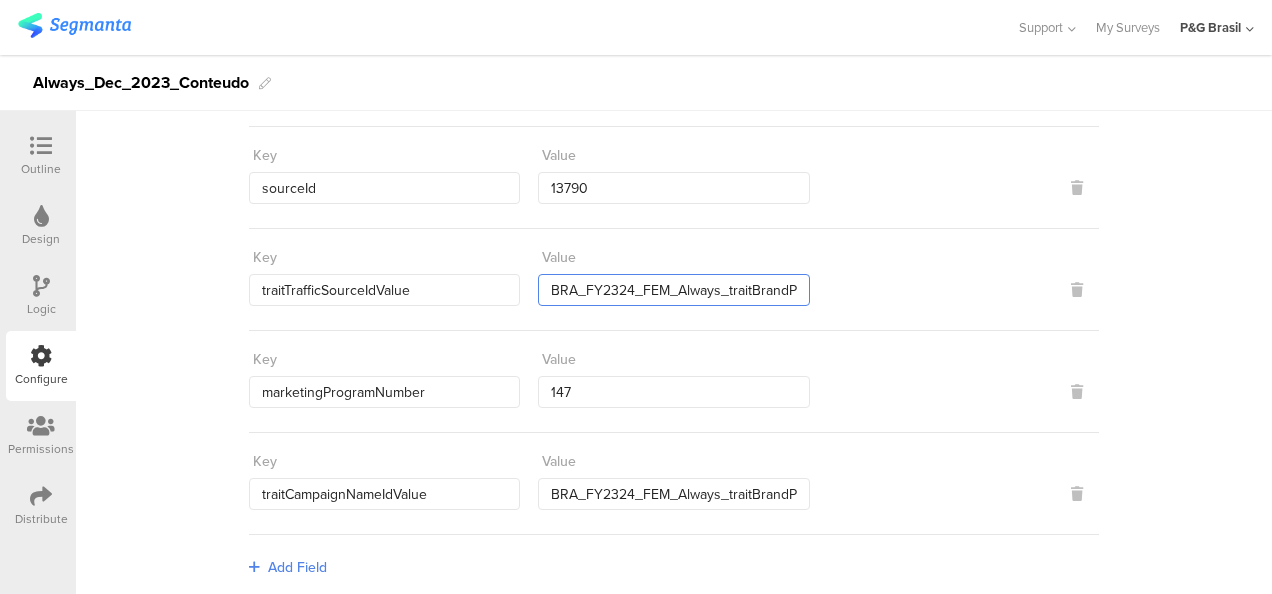 scroll, scrollTop: 510, scrollLeft: 0, axis: vertical 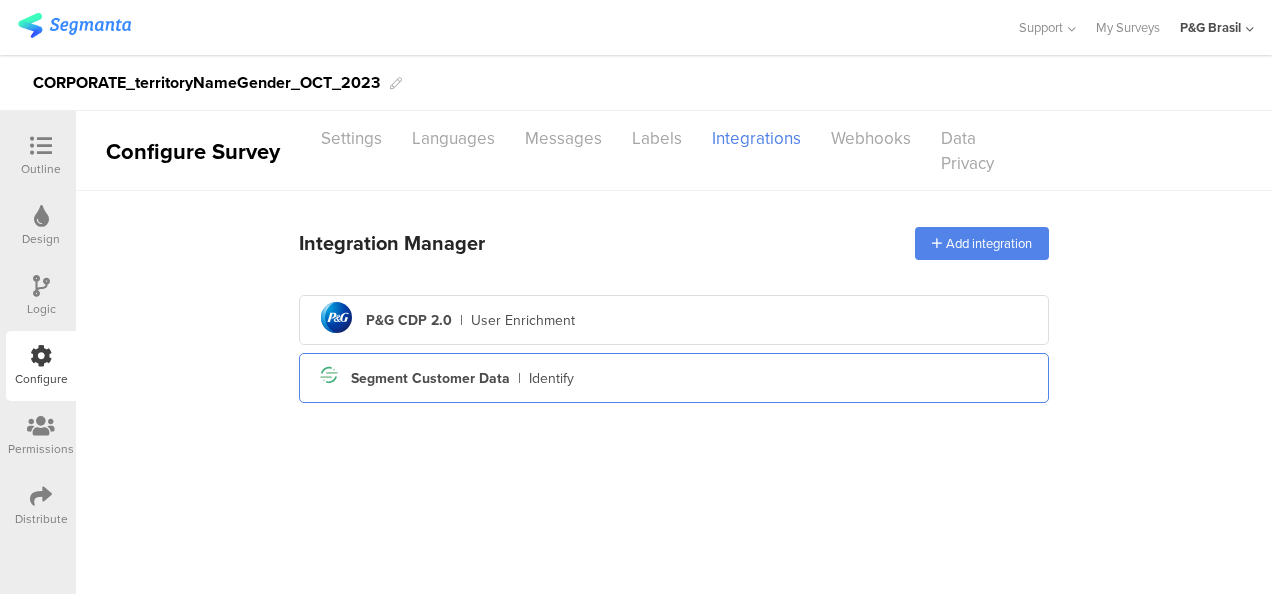 click on "Segment icon   Created with Sketch.               Segment Customer Data   |   Identify" at bounding box center [674, 378] 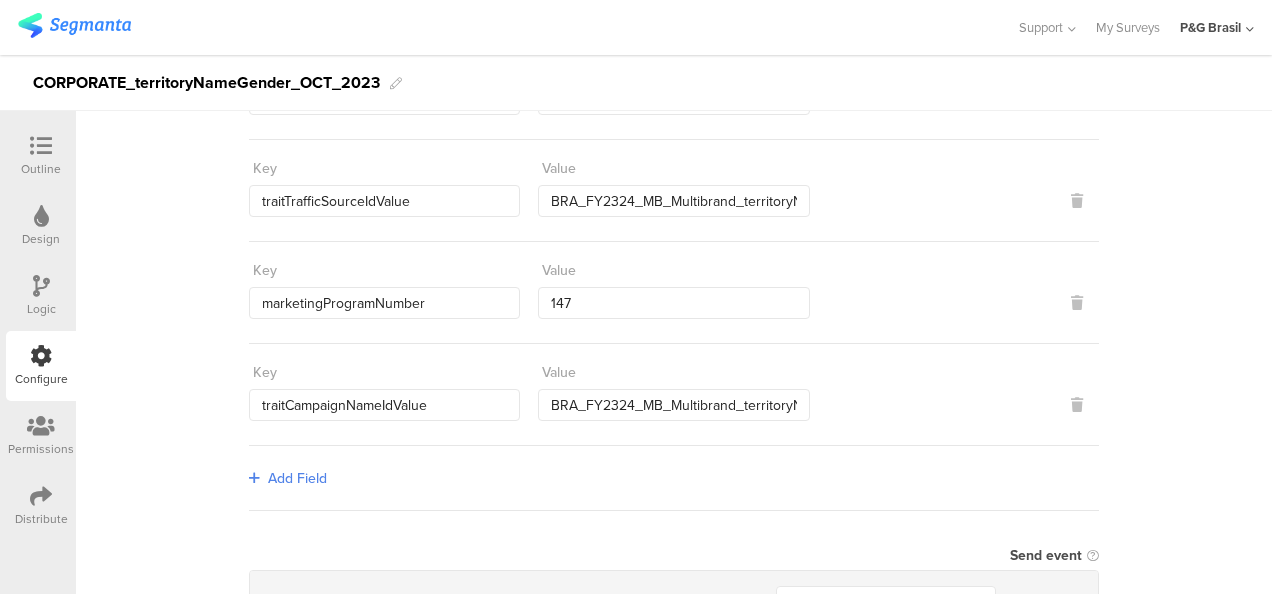 scroll, scrollTop: 601, scrollLeft: 0, axis: vertical 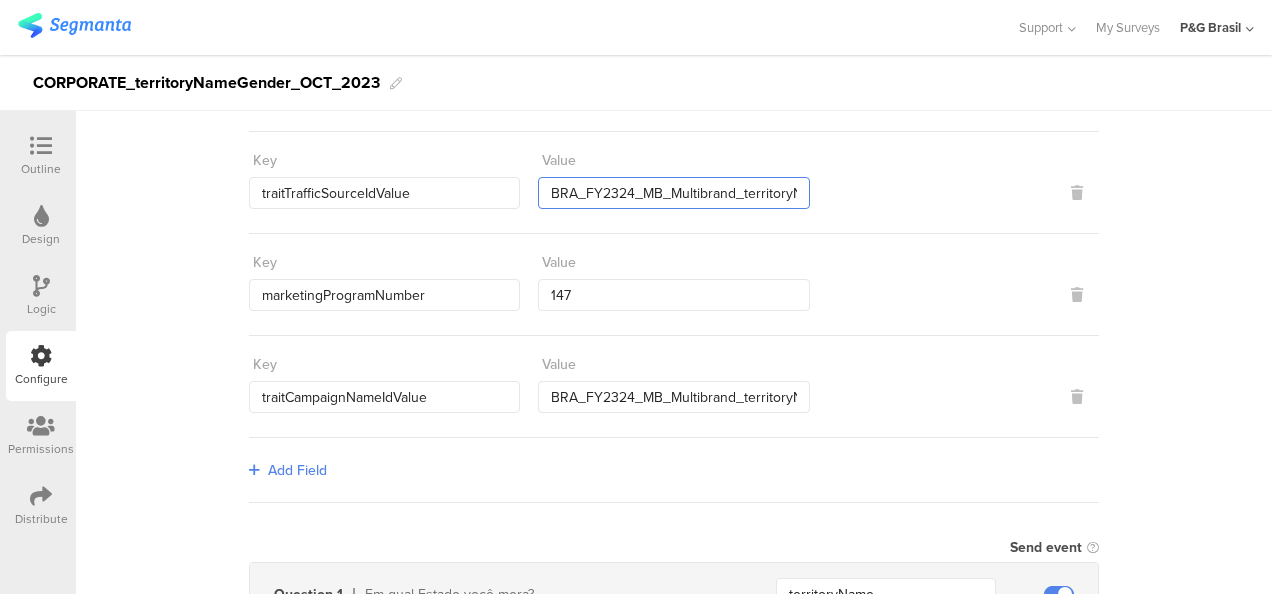 click on "BRA_FY2324_MB_Multibrand_territoryName_Segmanta" at bounding box center (673, 193) 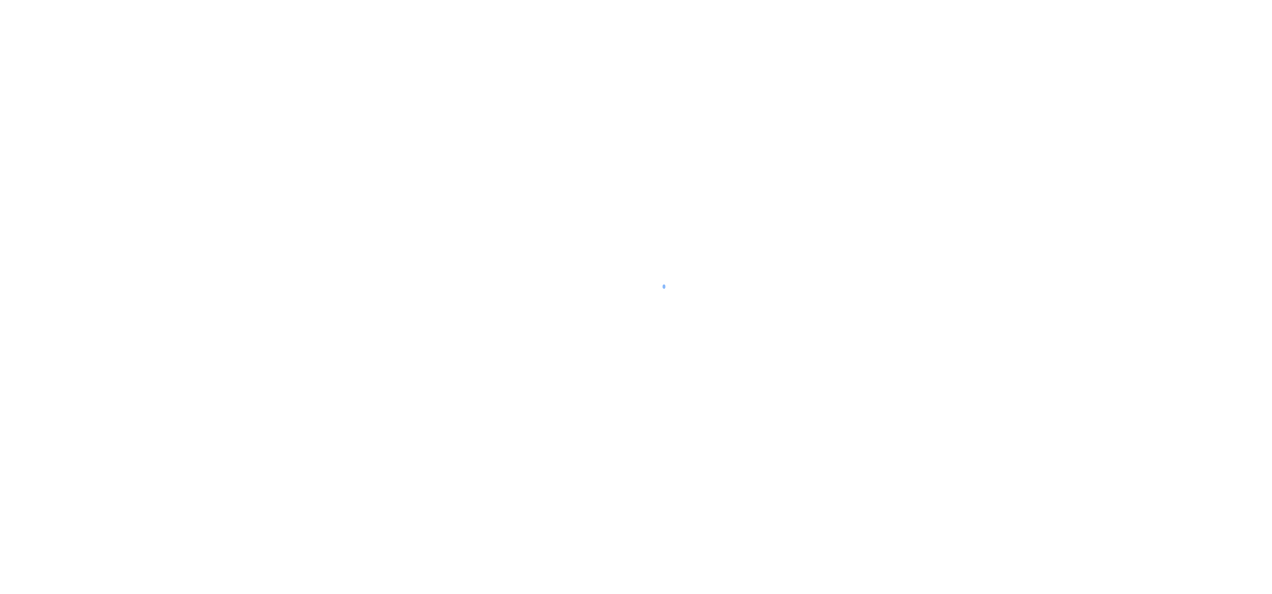 scroll, scrollTop: 0, scrollLeft: 0, axis: both 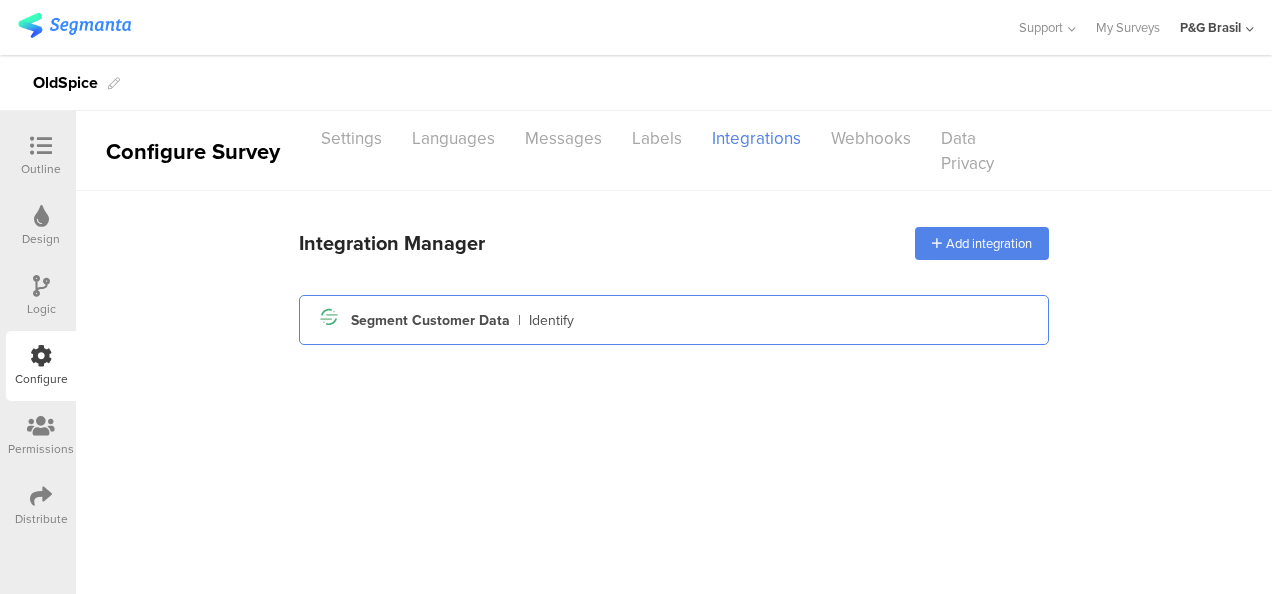 click on "Segment icon   Created with Sketch.               Segment Customer Data   |   Identify" at bounding box center (674, 320) 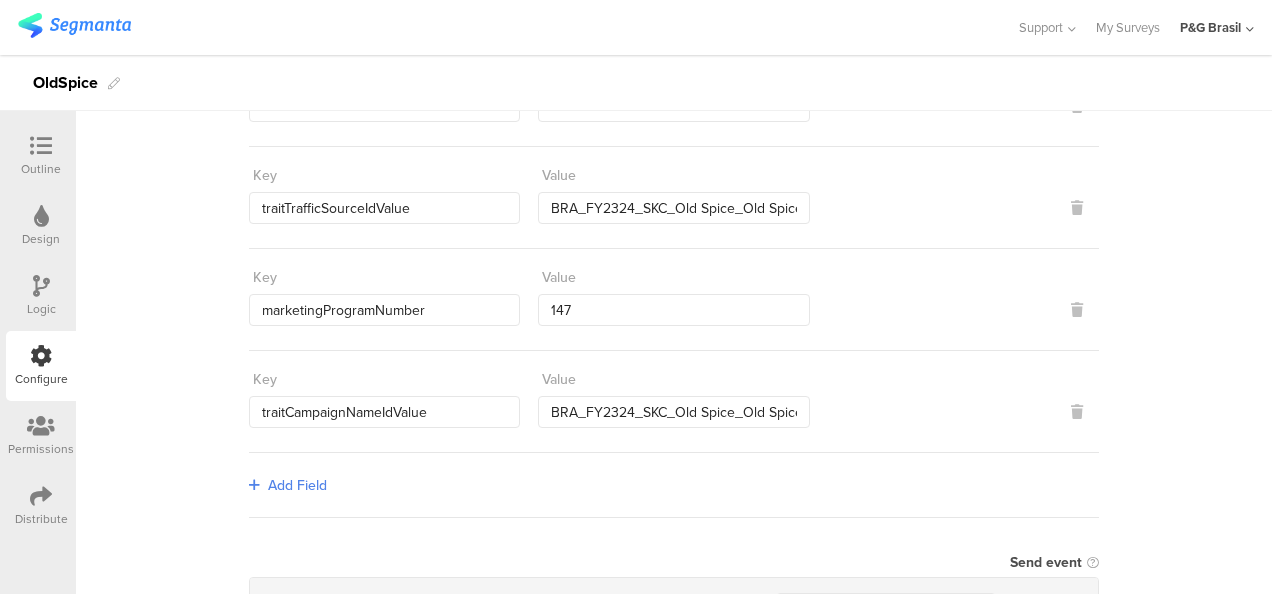 scroll, scrollTop: 601, scrollLeft: 0, axis: vertical 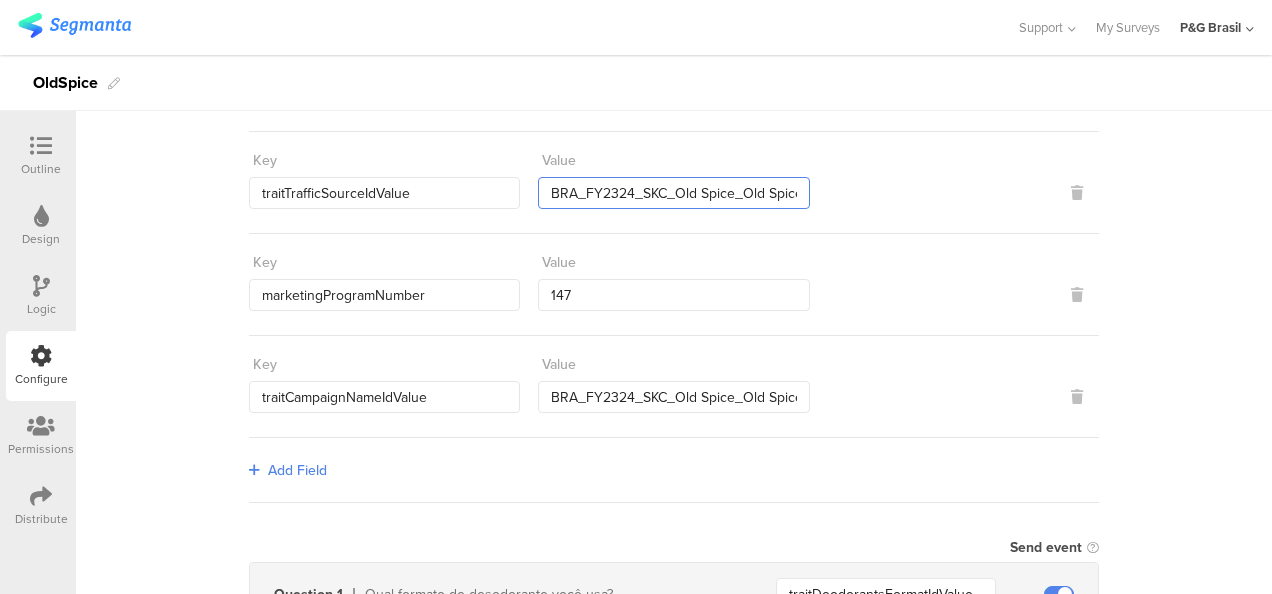 click on "BRA_FY2324_SKC_Old Spice_Old Spice_Segmanta" at bounding box center (673, 193) 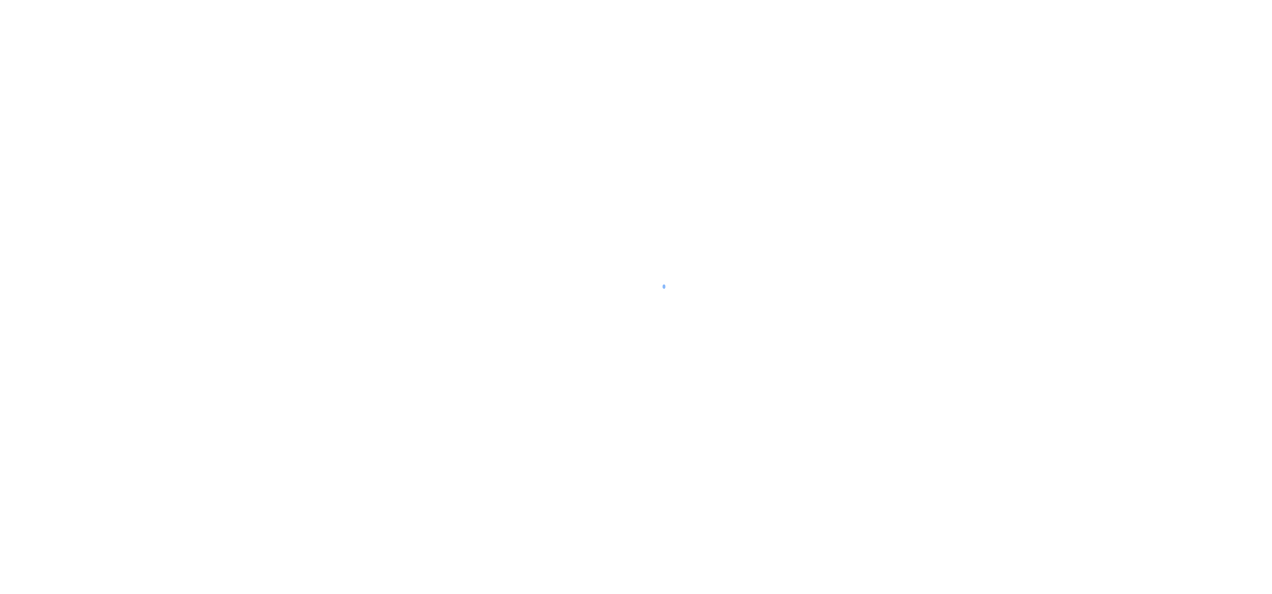 scroll, scrollTop: 0, scrollLeft: 0, axis: both 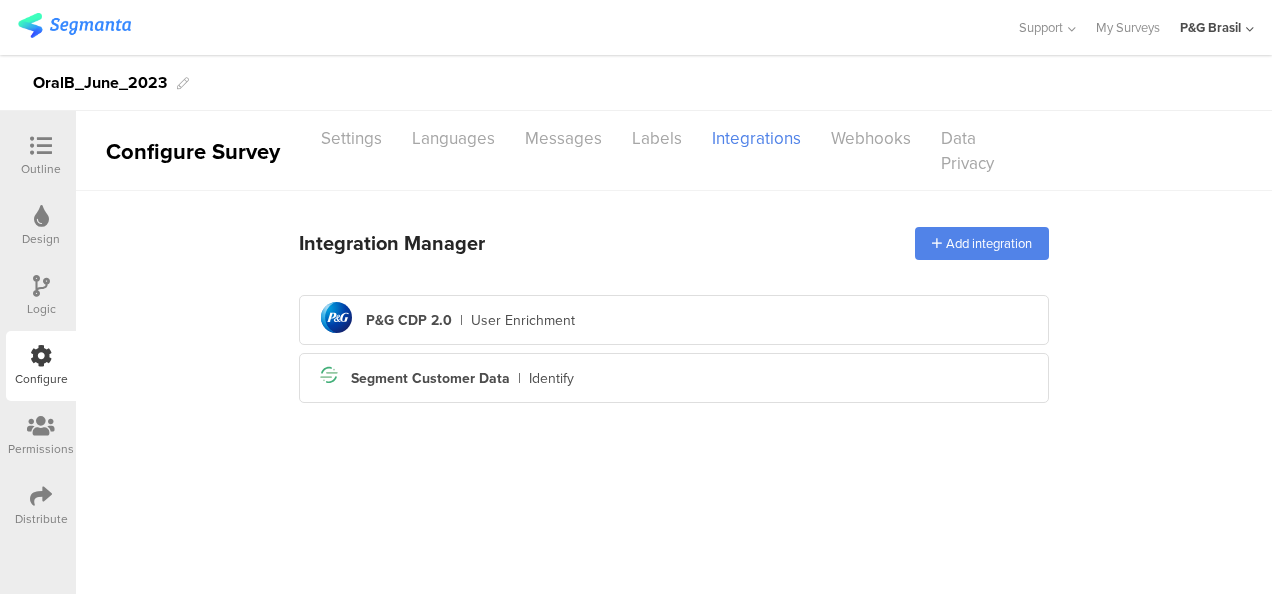 click on "Segment icon   Created with Sketch.               Segment Customer Data   |   Identify" at bounding box center [674, 378] 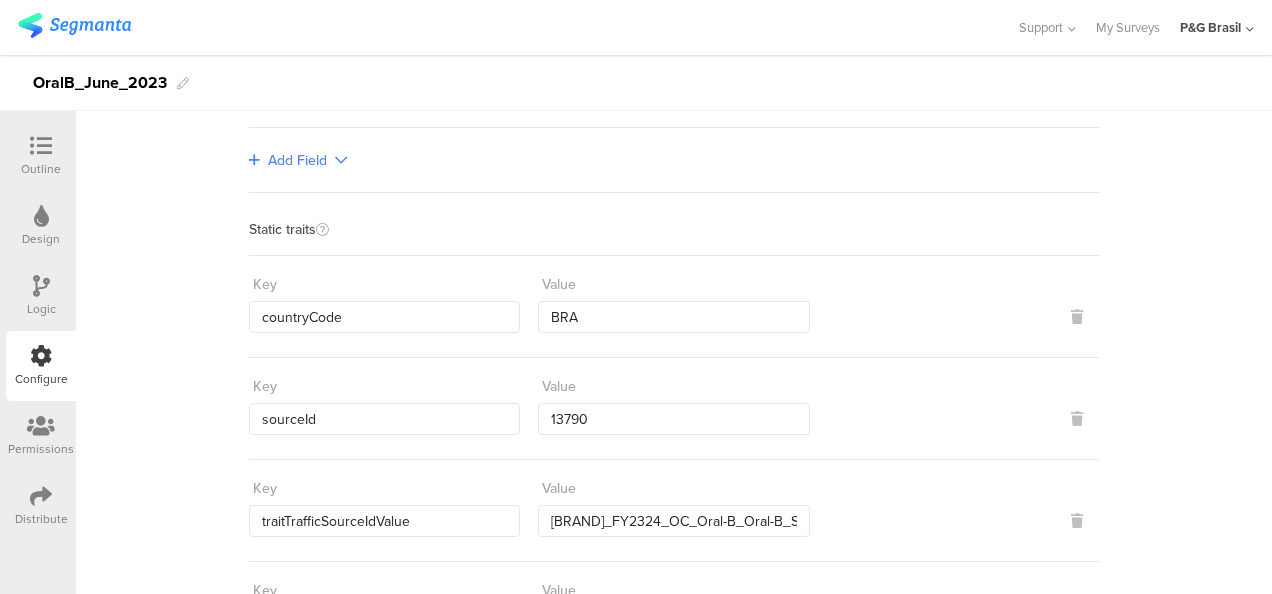 scroll, scrollTop: 329, scrollLeft: 0, axis: vertical 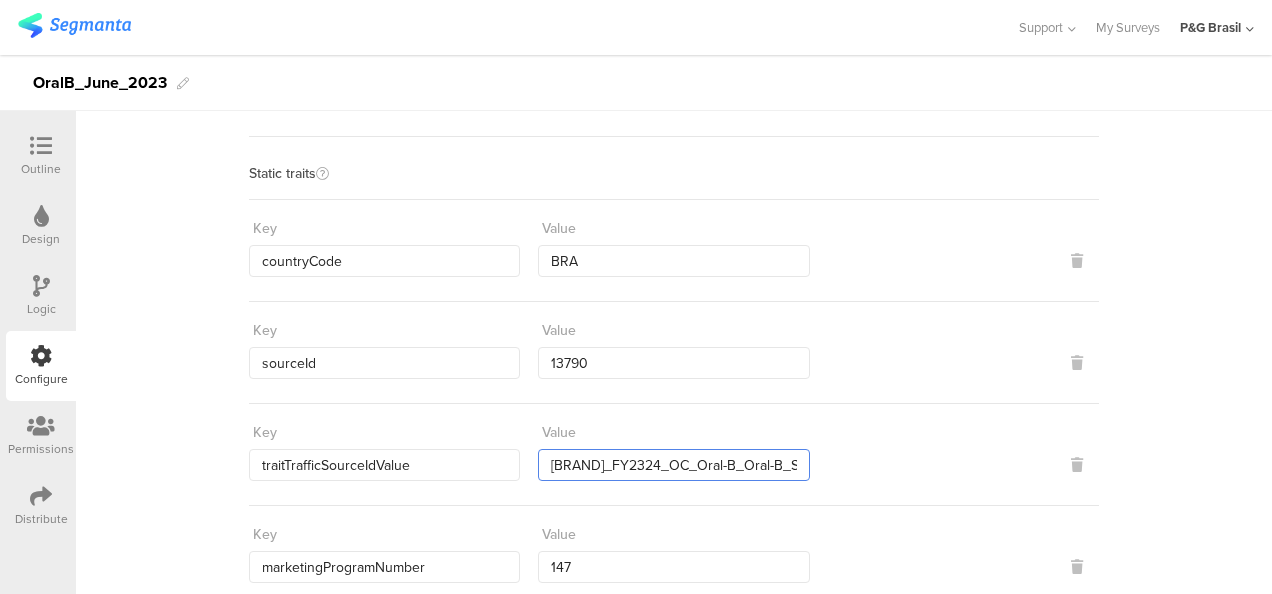 click on "BRA_FY2324_OC_Oral-B_Oral-B_Segmanta" at bounding box center (673, 465) 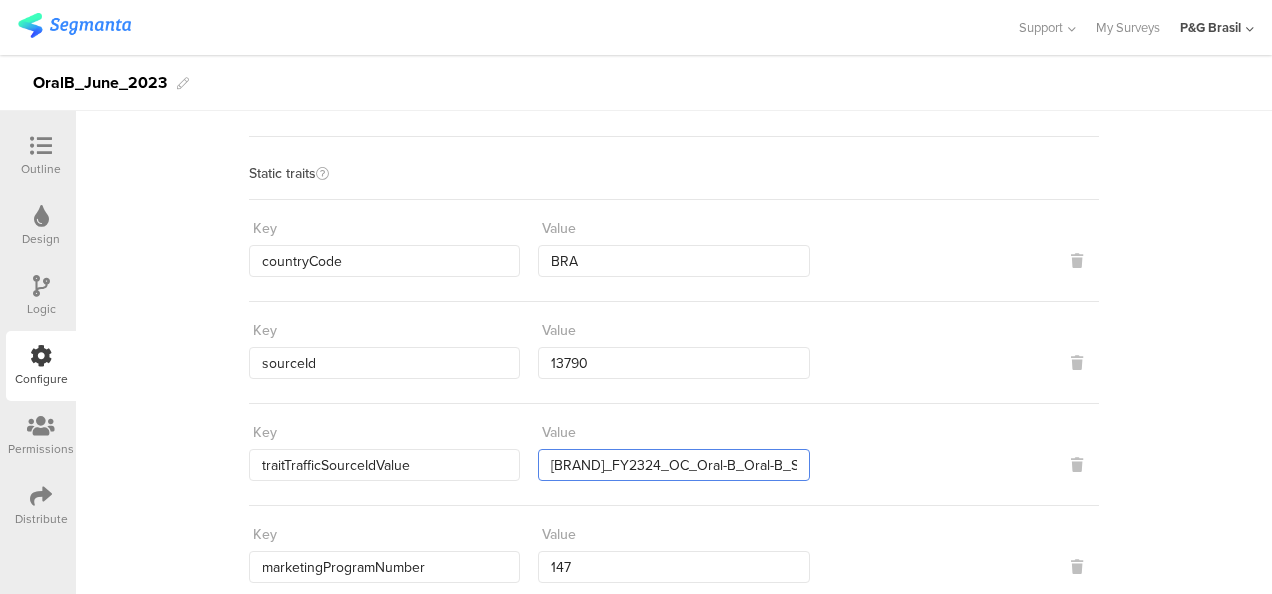 click on "BRA_FY2324_OC_Oral-B_Oral-B_Segmanta" at bounding box center [673, 465] 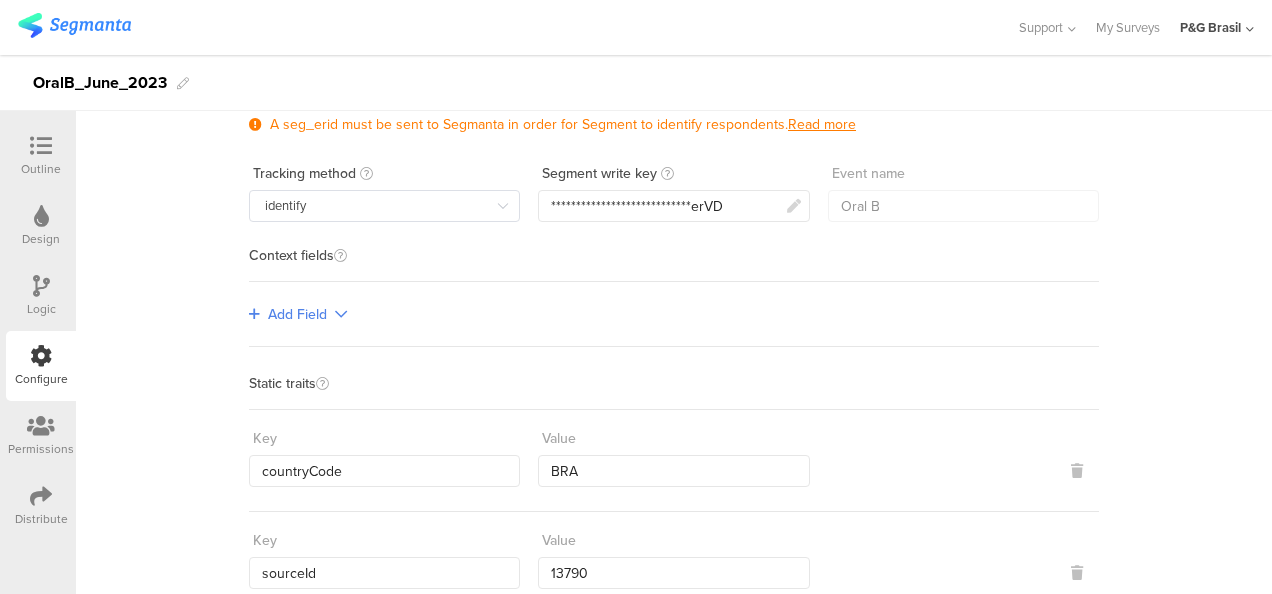 scroll, scrollTop: 109, scrollLeft: 0, axis: vertical 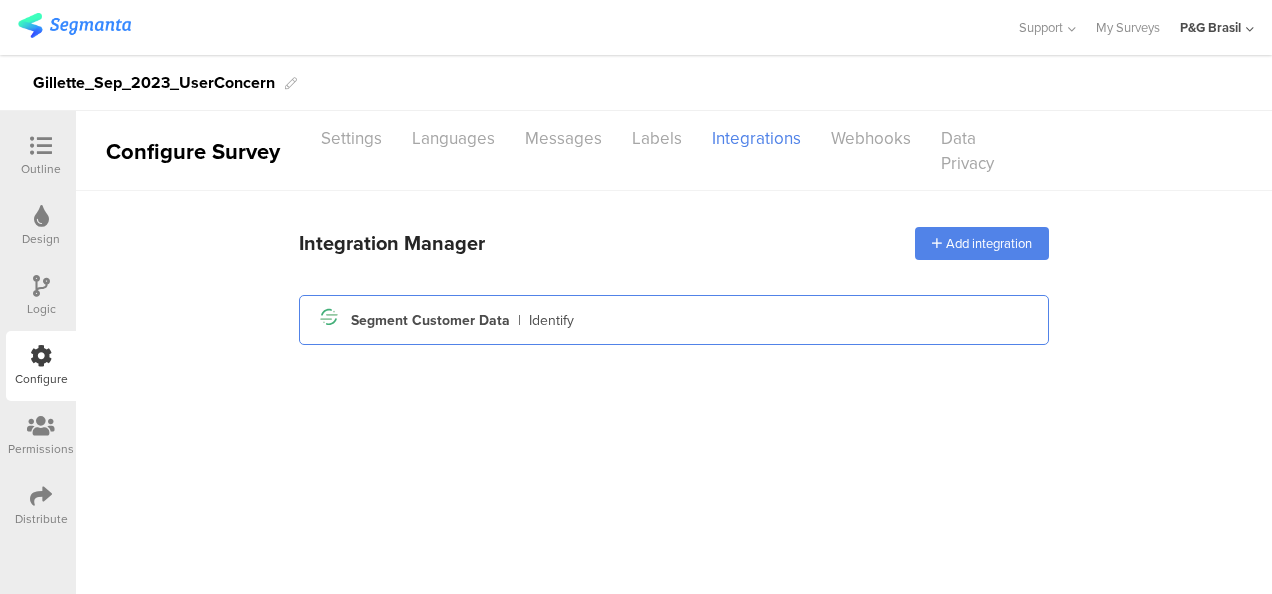 click on "Segment icon   Created with Sketch.               Segment Customer Data   |   Identify" at bounding box center [674, 320] 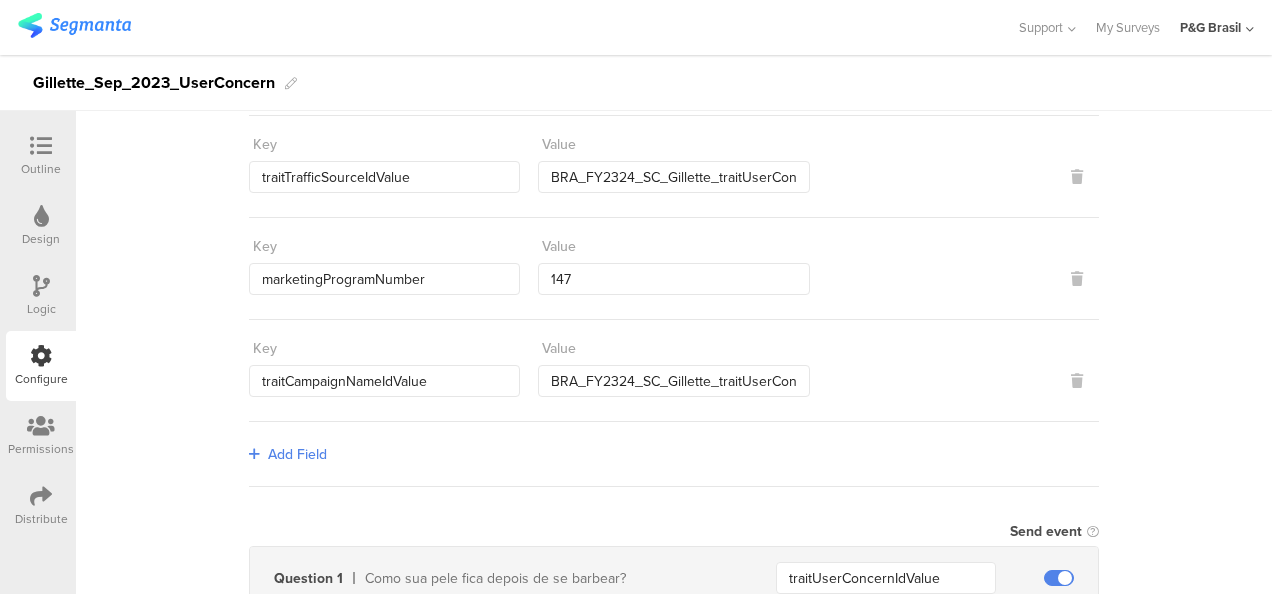 scroll, scrollTop: 641, scrollLeft: 0, axis: vertical 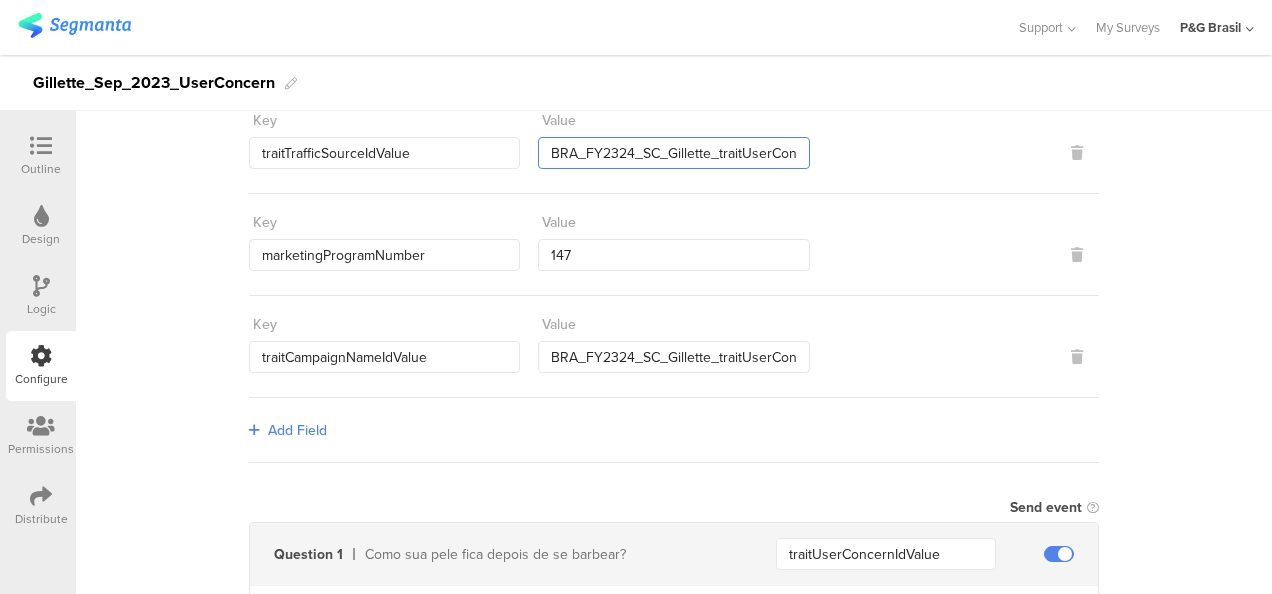 click on "BRA_FY2324_SC_Gillette_traitUserConcernIdValue_Segmanta" at bounding box center [673, 153] 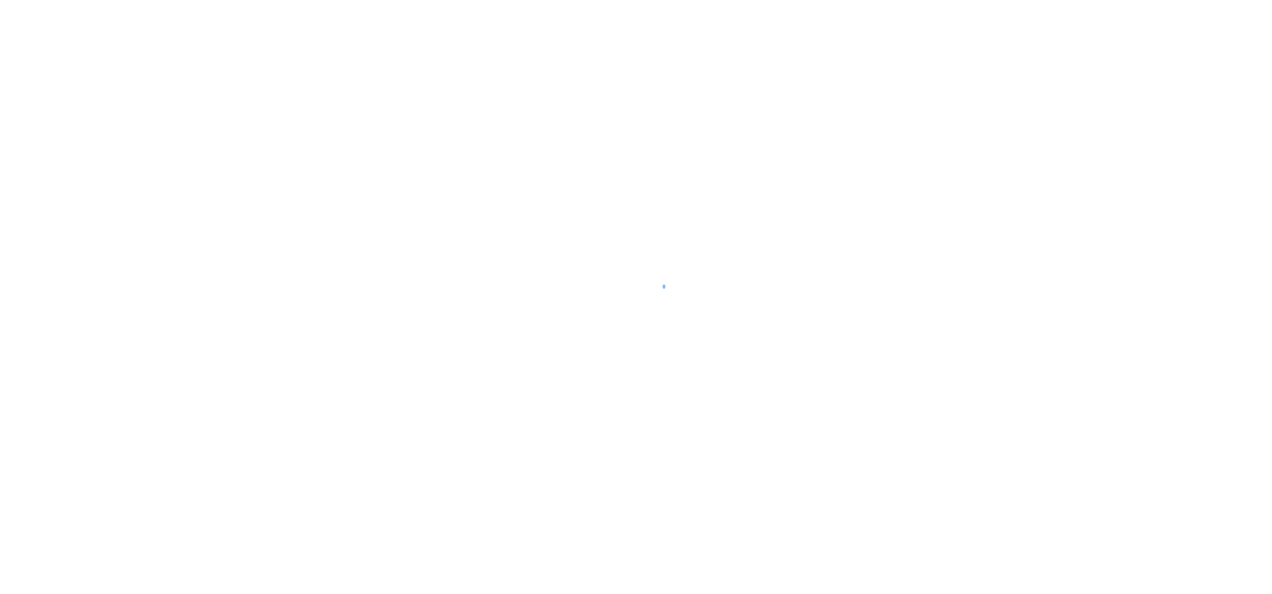scroll, scrollTop: 0, scrollLeft: 0, axis: both 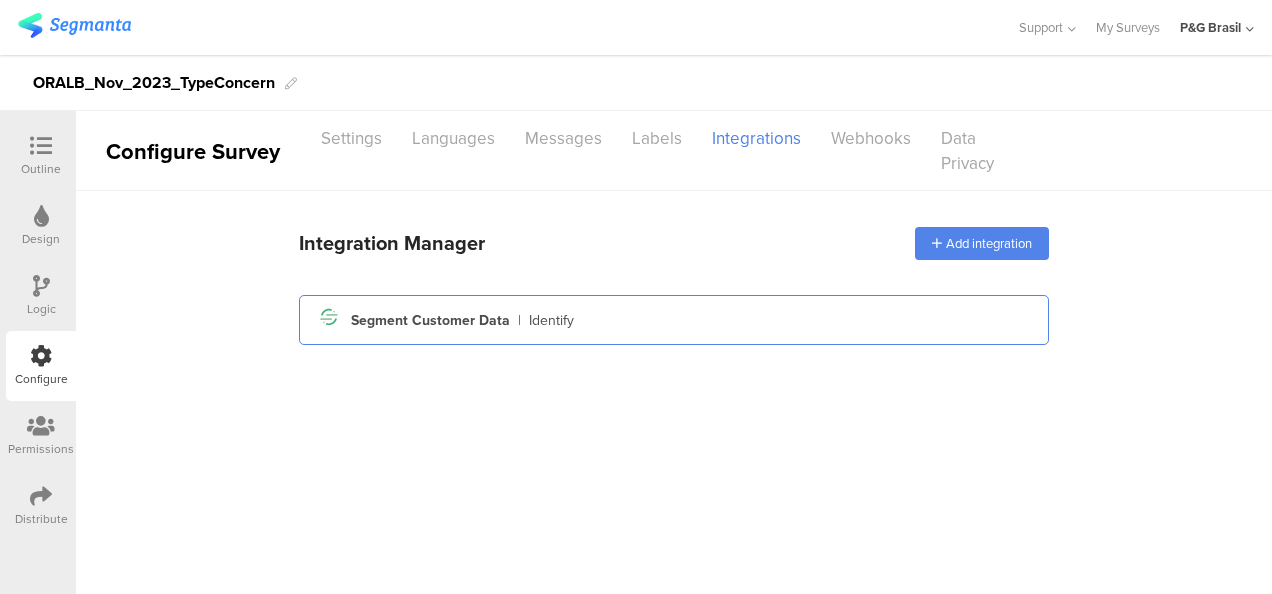 click on "Segment icon   Created with Sketch.               Segment Customer Data   |   Identify" at bounding box center [674, 320] 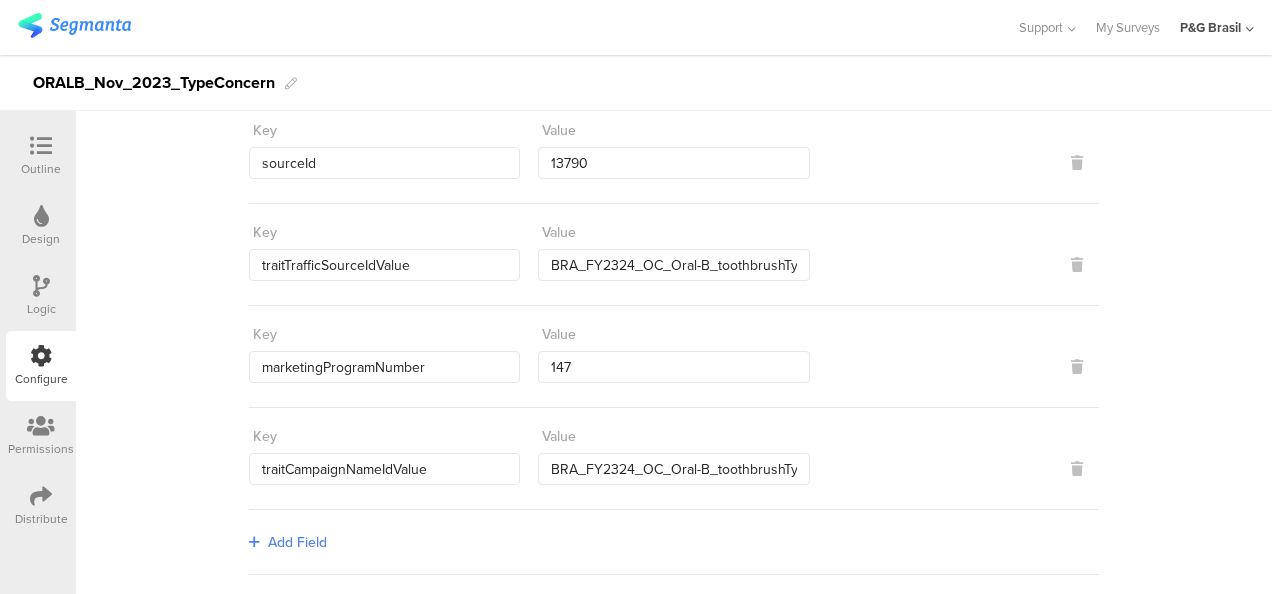scroll, scrollTop: 531, scrollLeft: 0, axis: vertical 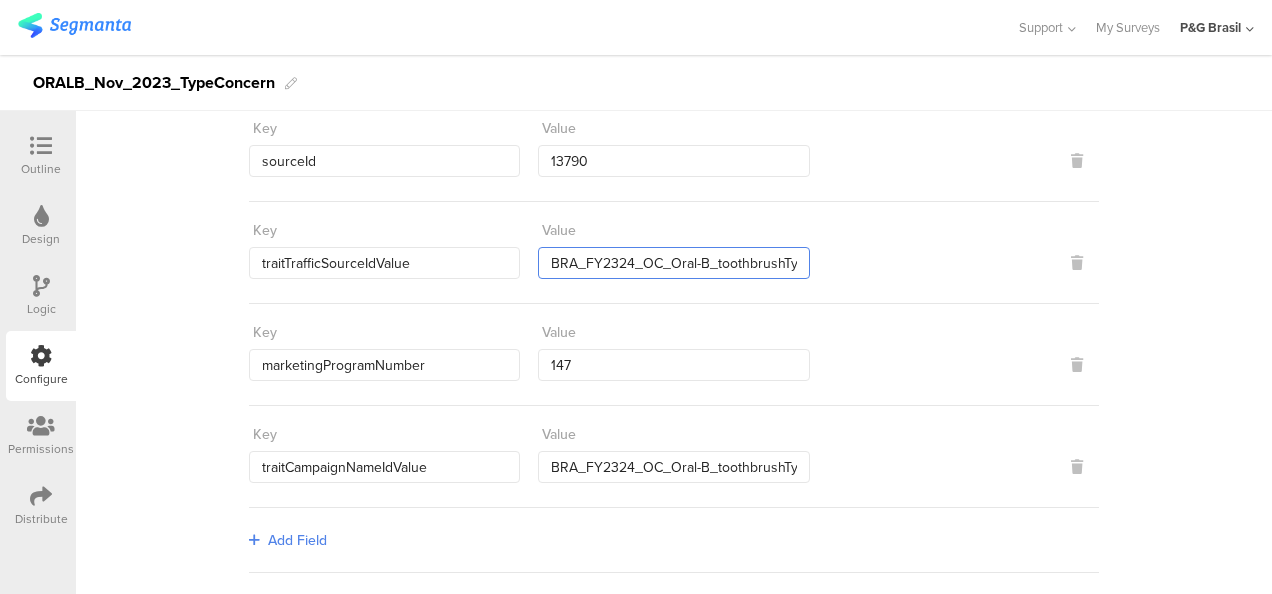 click on "BRA_FY2324_OC_Oral-B_toothbrushTypeUsed_Segmanta" at bounding box center [673, 263] 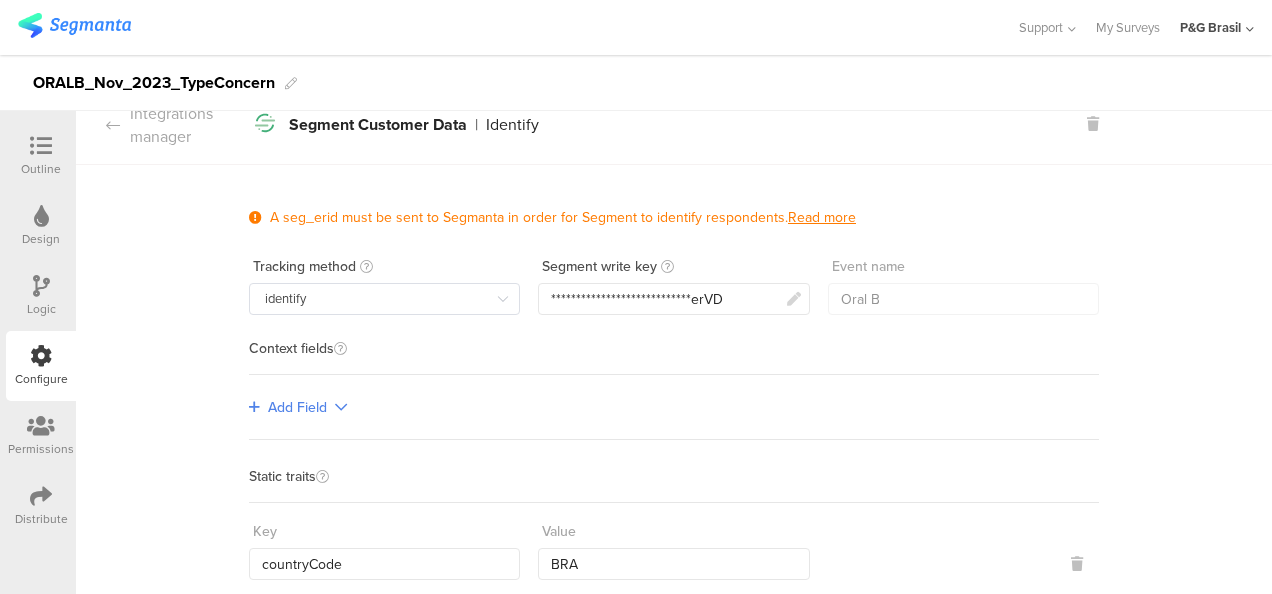 scroll, scrollTop: 25, scrollLeft: 0, axis: vertical 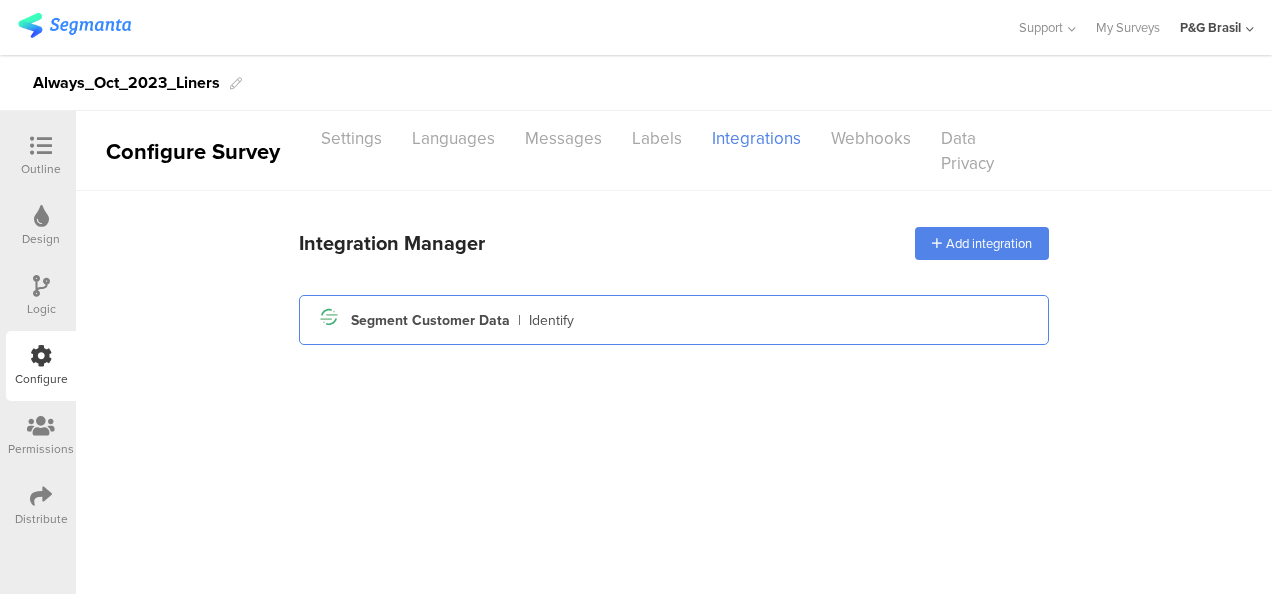click on "Segment Customer Data" at bounding box center [430, 320] 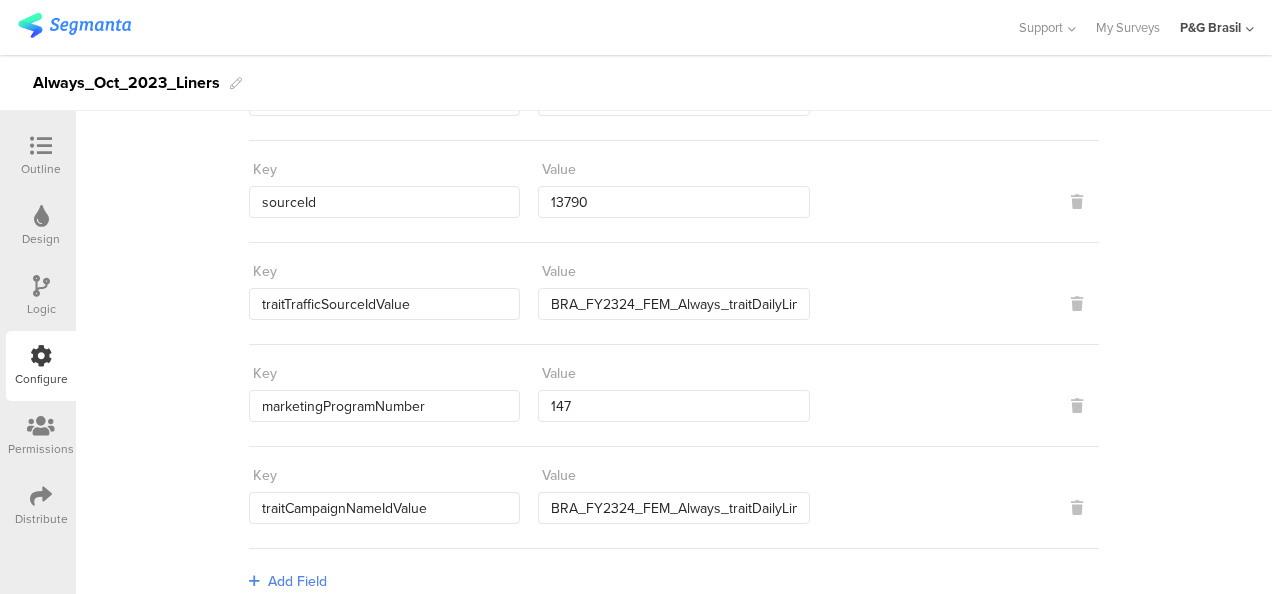 scroll, scrollTop: 489, scrollLeft: 0, axis: vertical 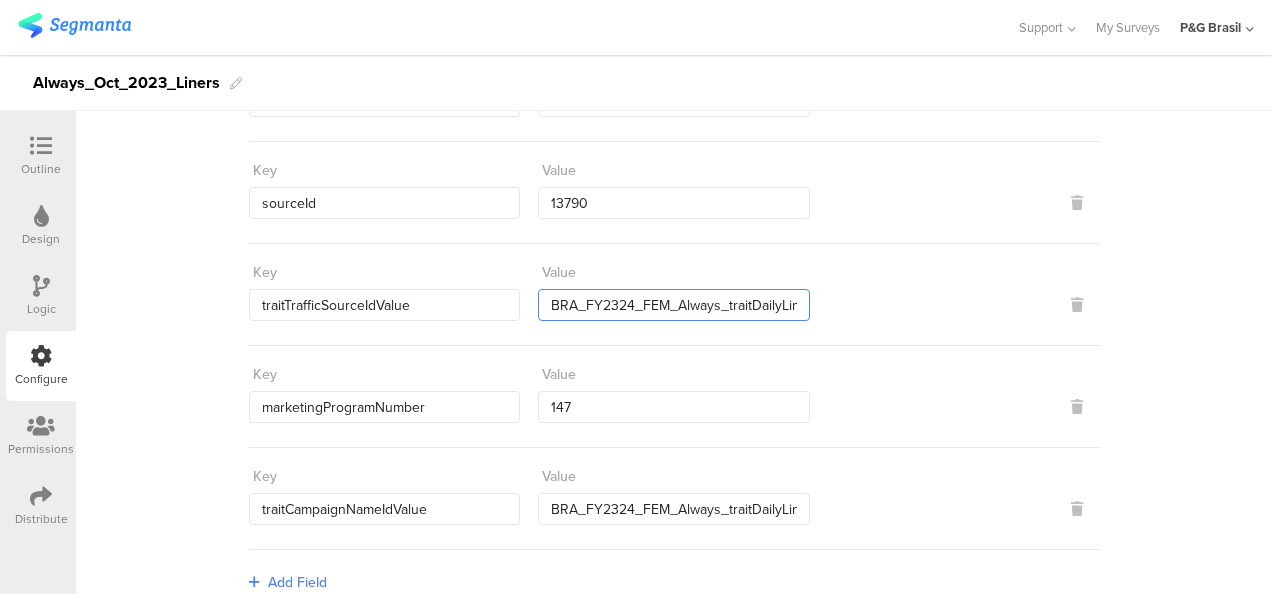 click on "BRA_FY2324_FEM_Always_traitDailyLinersUseIdValue_Segmanta" at bounding box center [673, 305] 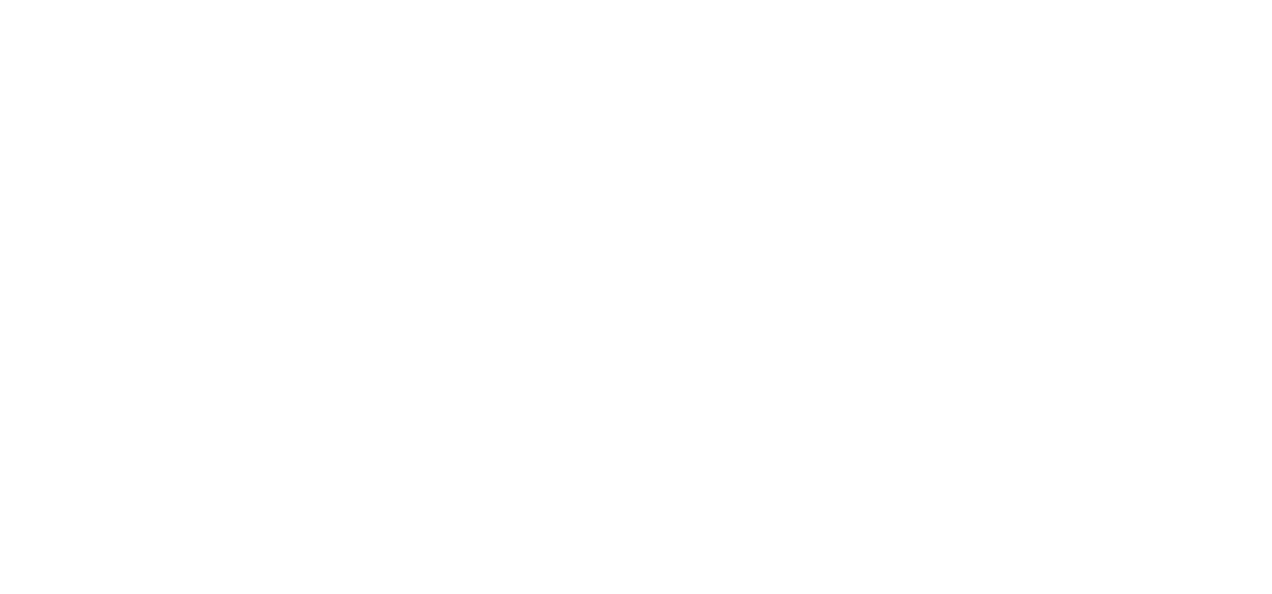 scroll, scrollTop: 0, scrollLeft: 0, axis: both 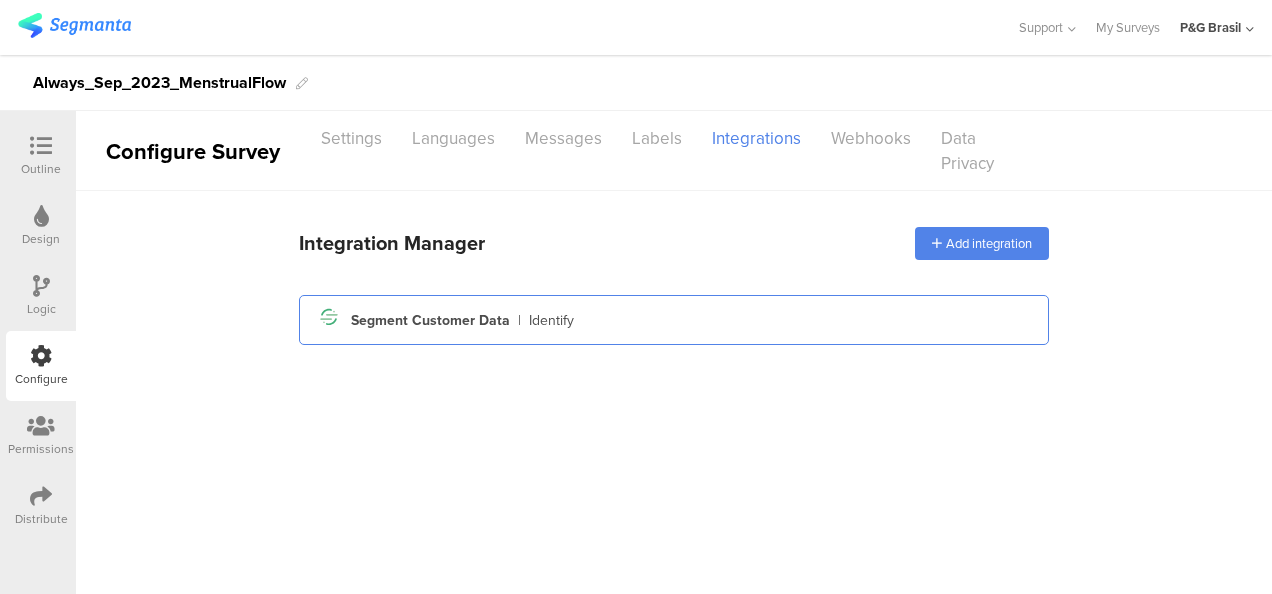 click on "Segment Customer Data" at bounding box center (430, 320) 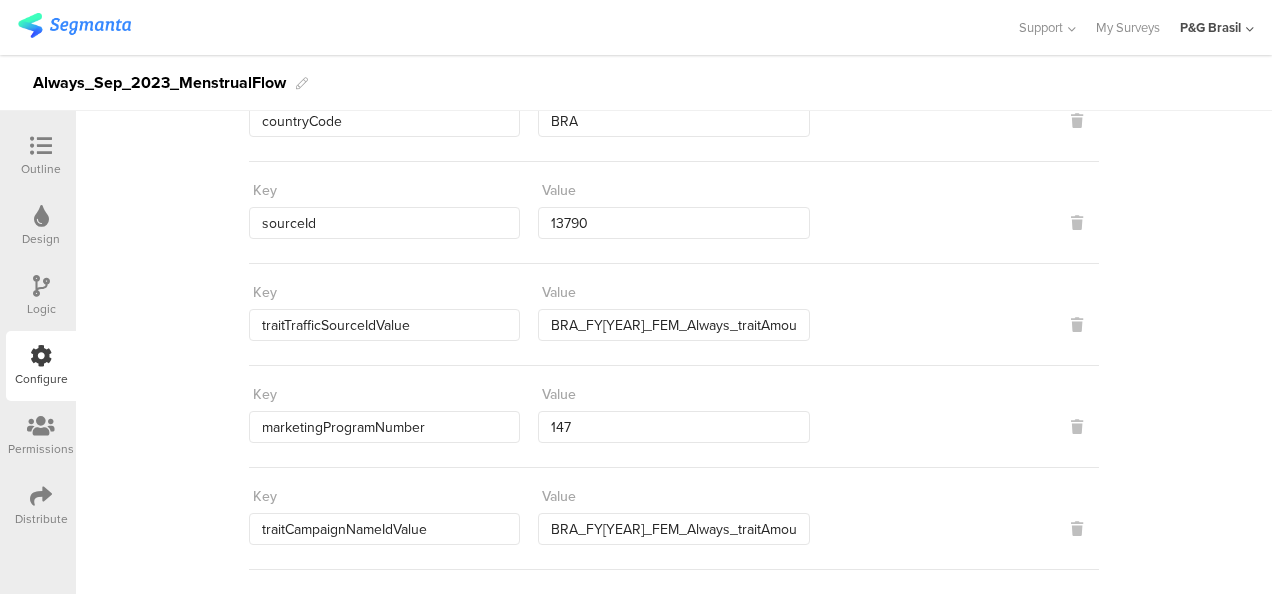 scroll, scrollTop: 470, scrollLeft: 0, axis: vertical 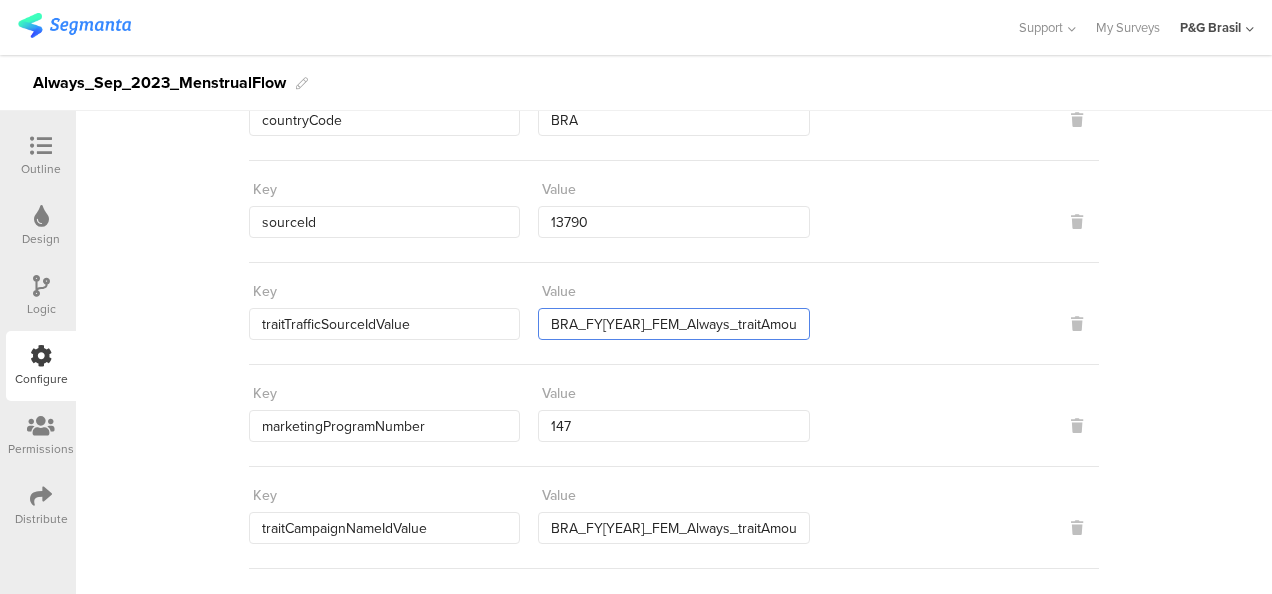 click on "BRA_FY[YEAR]_FEM_Always_traitAmountMenstrualFlow_Segmanta" at bounding box center (673, 324) 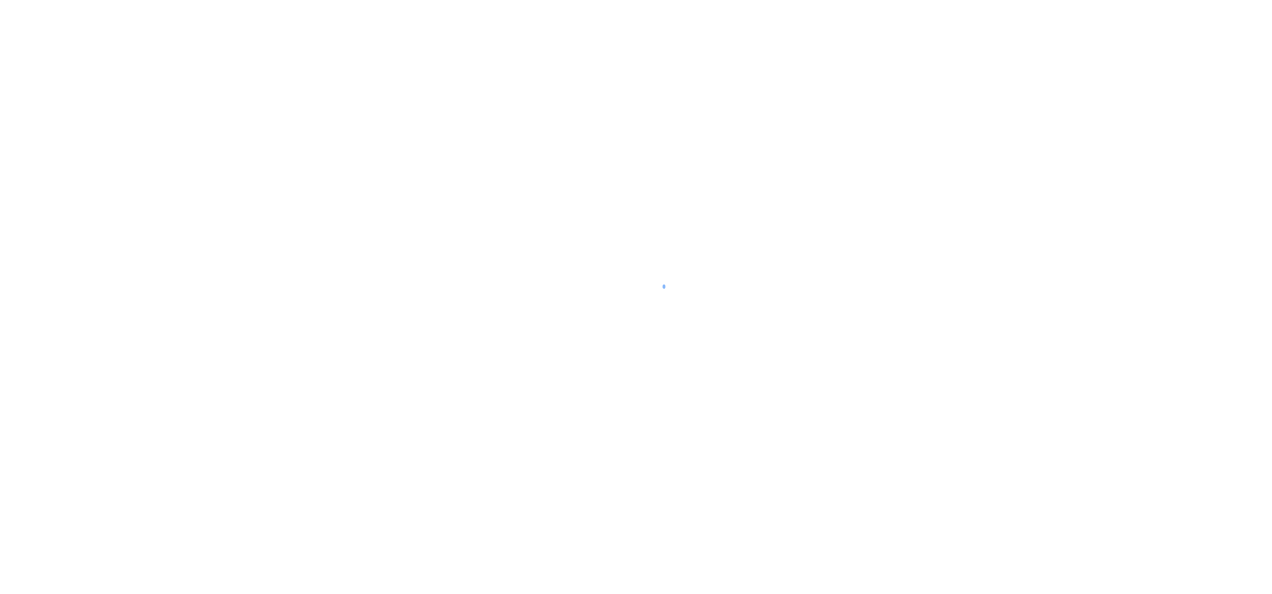 scroll, scrollTop: 0, scrollLeft: 0, axis: both 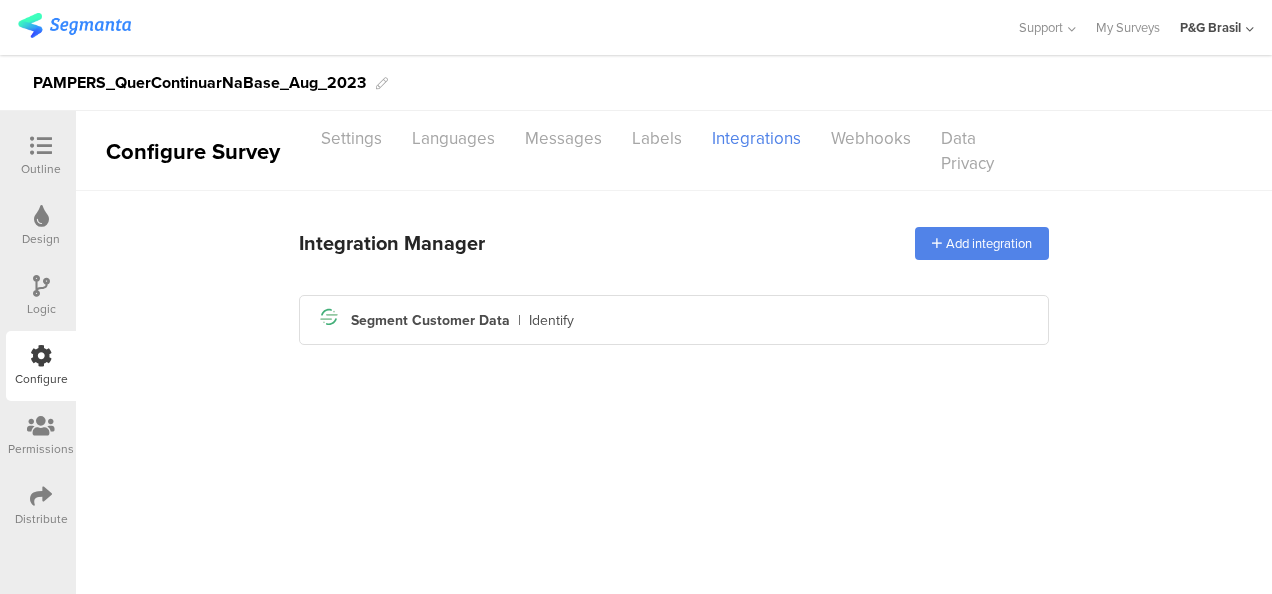 click on "Identify" at bounding box center (551, 320) 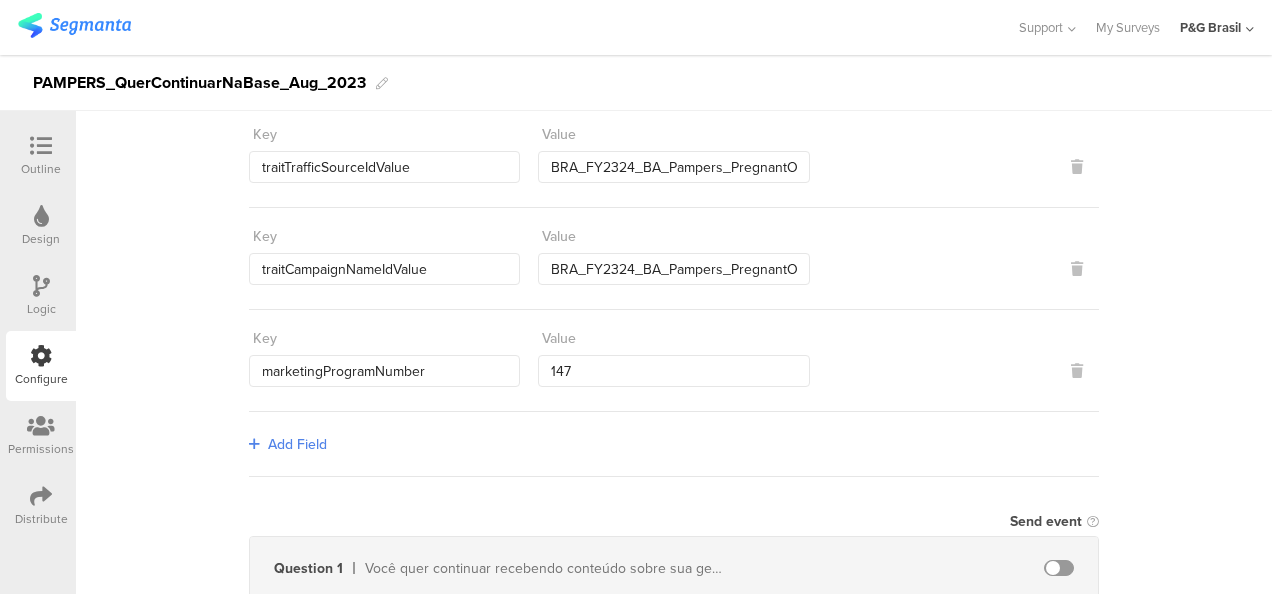 scroll, scrollTop: 632, scrollLeft: 0, axis: vertical 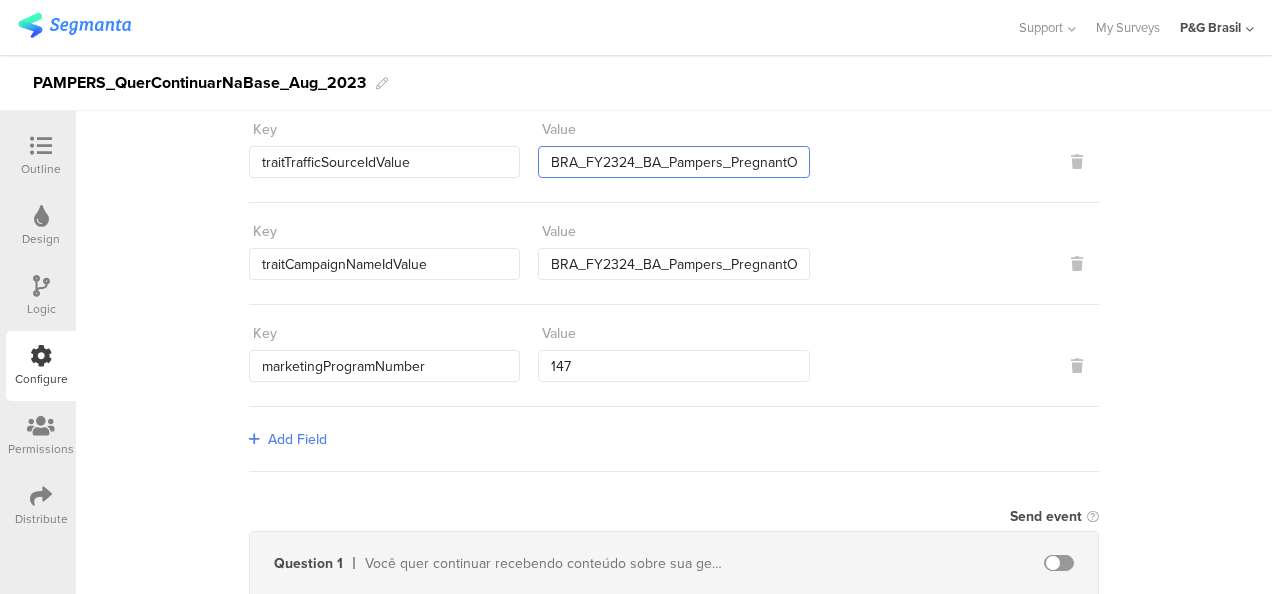 click on "BRA_FY2324_BA_Pampers_PregnantOrPlanning_Segmanta" at bounding box center (673, 162) 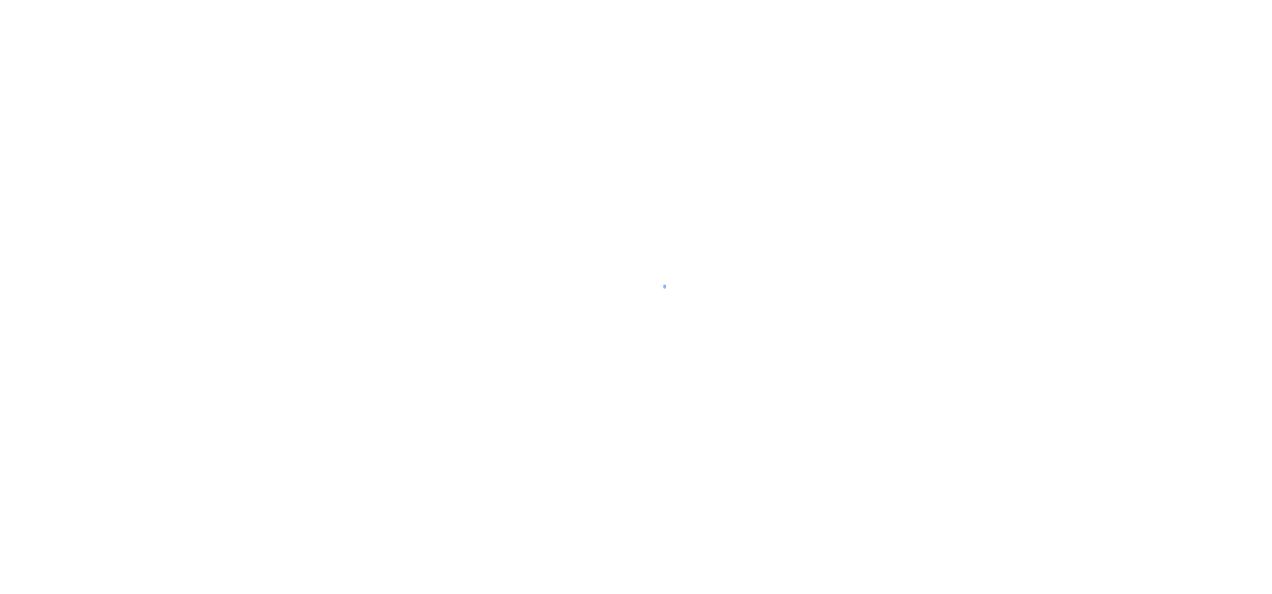 scroll, scrollTop: 0, scrollLeft: 0, axis: both 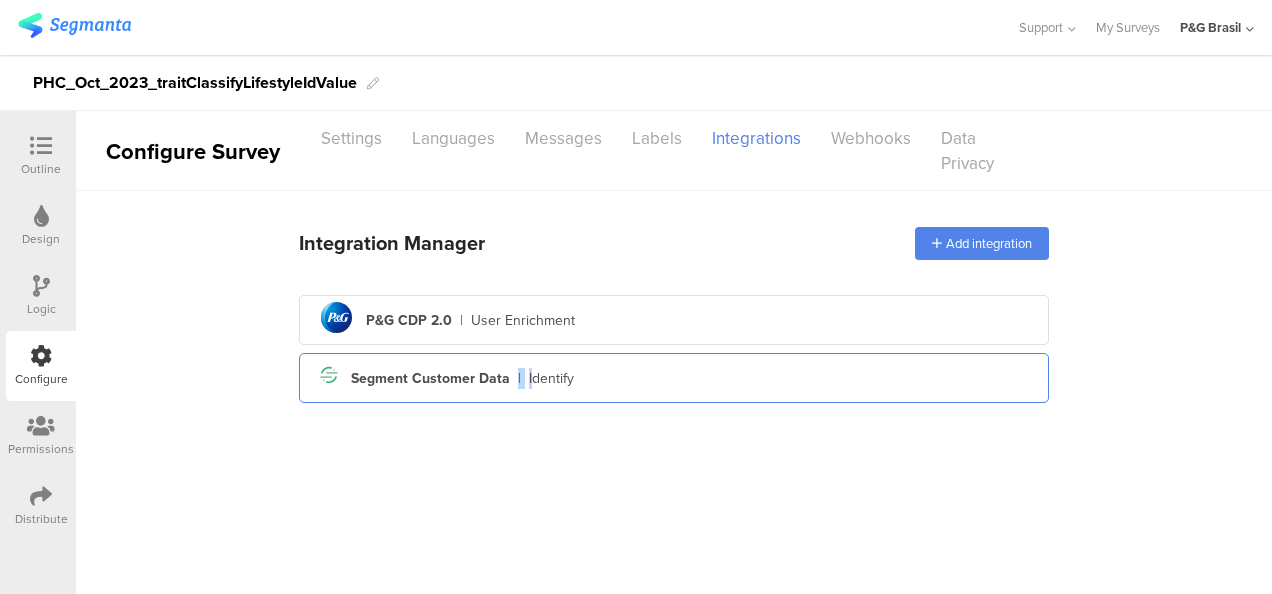 drag, startPoint x: 530, startPoint y: 404, endPoint x: 510, endPoint y: 372, distance: 37.735924 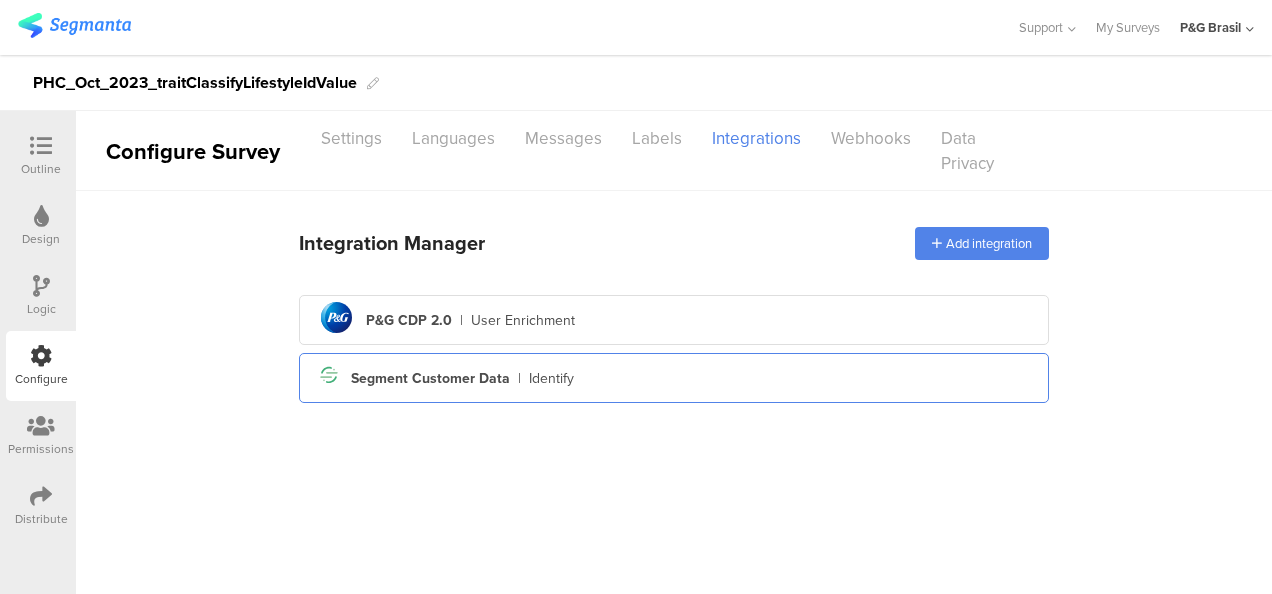 click on "Segment icon   Created with Sketch.               Segment Customer Data   |   Identify" at bounding box center (674, 378) 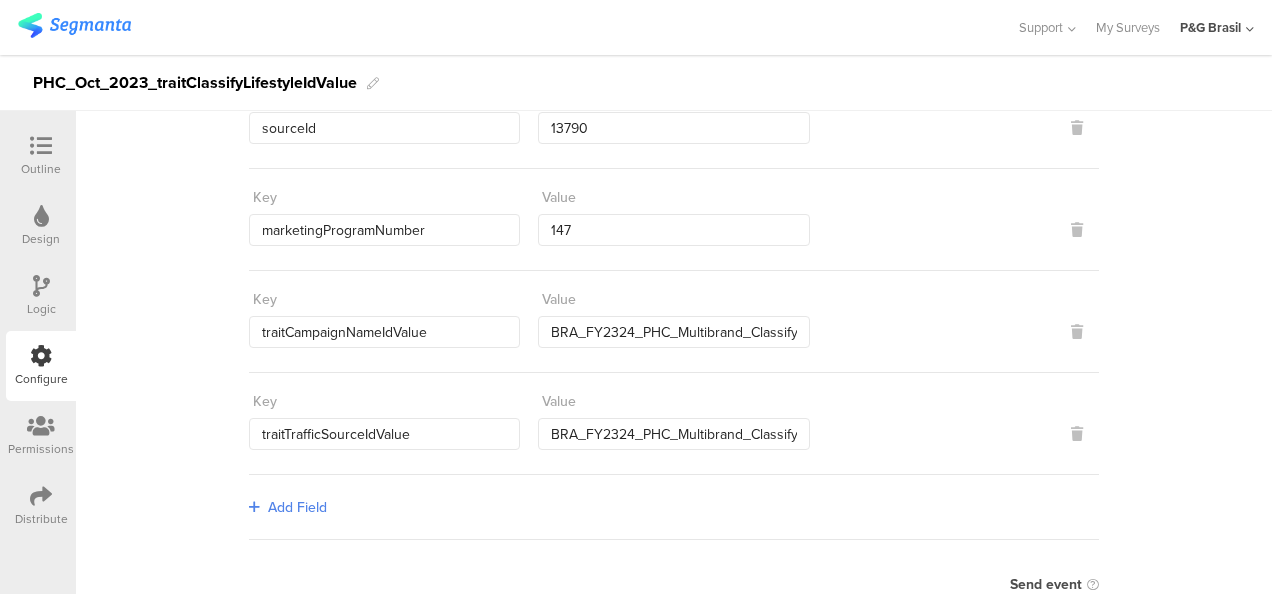 scroll, scrollTop: 565, scrollLeft: 0, axis: vertical 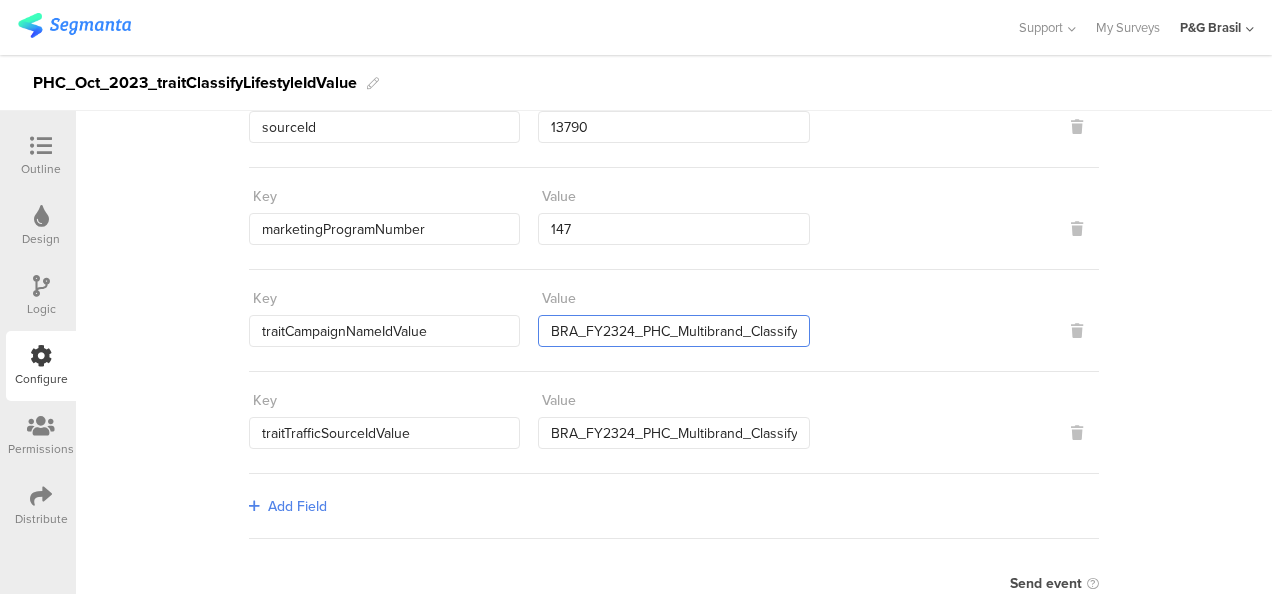 click on "BRA_FY2324_PHC_Multibrand_ClassifyLifestyleIdValue" at bounding box center (673, 331) 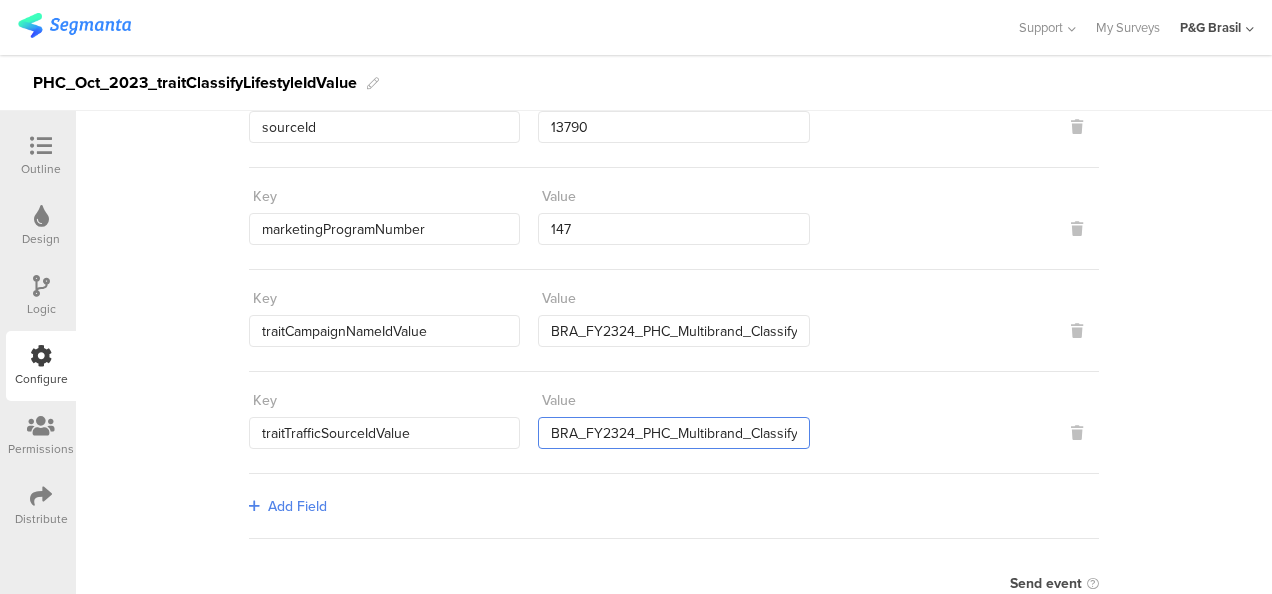 click on "BRA_FY2324_PHC_Multibrand_ClassifyLifestyleIdValue_Segmanta" at bounding box center (673, 433) 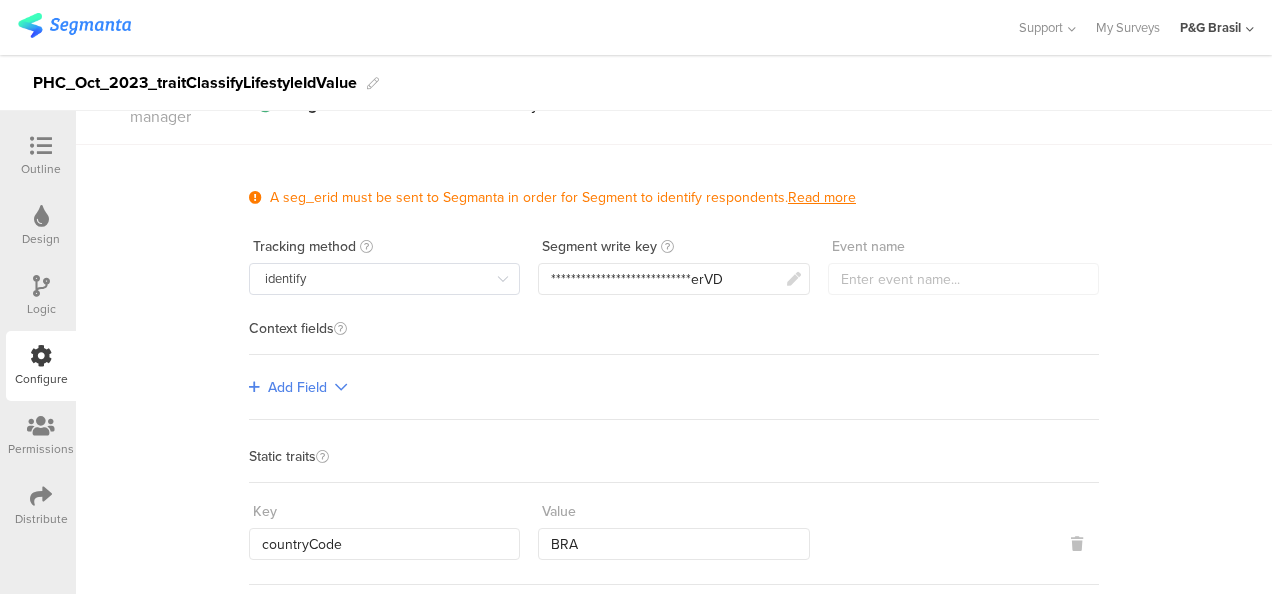 scroll, scrollTop: 0, scrollLeft: 0, axis: both 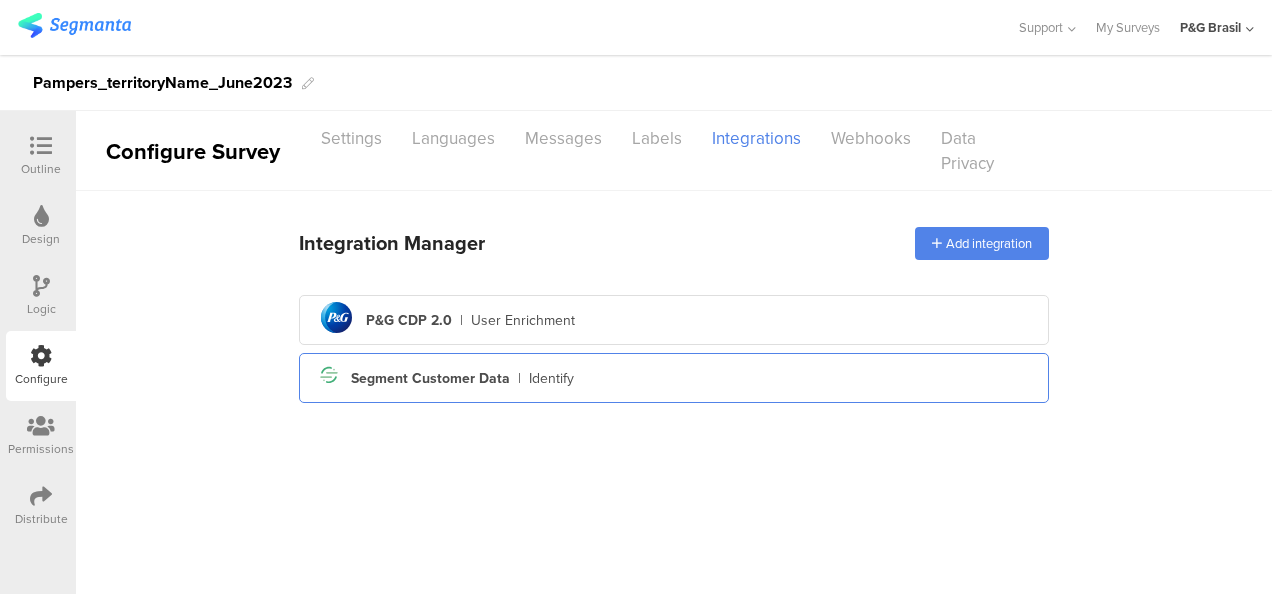 click on "Segment icon   Created with Sketch.               Segment Customer Data   |   Identify" at bounding box center (674, 378) 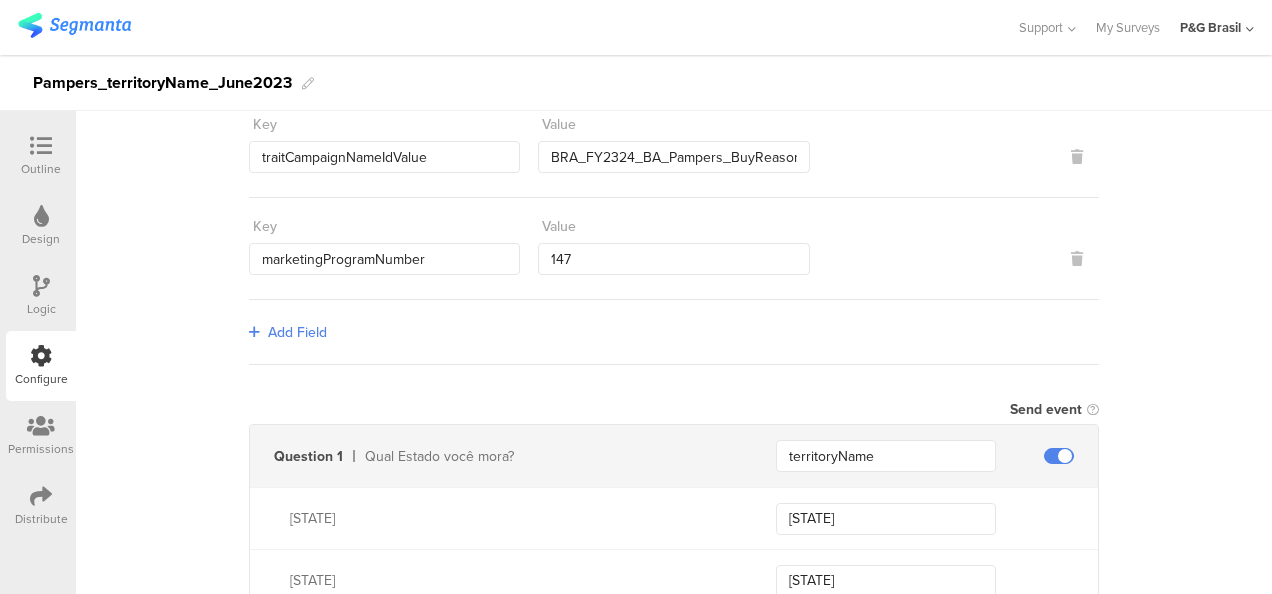 scroll, scrollTop: 459, scrollLeft: 0, axis: vertical 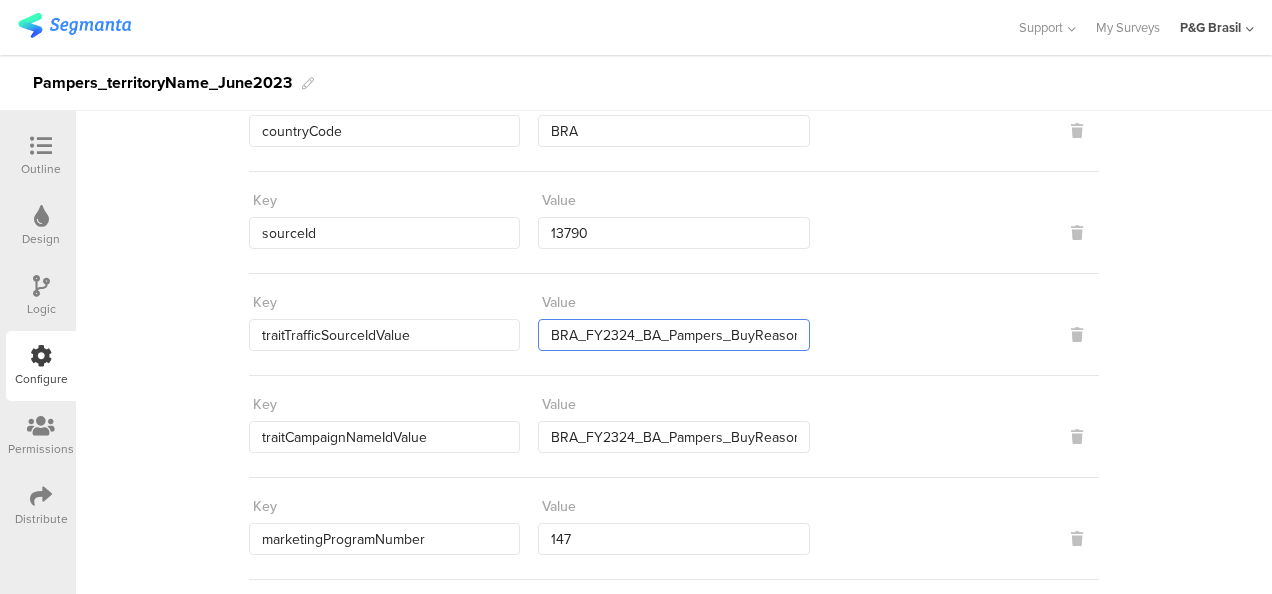 click on "BRA_FY2324_BA_Pampers_BuyReasonDiapers_Segmanta" at bounding box center [673, 335] 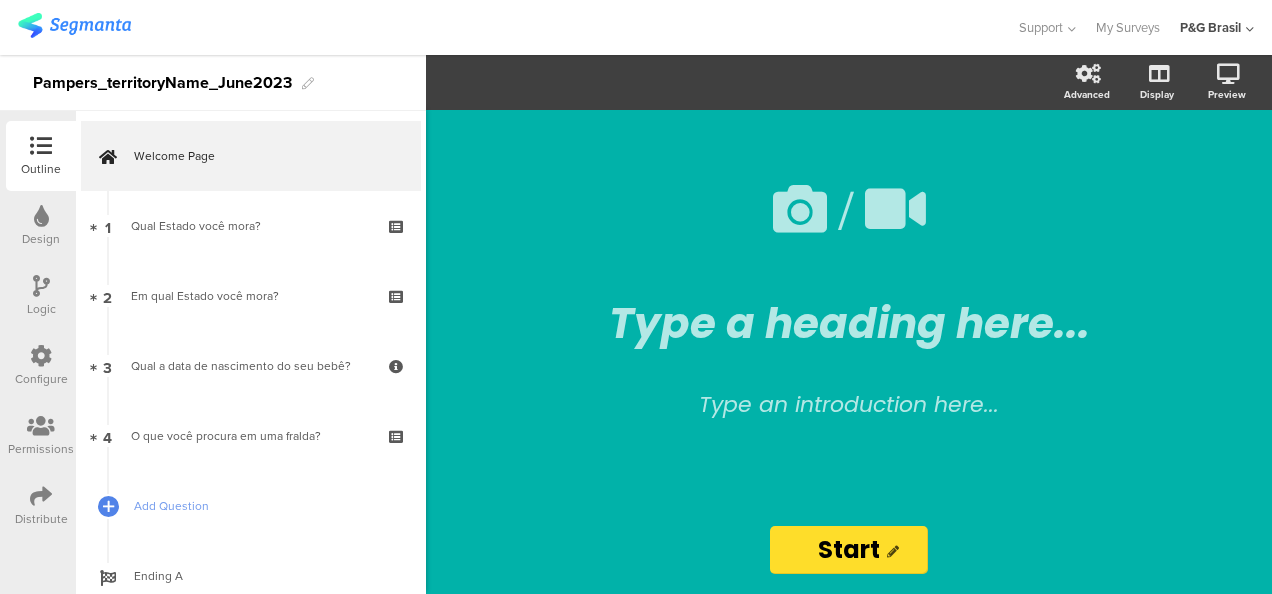 scroll, scrollTop: 0, scrollLeft: 0, axis: both 